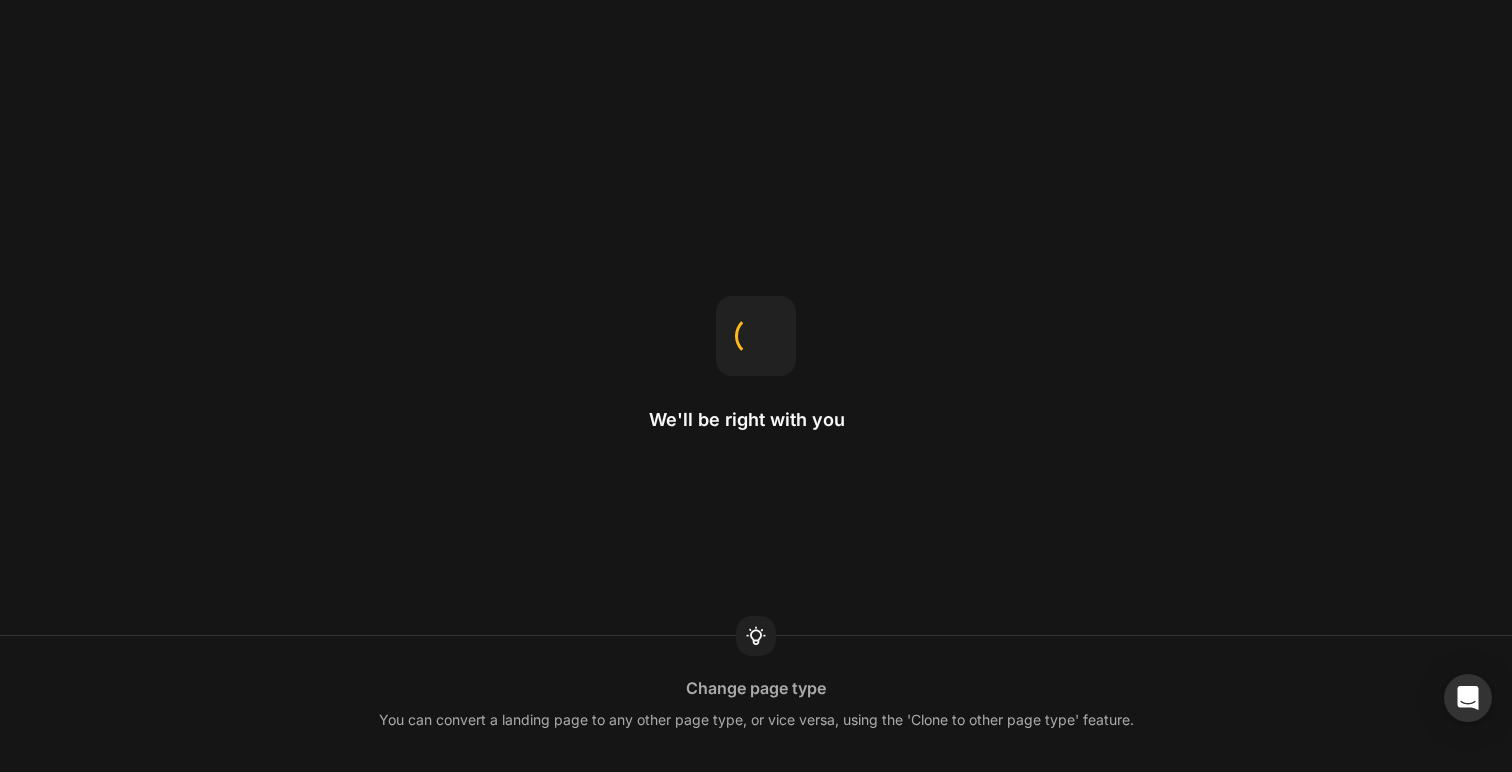 scroll, scrollTop: 0, scrollLeft: 0, axis: both 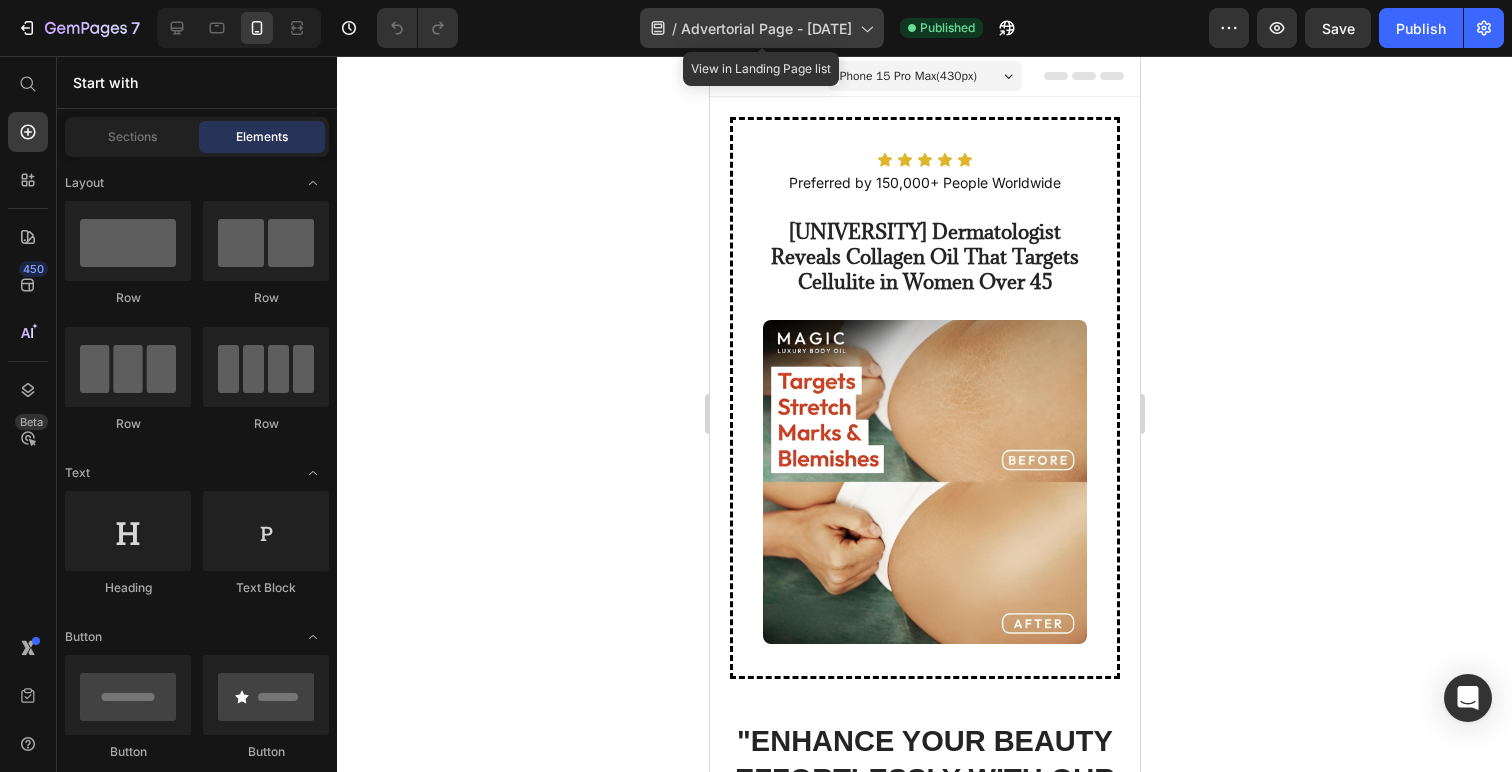 click 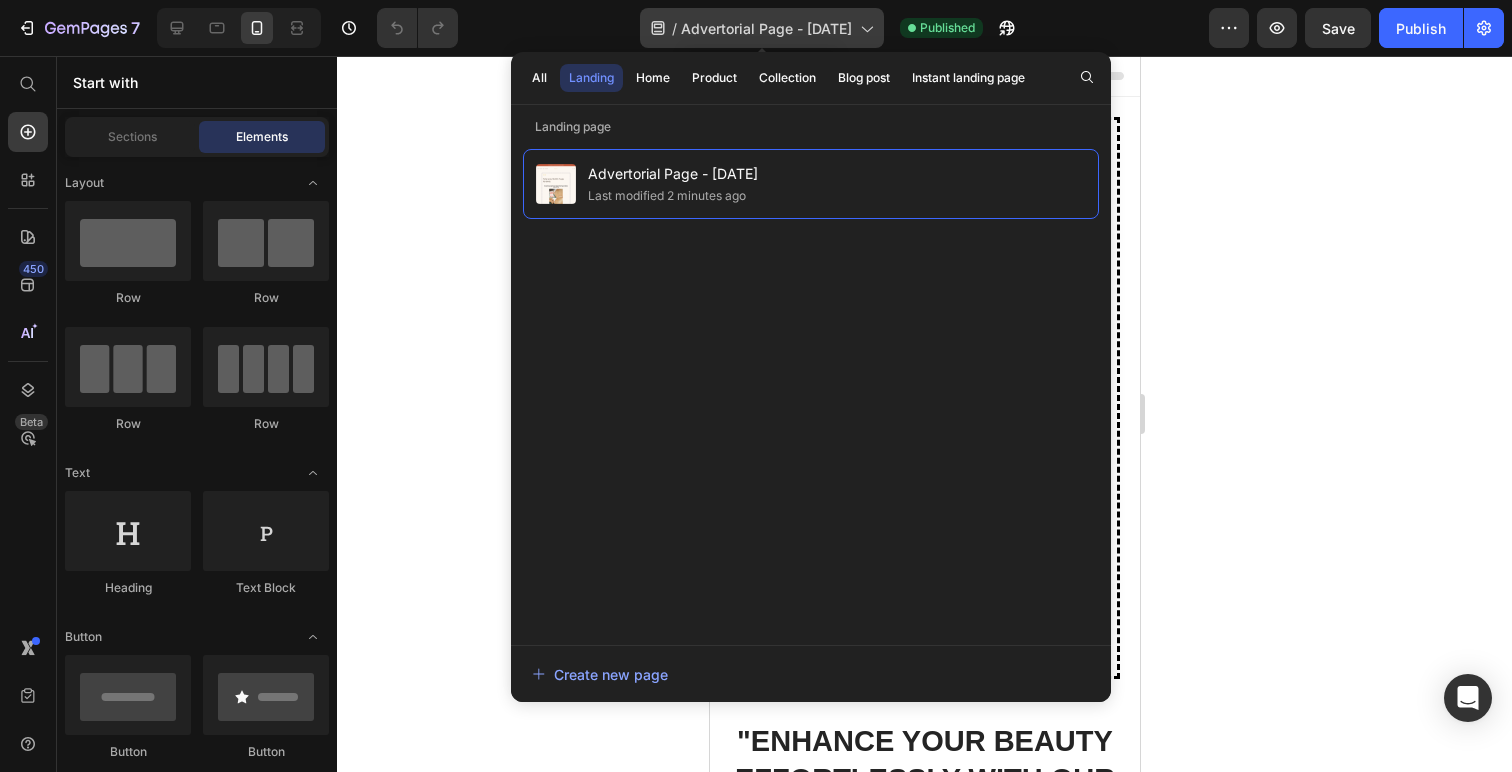 click on "/  Advertorial Page - [DATE]" 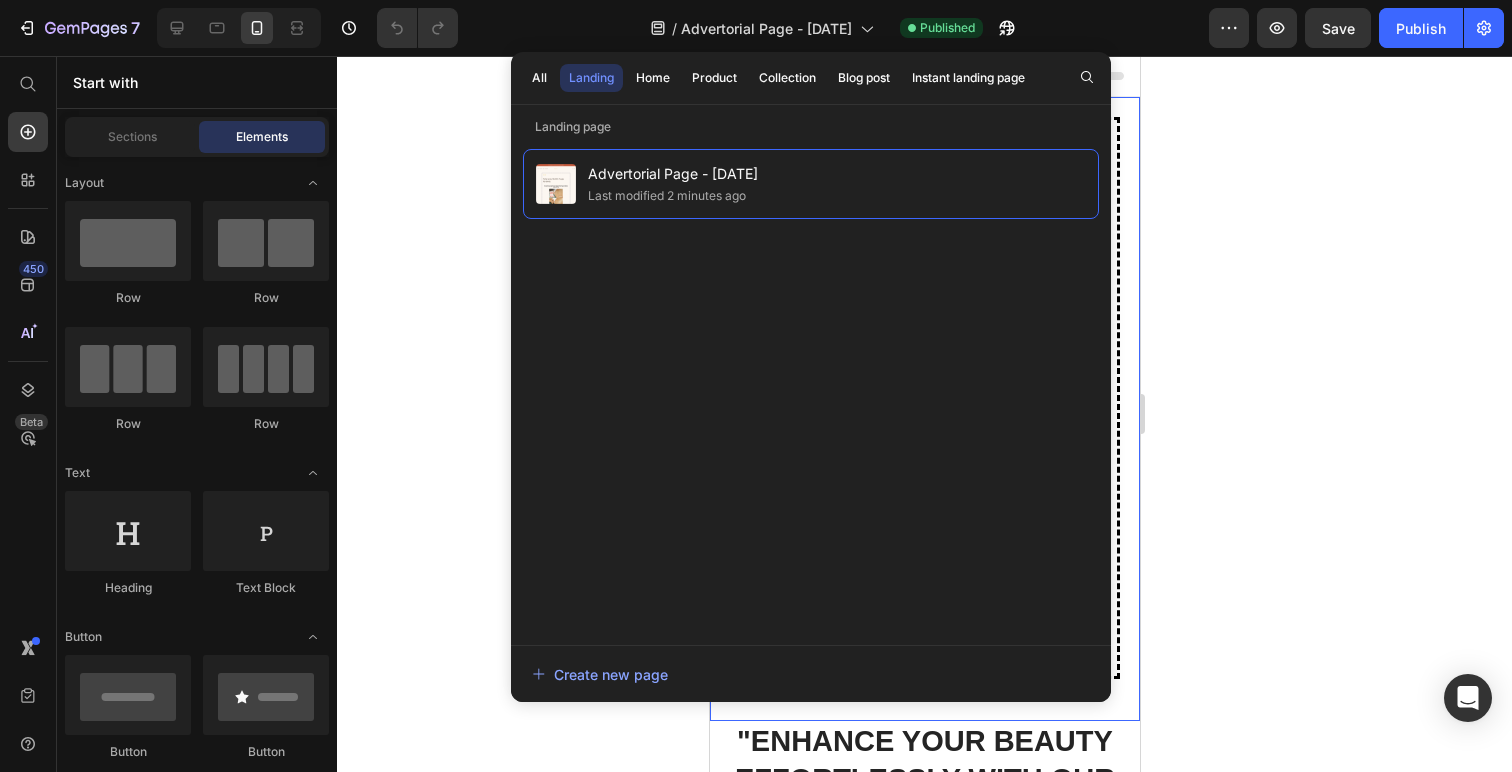 click 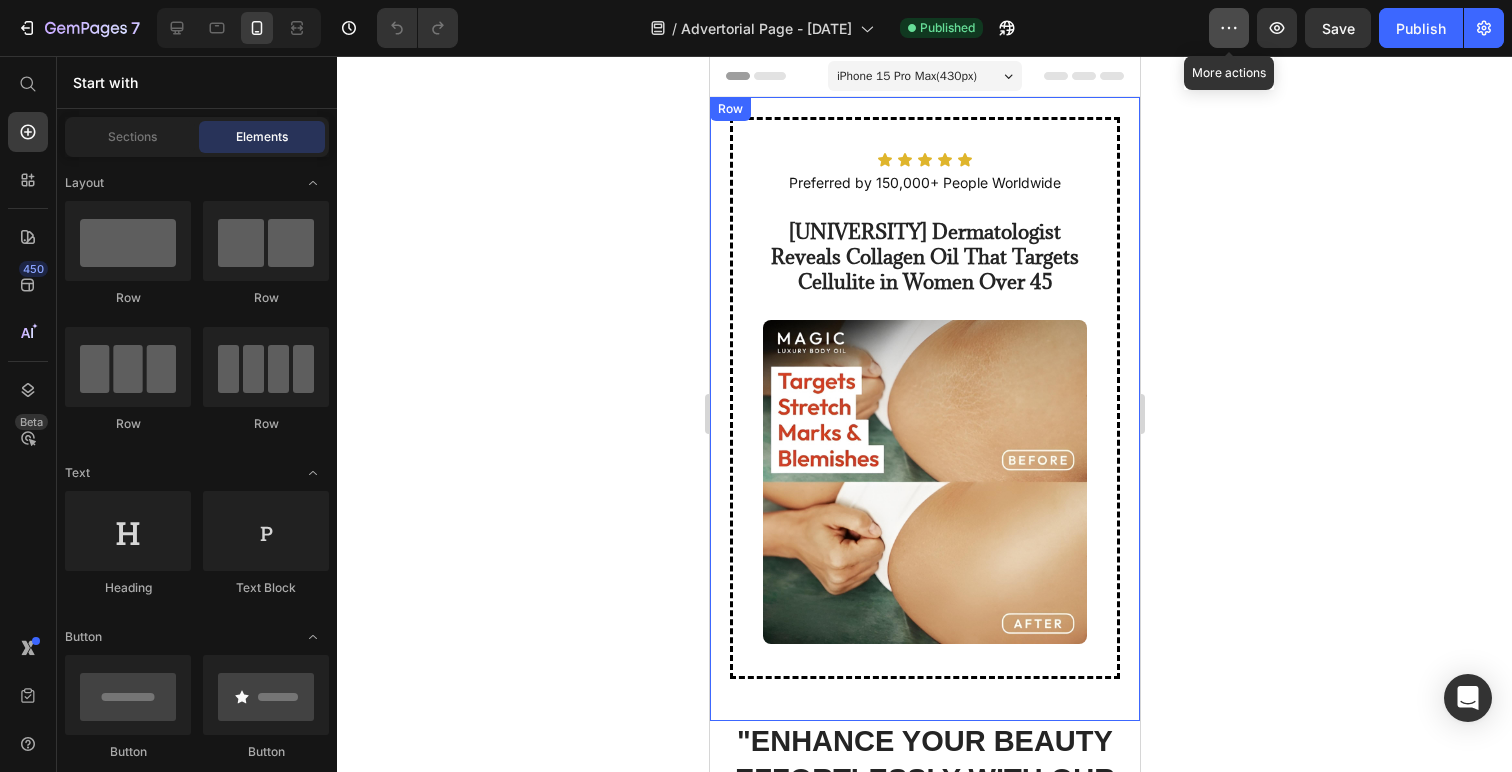 click 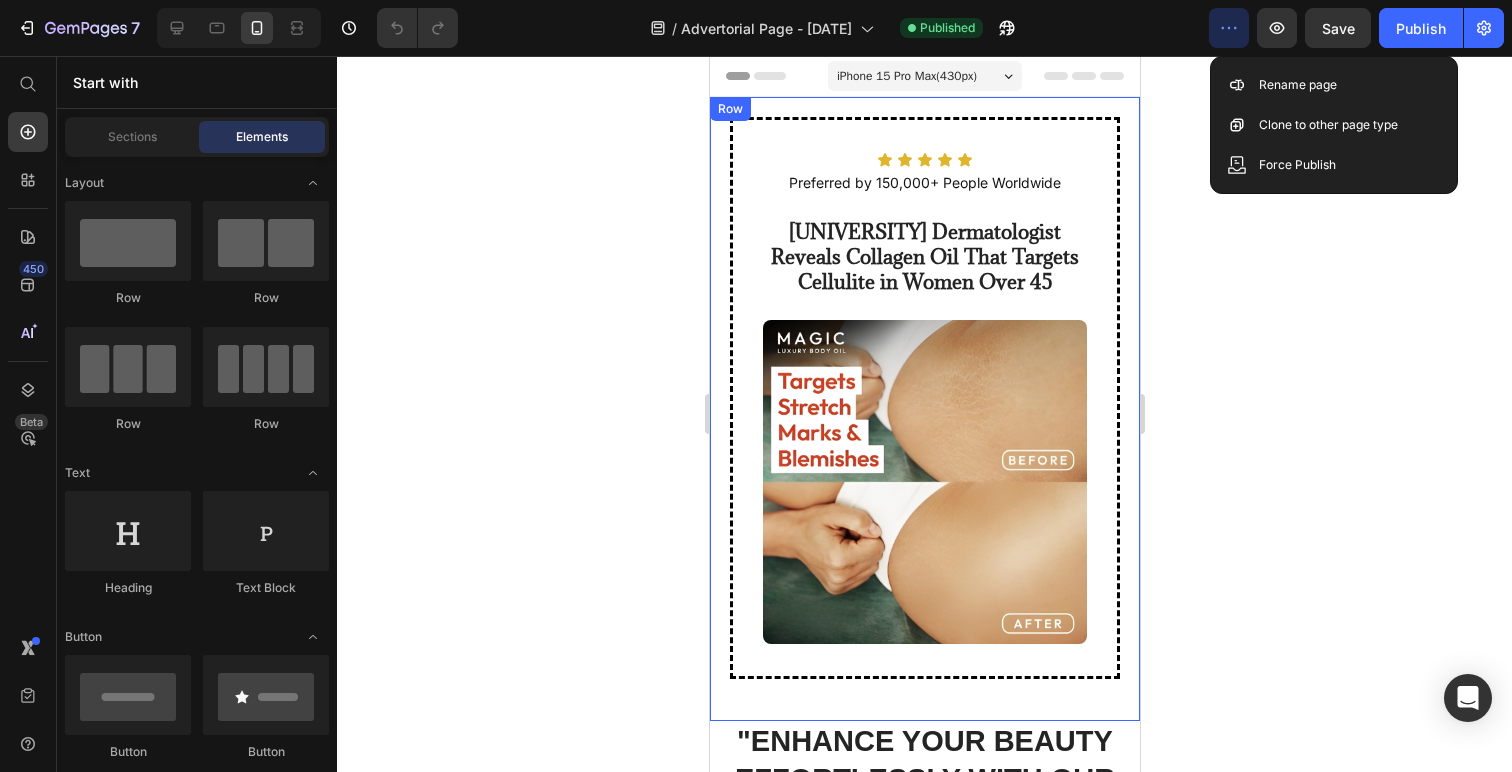 click on "7   /  Advertorial Page - Jul 9, 22:32:29 Published Preview  Save   Publish" 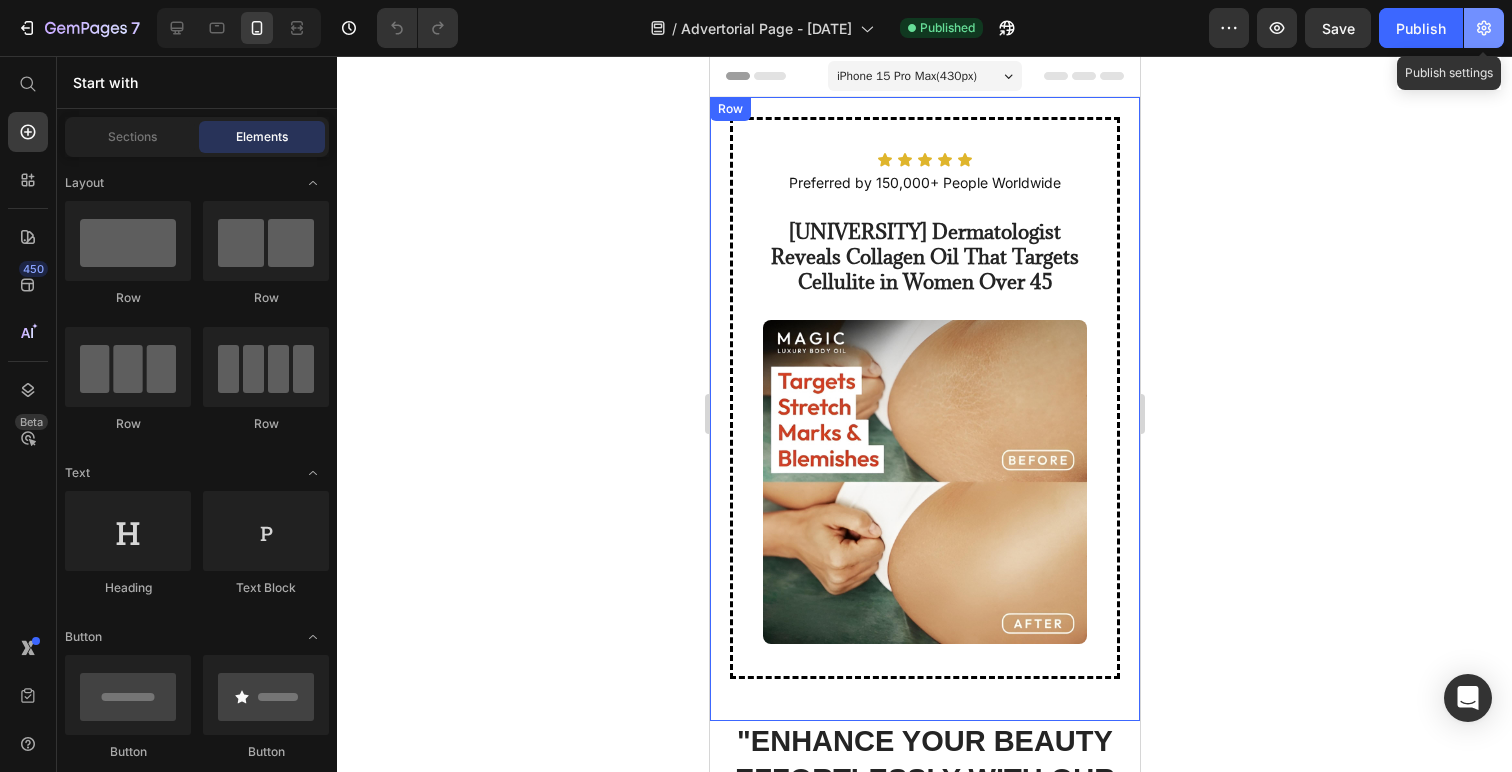 click 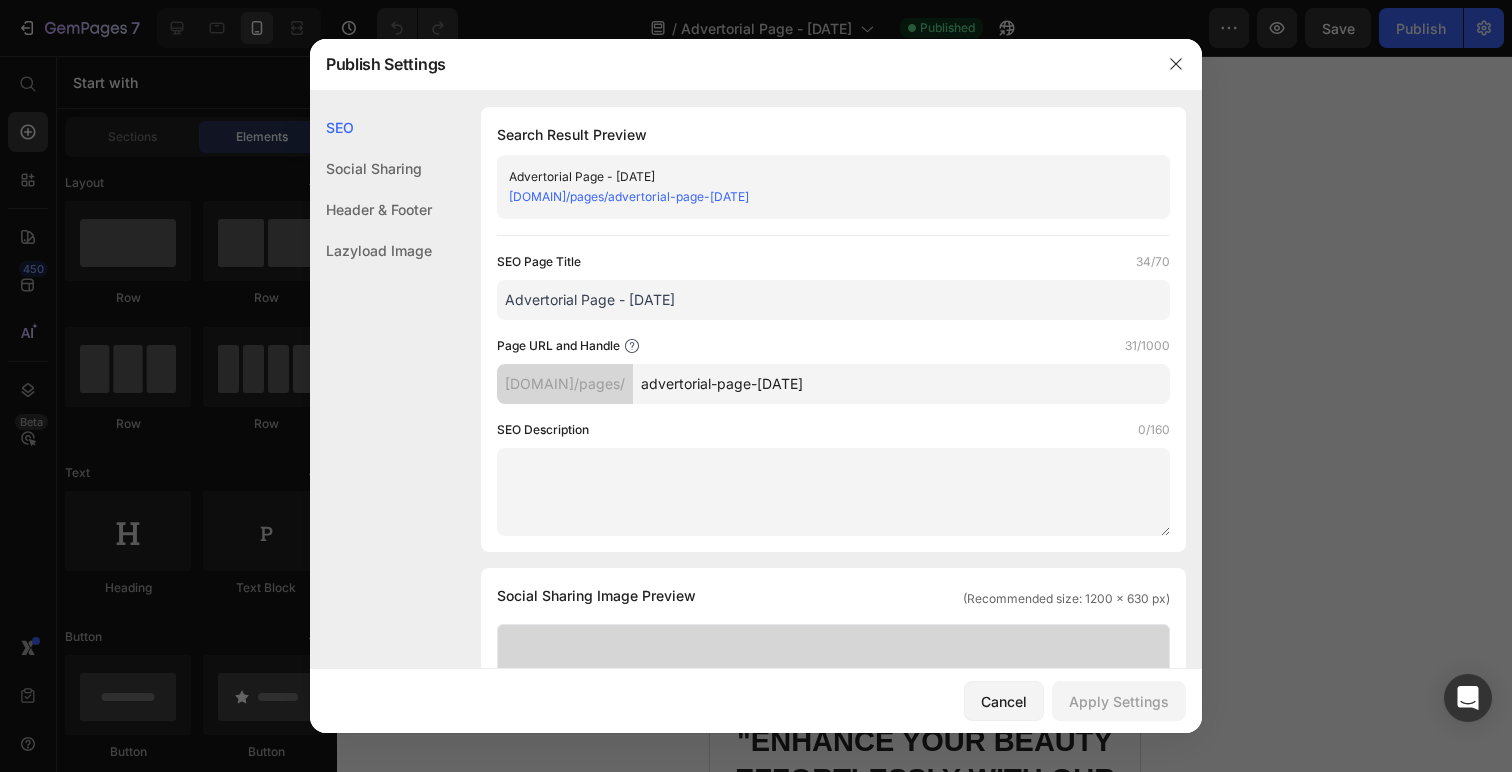 click on "Advertorial Page - [DATE], [TIME]" at bounding box center [833, 300] 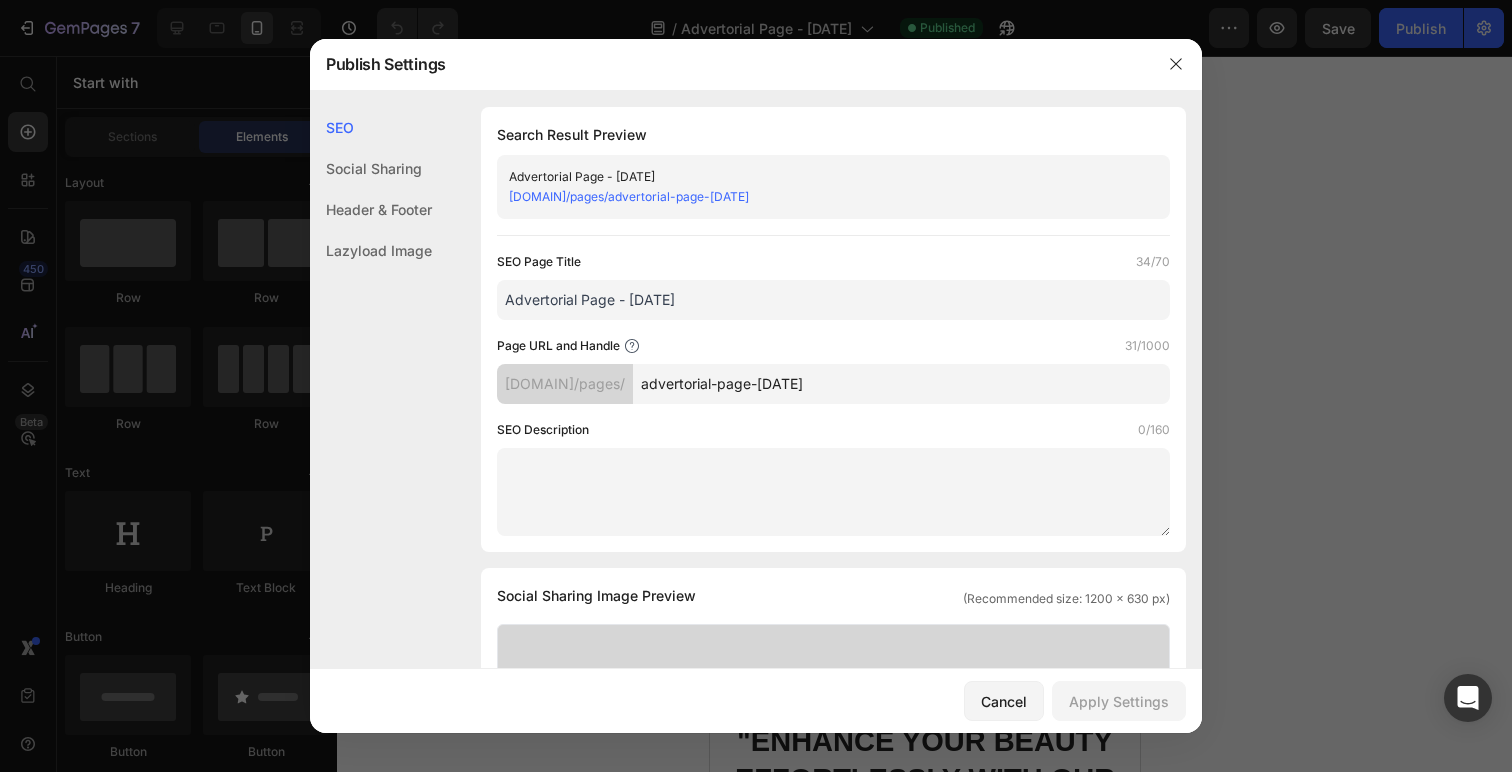 paste on "Firmea PL" 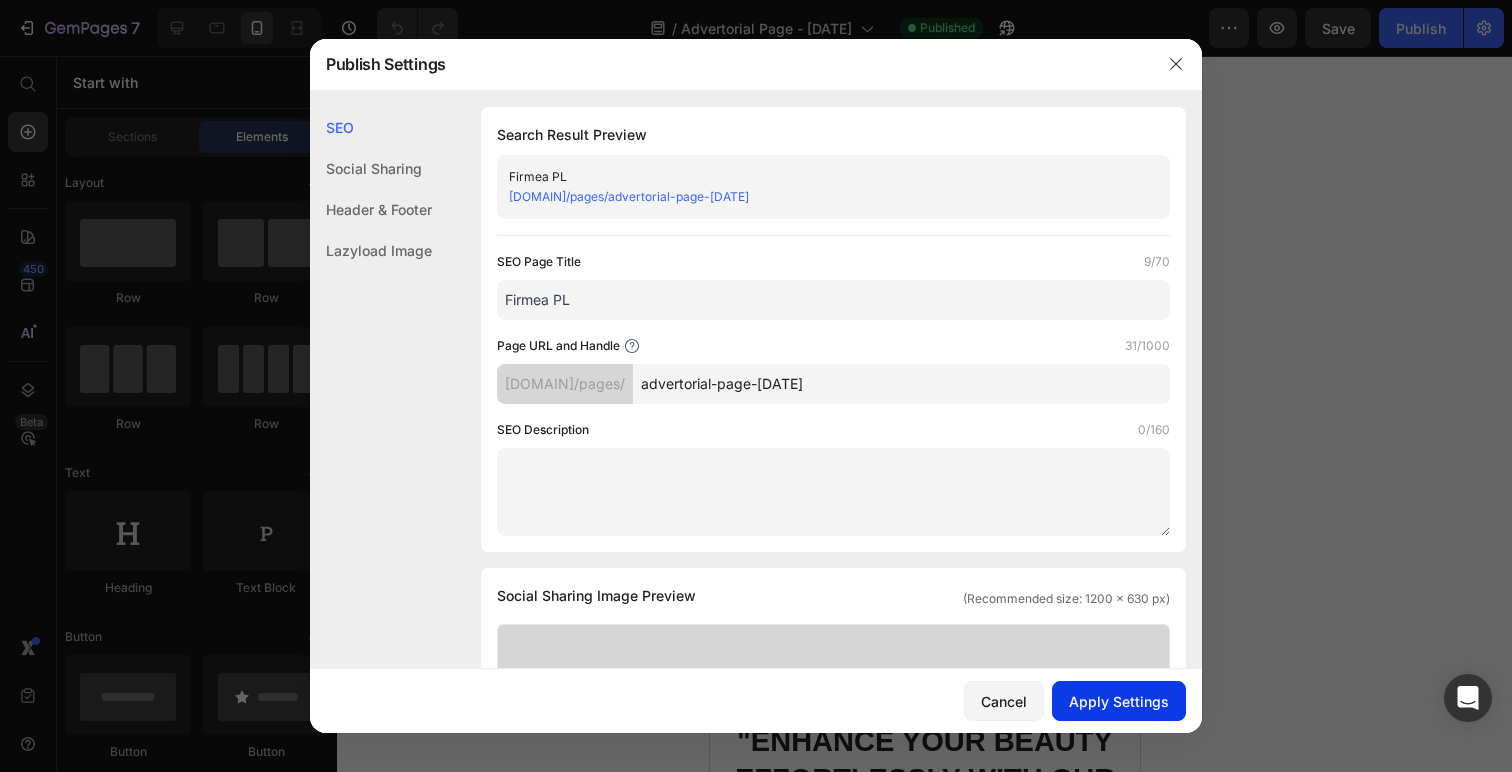 type on "Firmea PL" 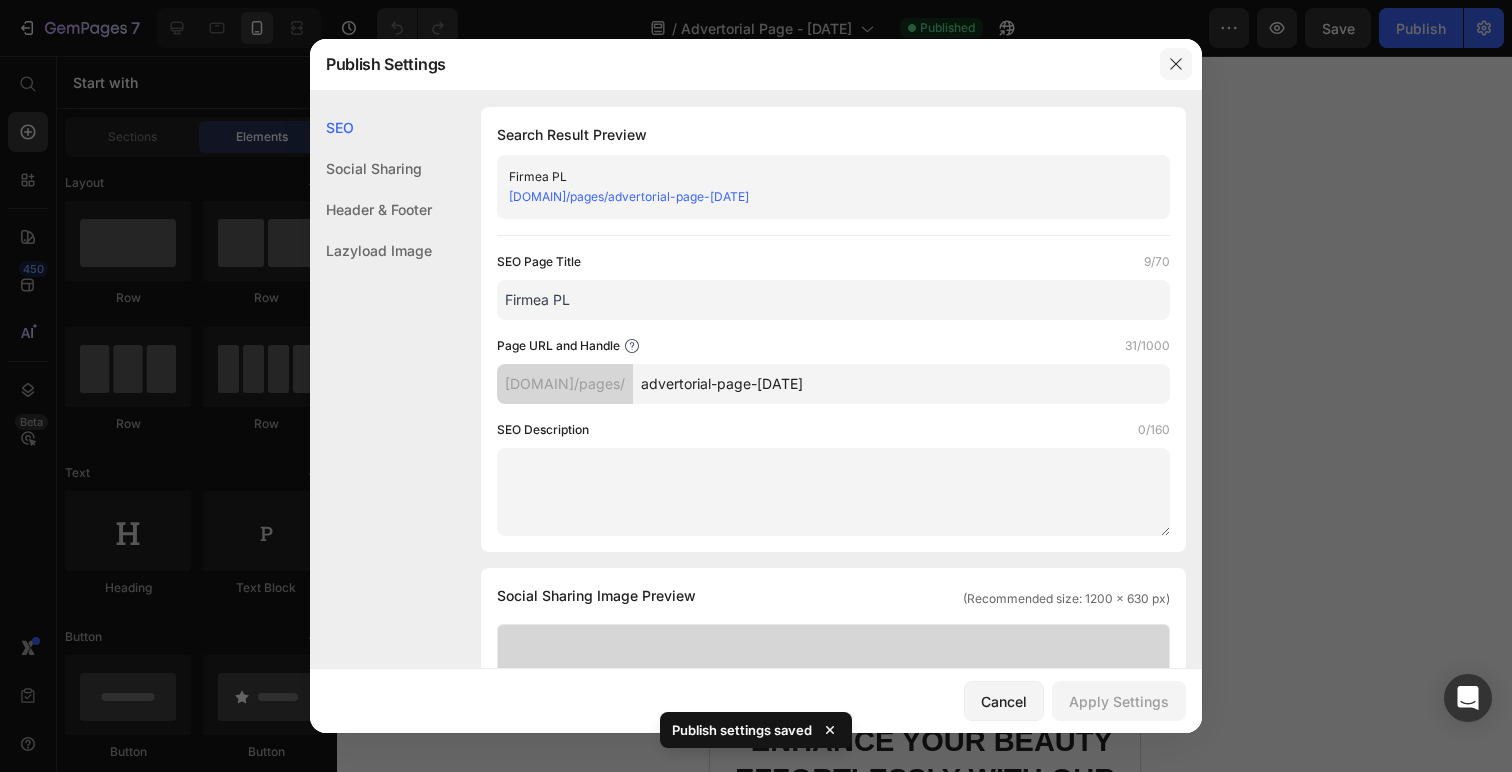 click 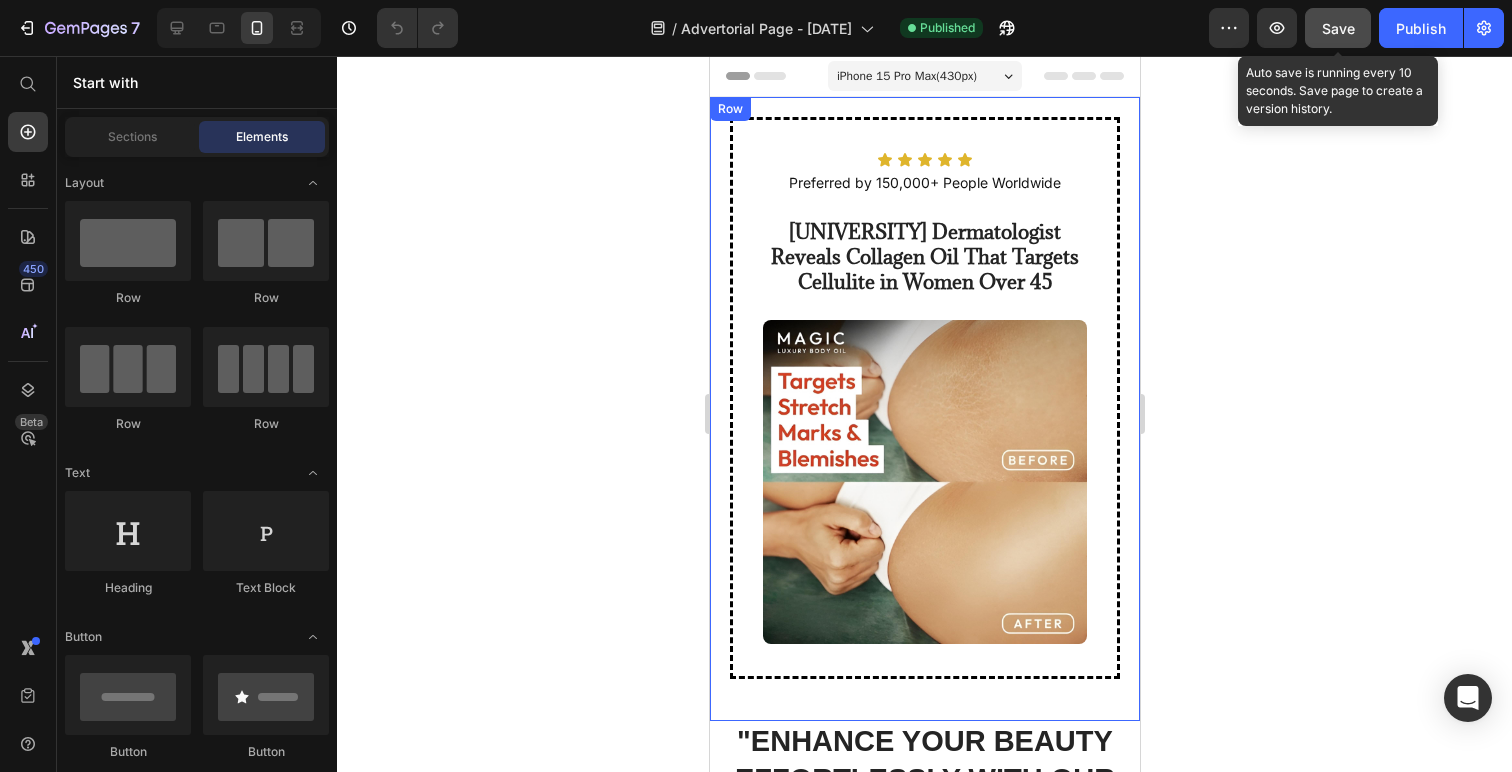 click on "Save" 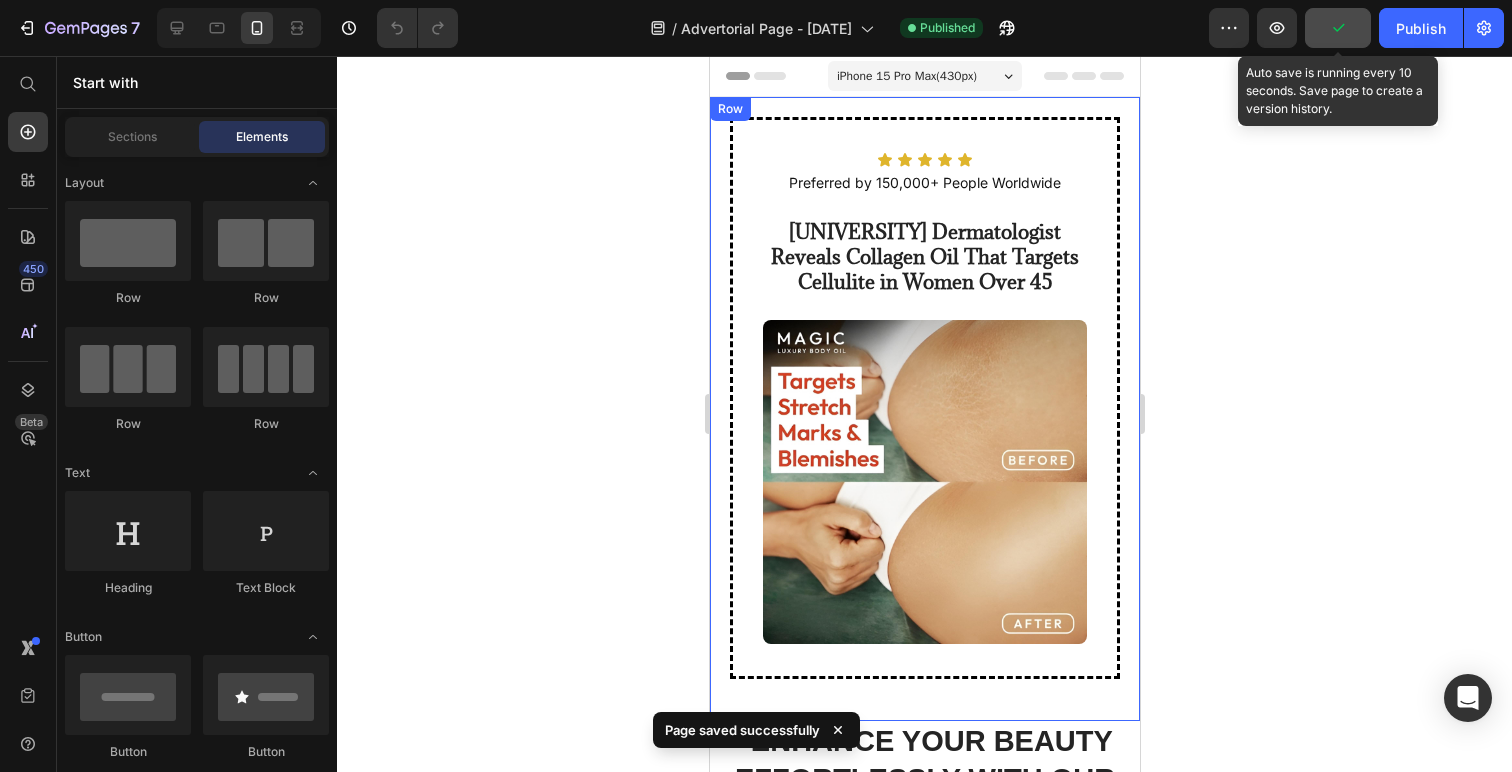type 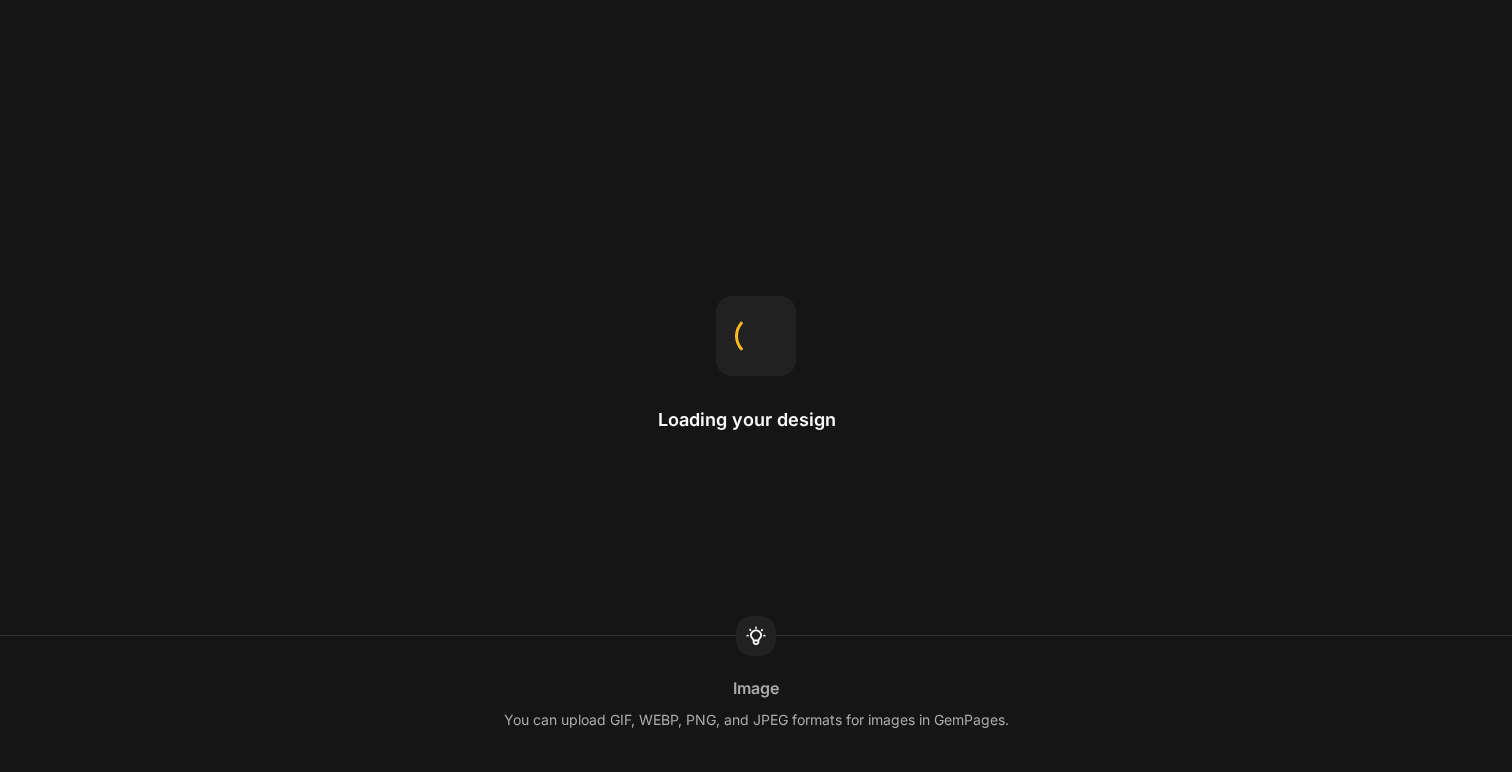 scroll, scrollTop: 0, scrollLeft: 0, axis: both 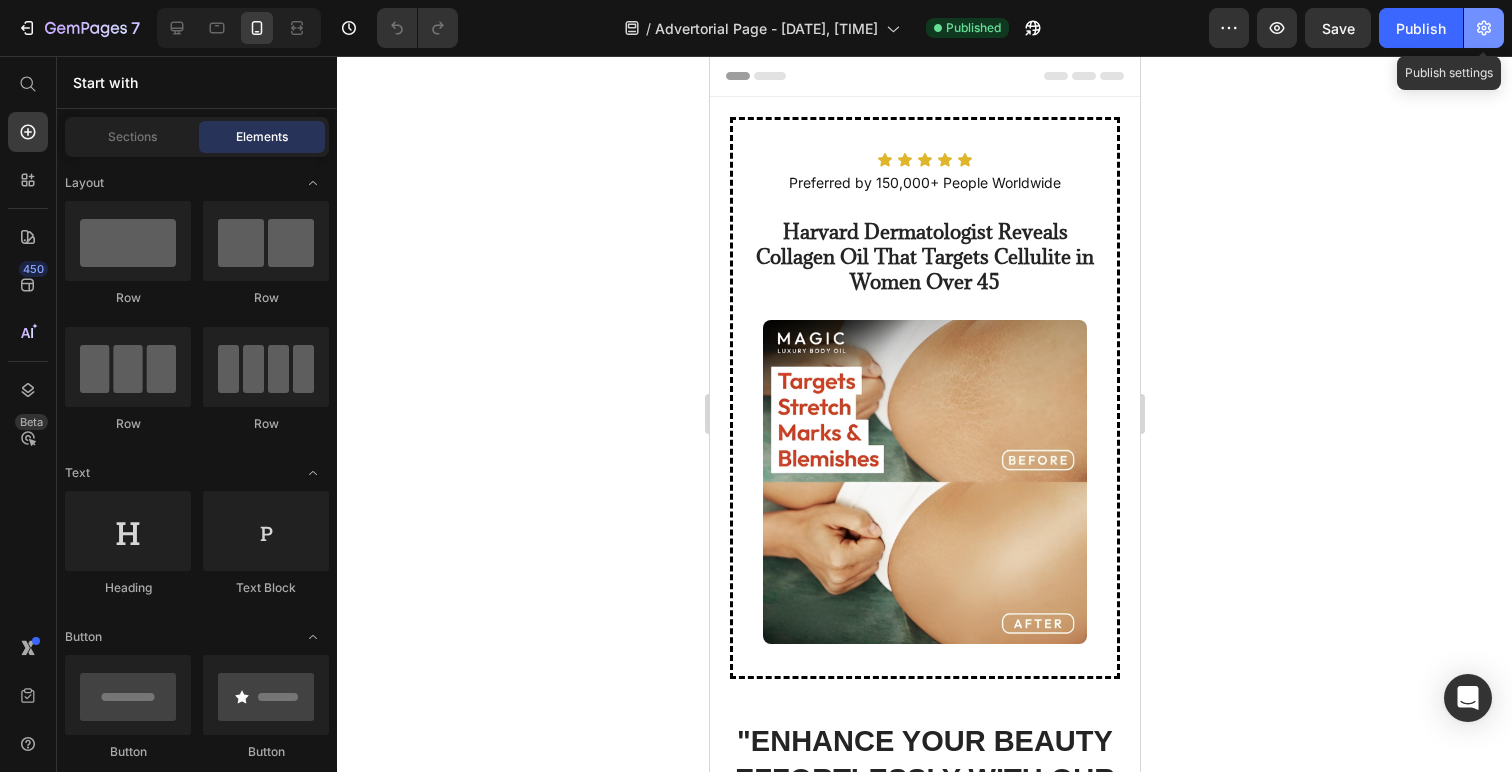 click 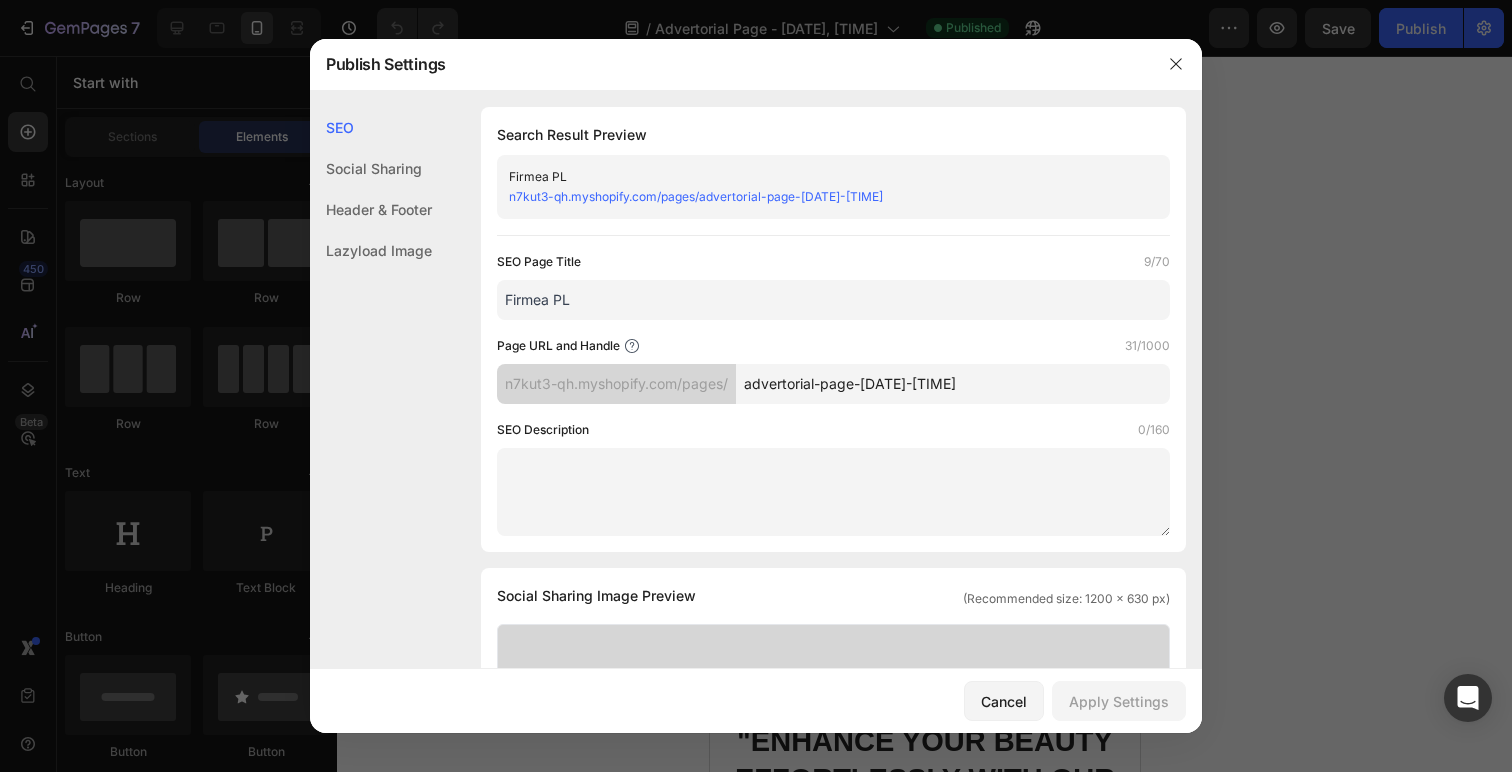 click on "advertorial-page-[DATE]-[TIME]" at bounding box center (953, 384) 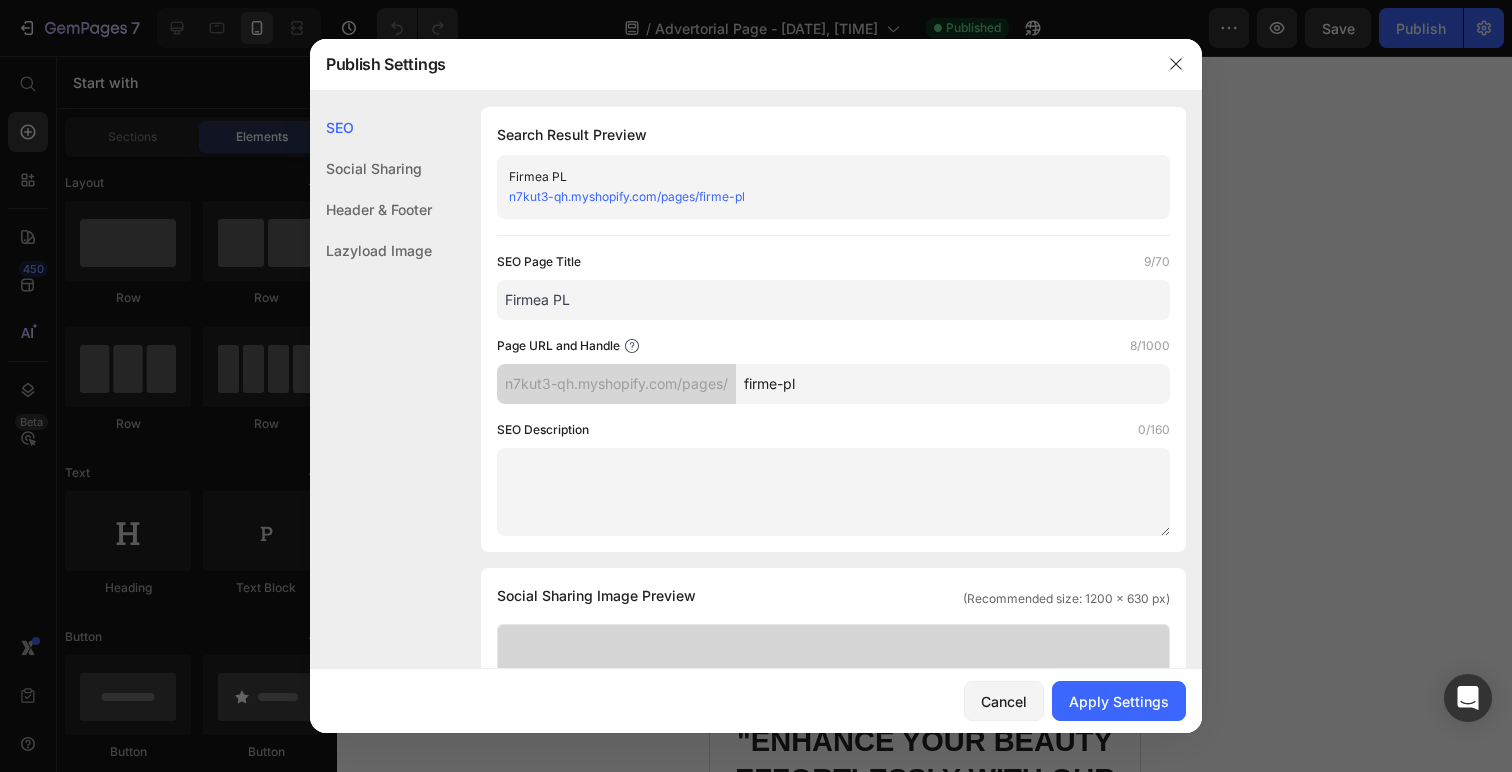 type on "firme-pl" 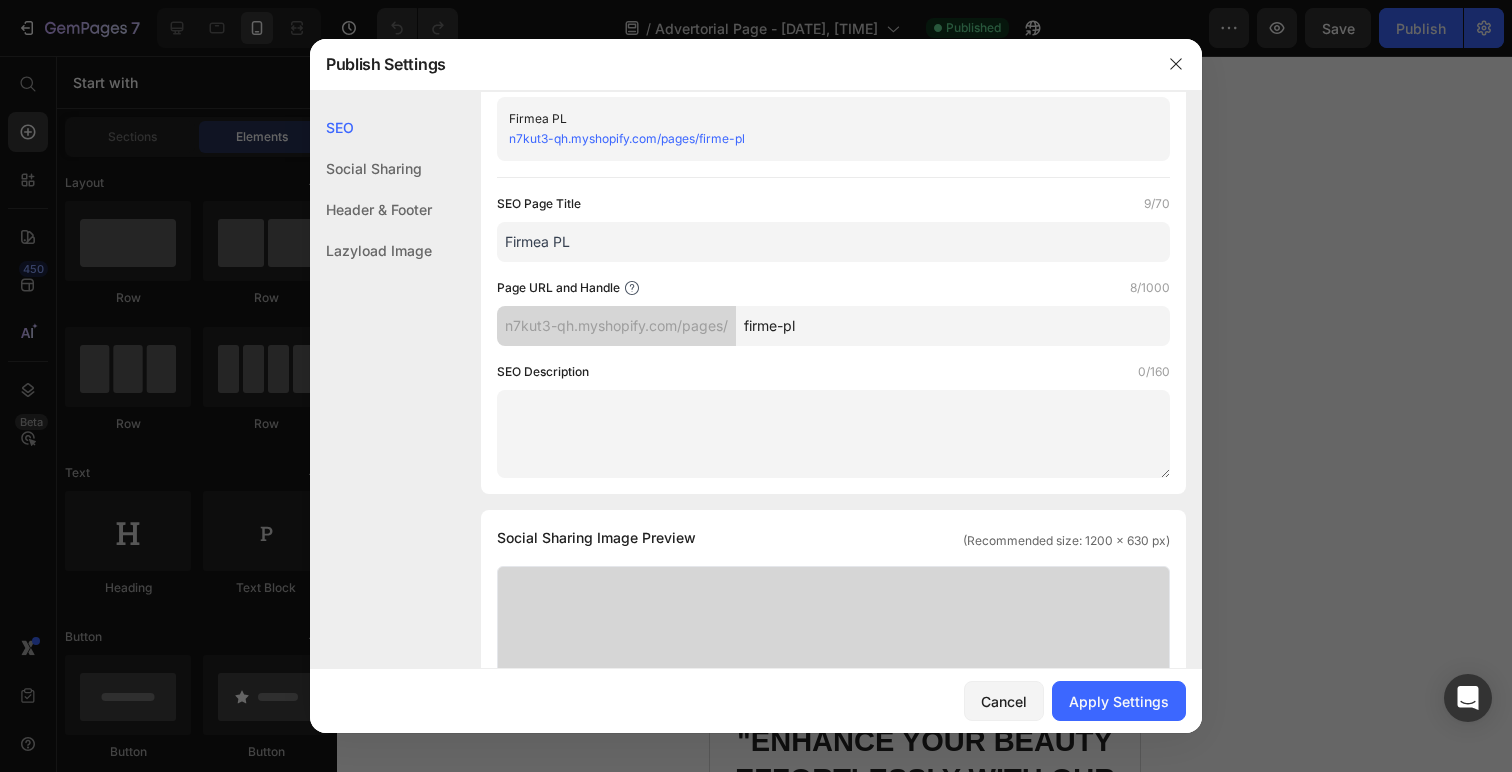scroll, scrollTop: 0, scrollLeft: 0, axis: both 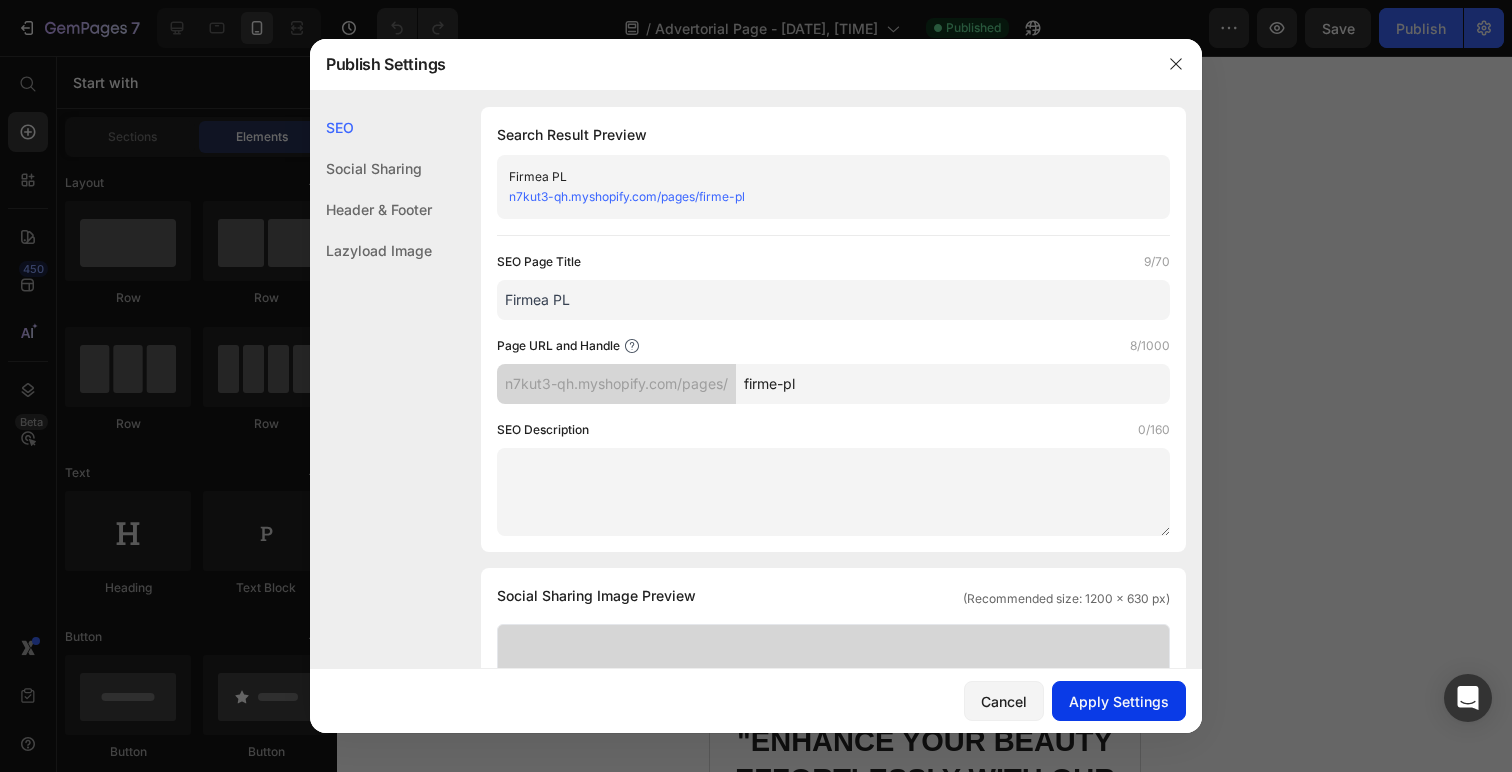 click on "Apply Settings" at bounding box center [1119, 701] 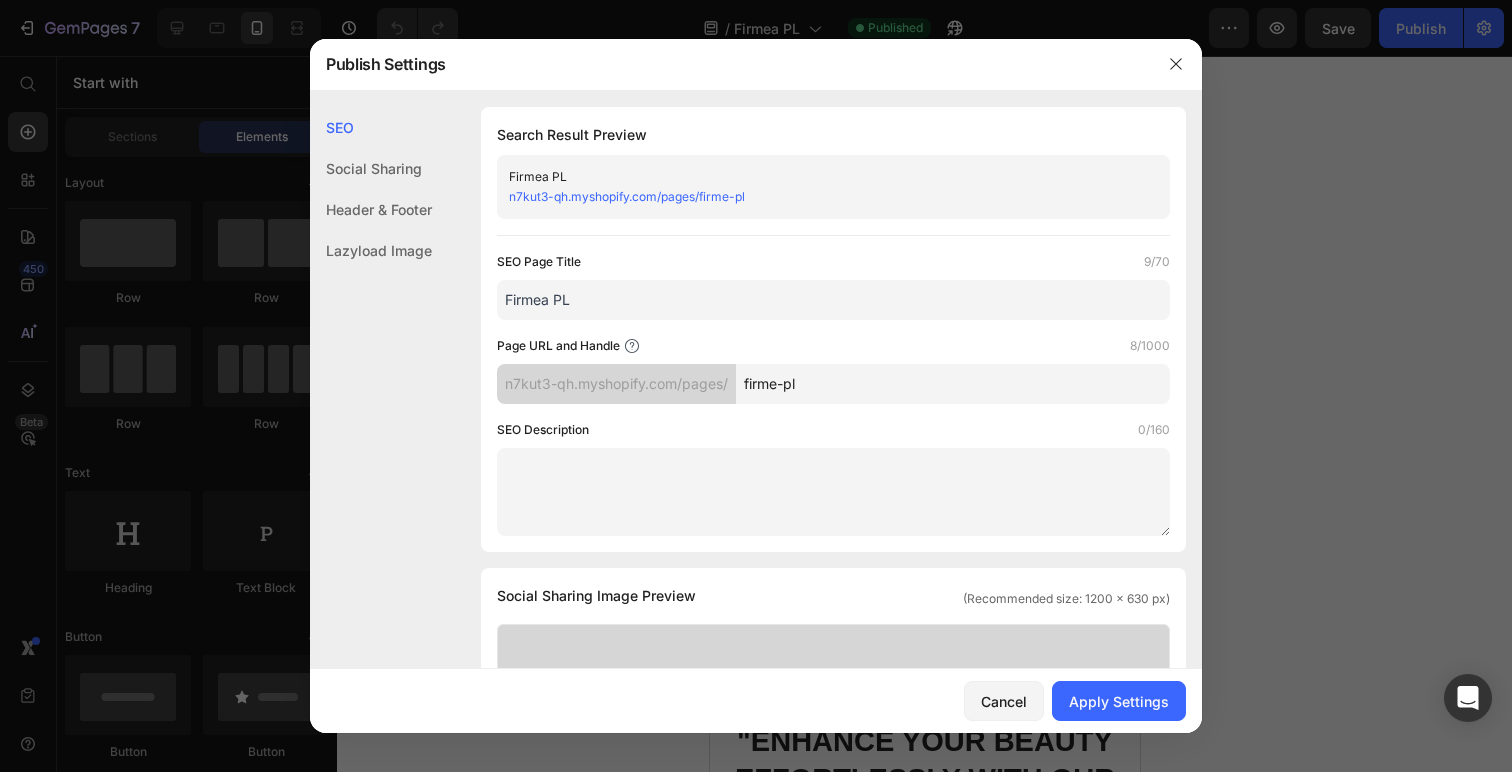 click on "Social Sharing" 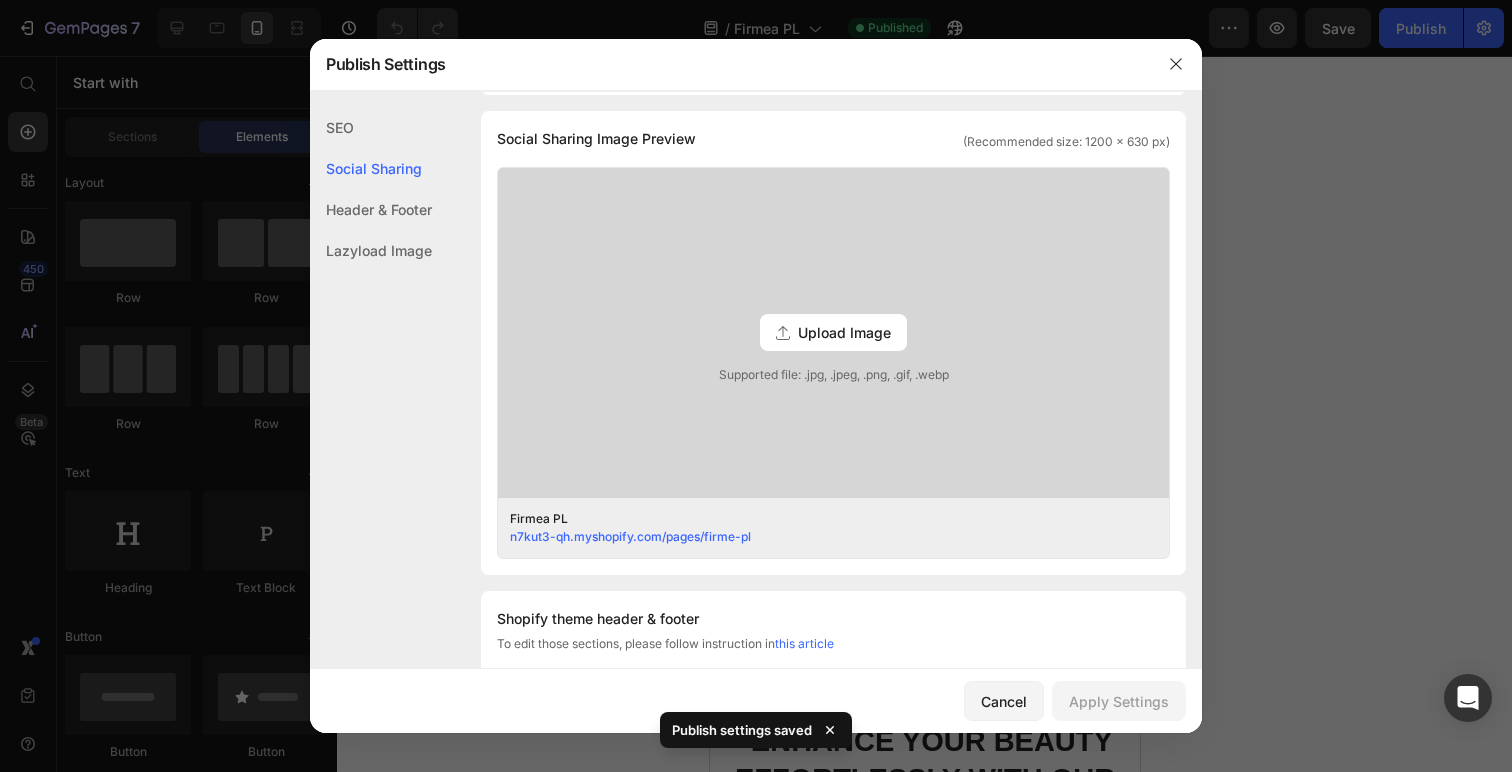 click on "Header & Footer" 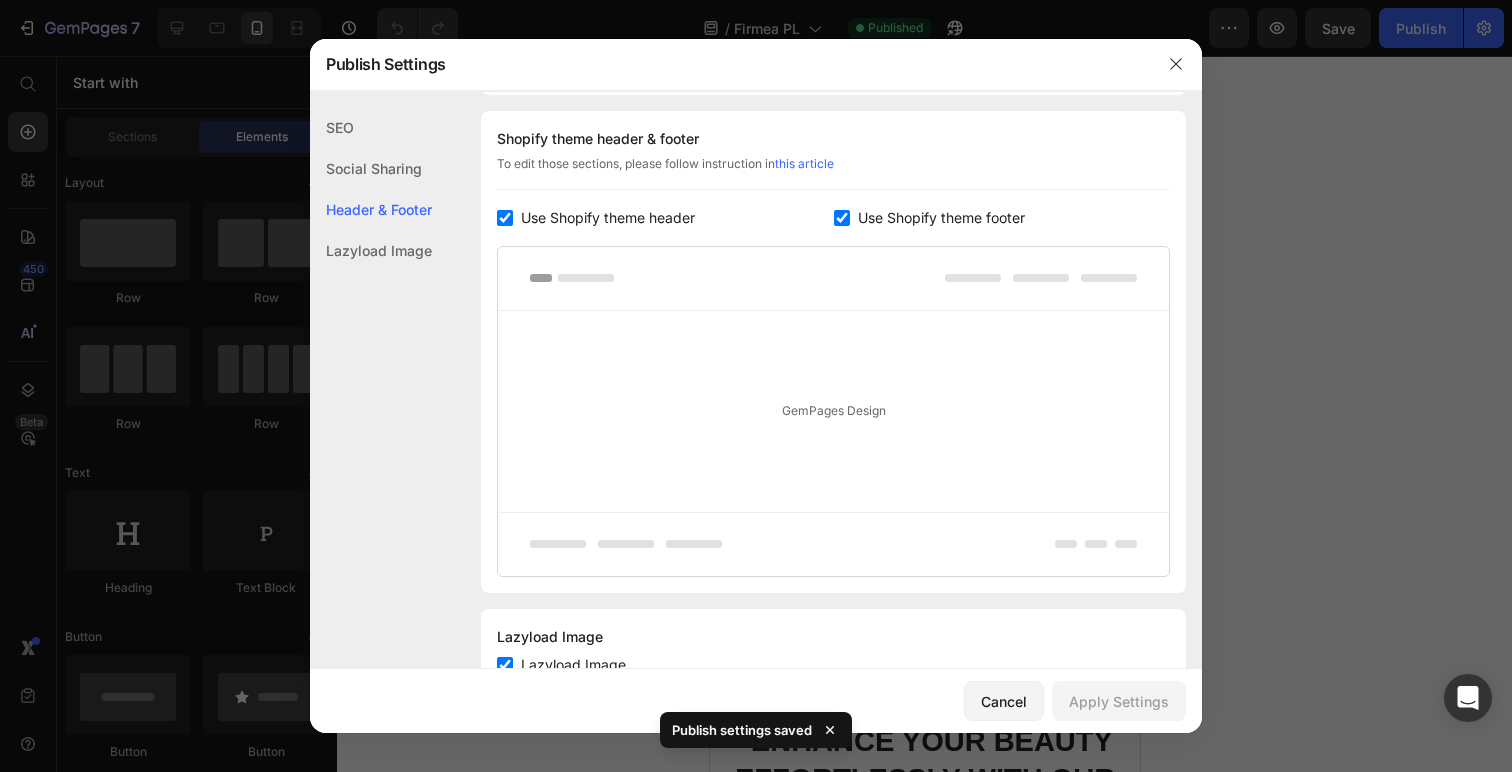 click on "Lazyload Image" 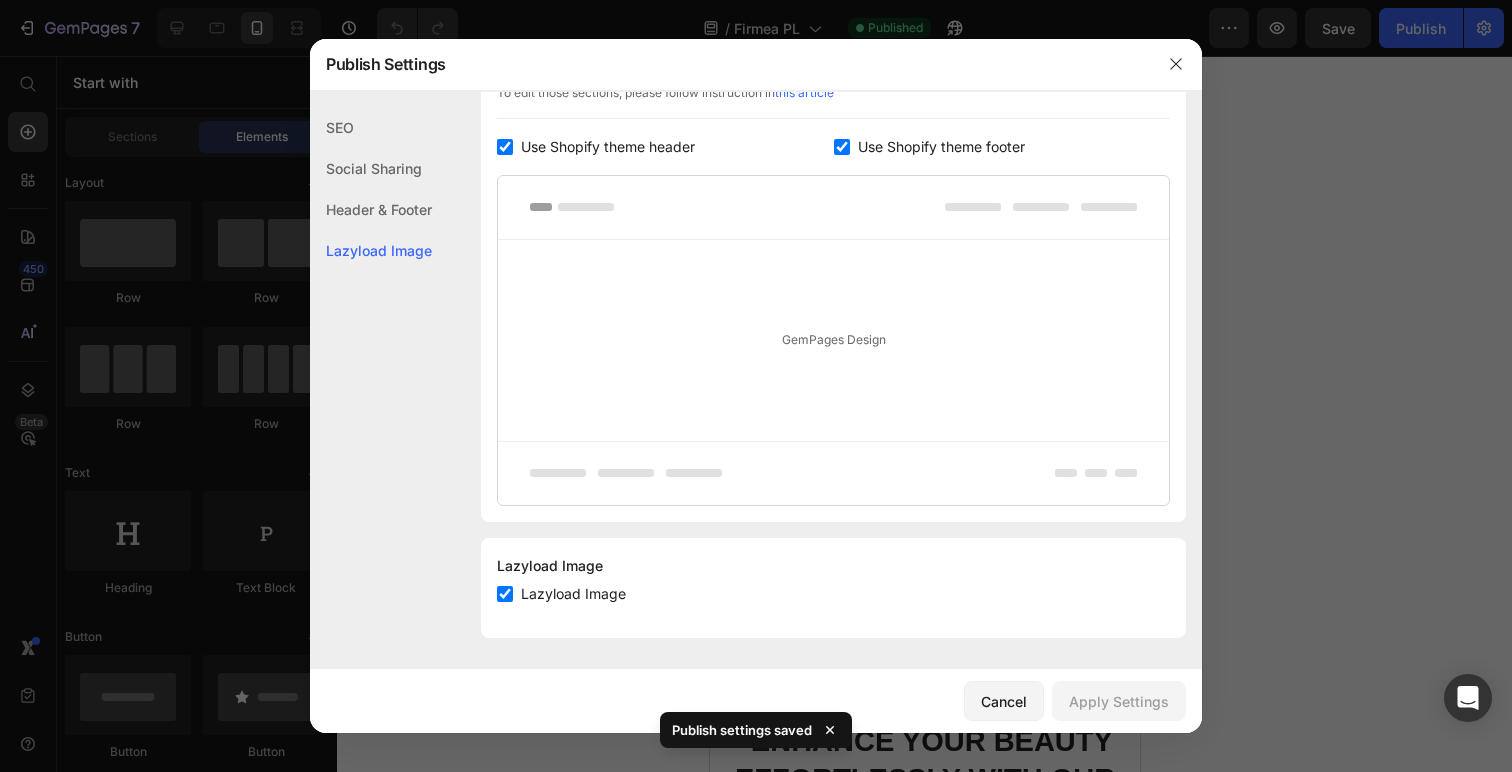 click on "SEO" 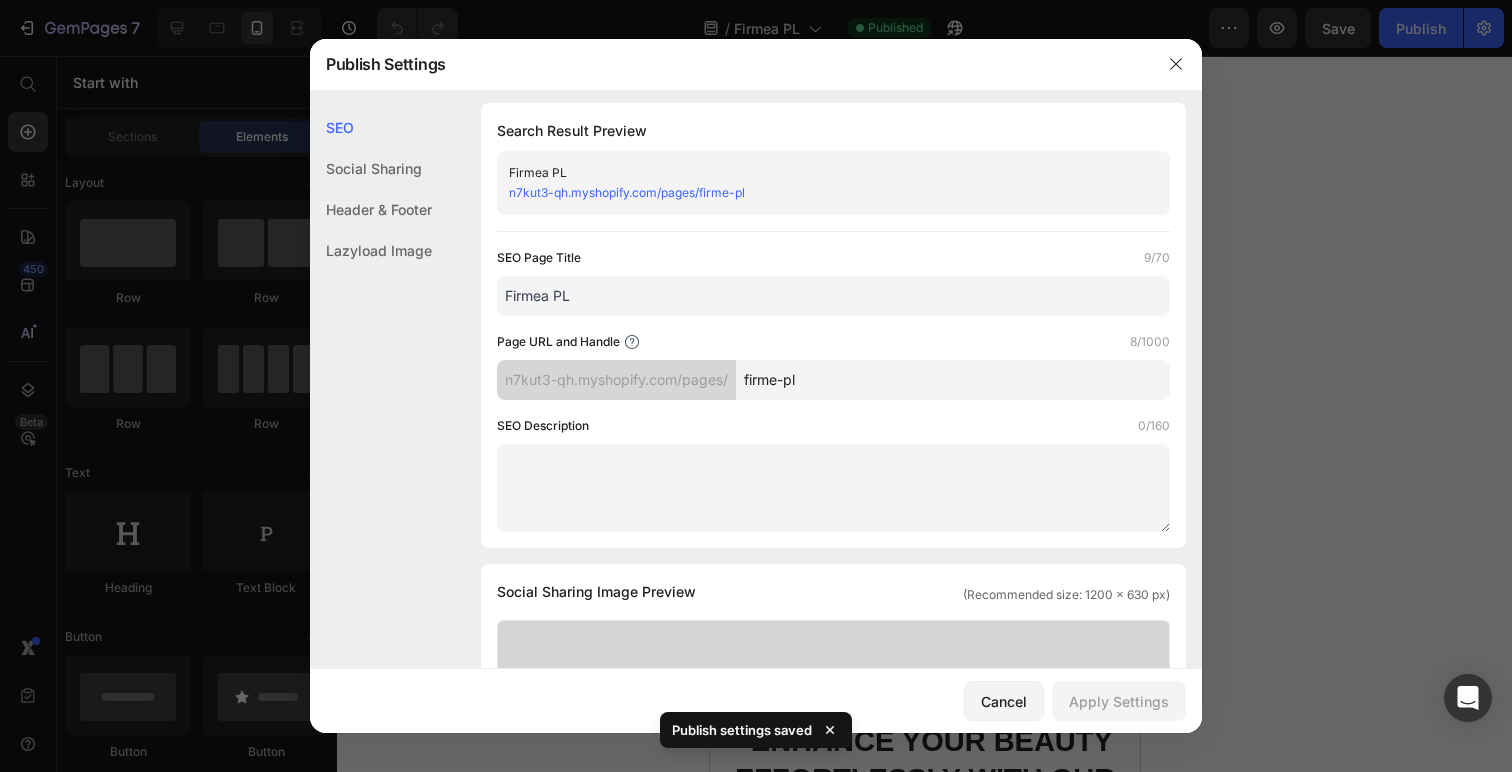 scroll, scrollTop: 0, scrollLeft: 0, axis: both 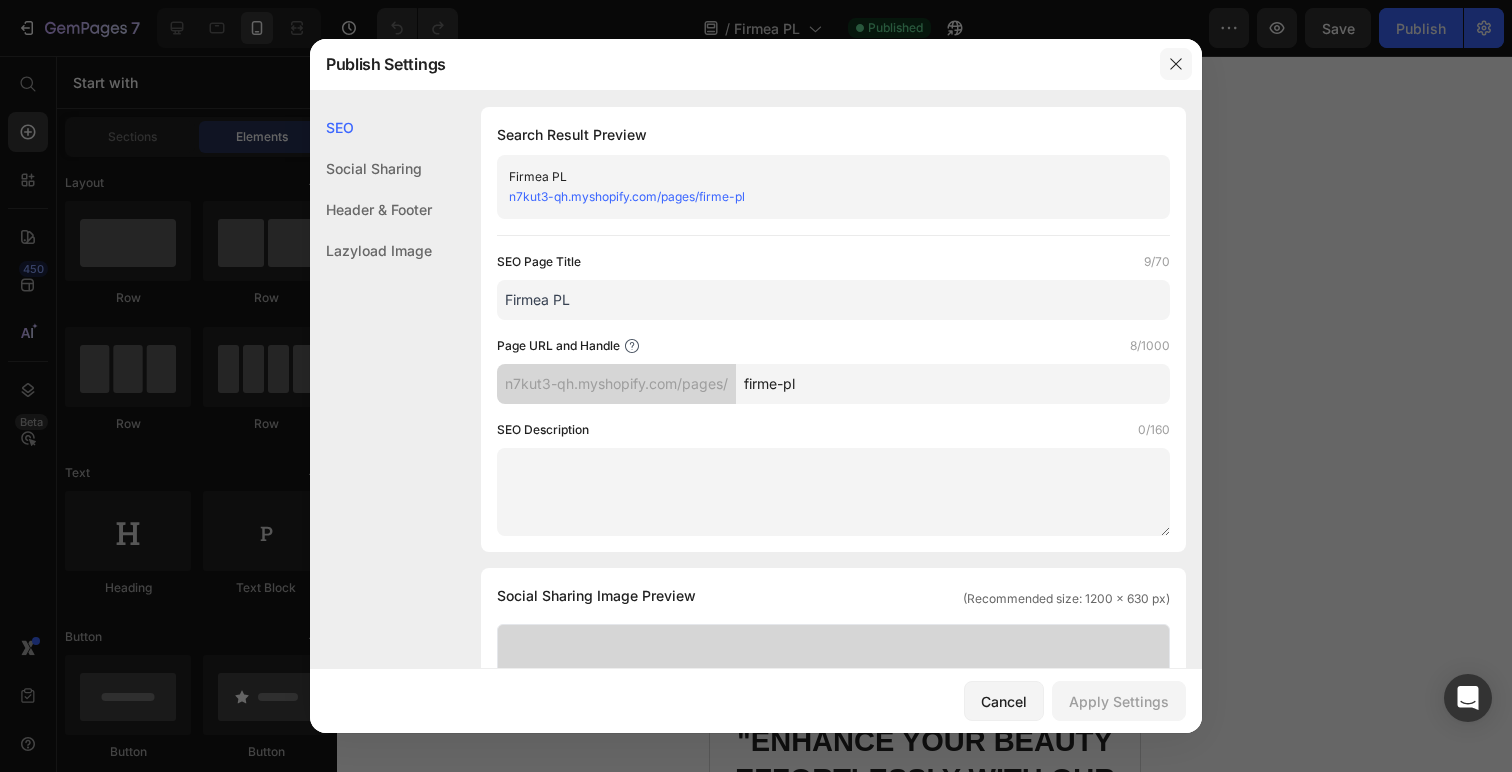click at bounding box center (1176, 64) 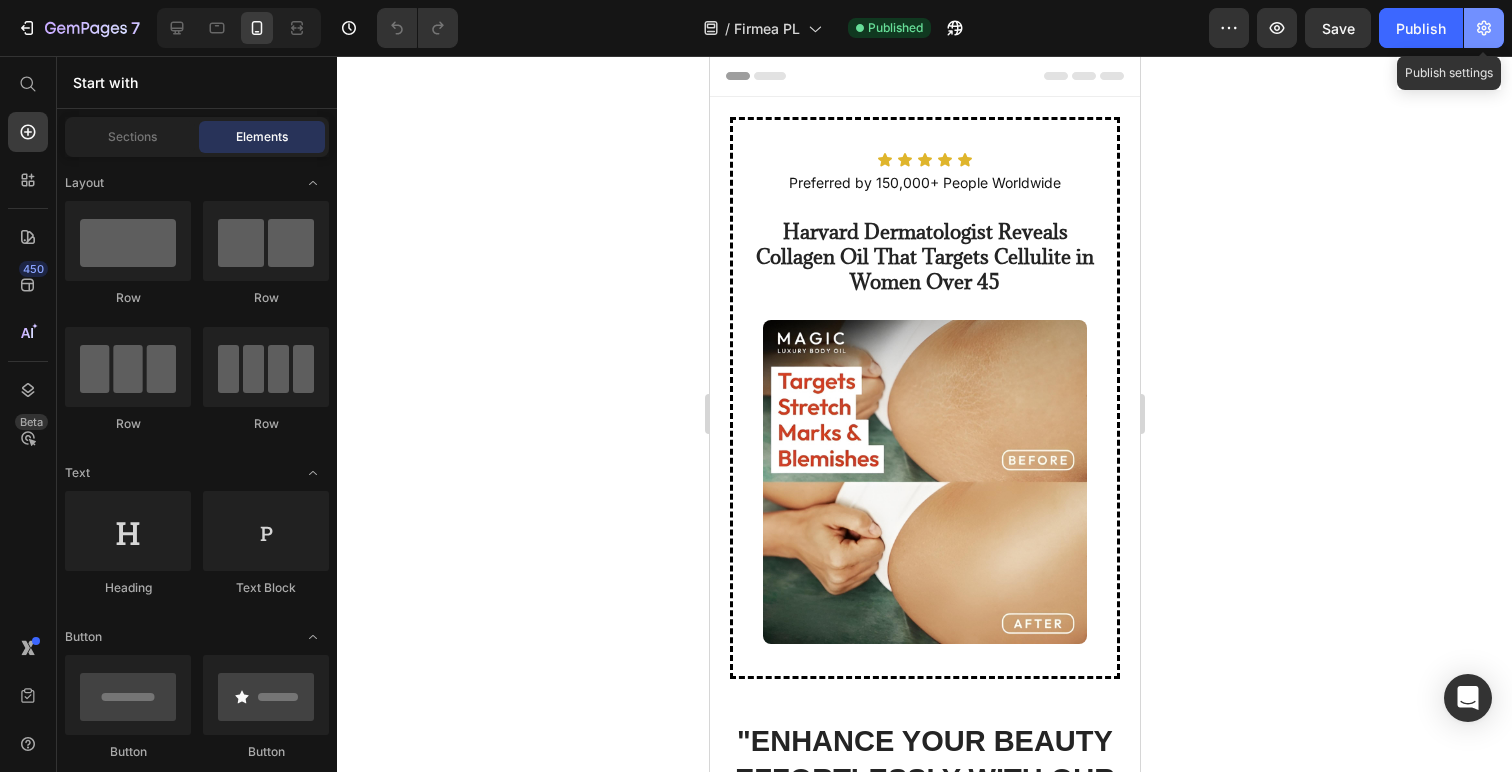 click 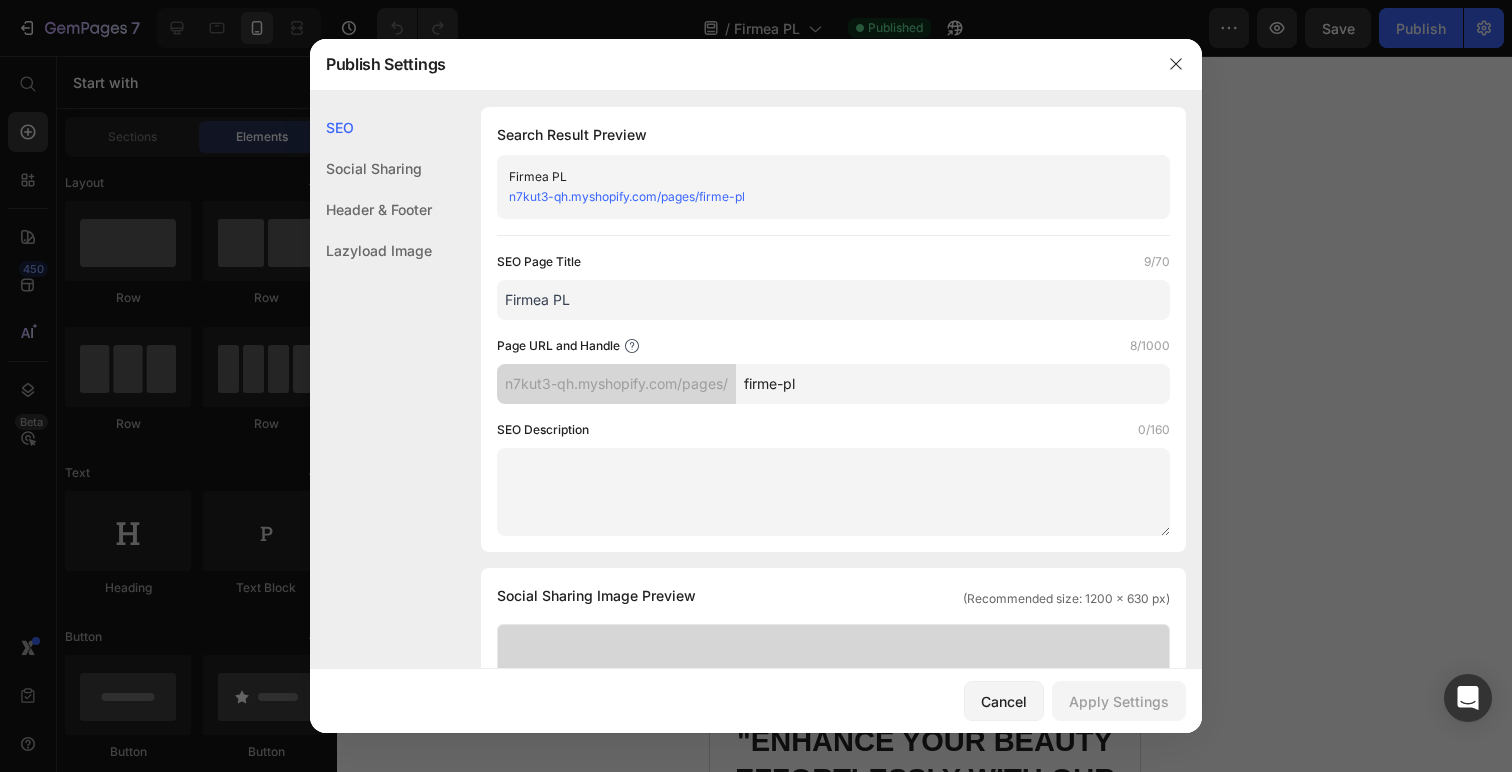click on "firme-pl" at bounding box center (953, 384) 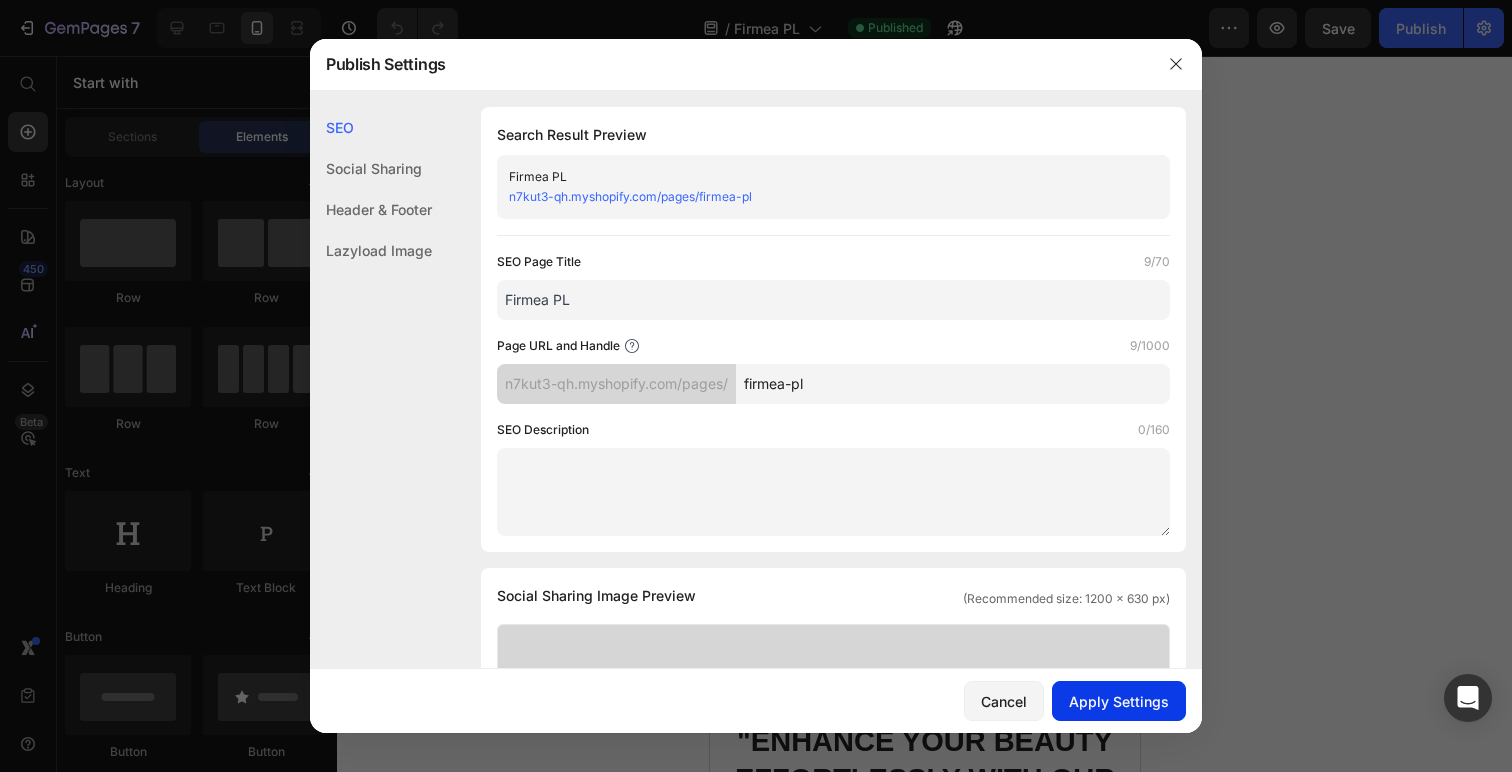 type on "firmea-pl" 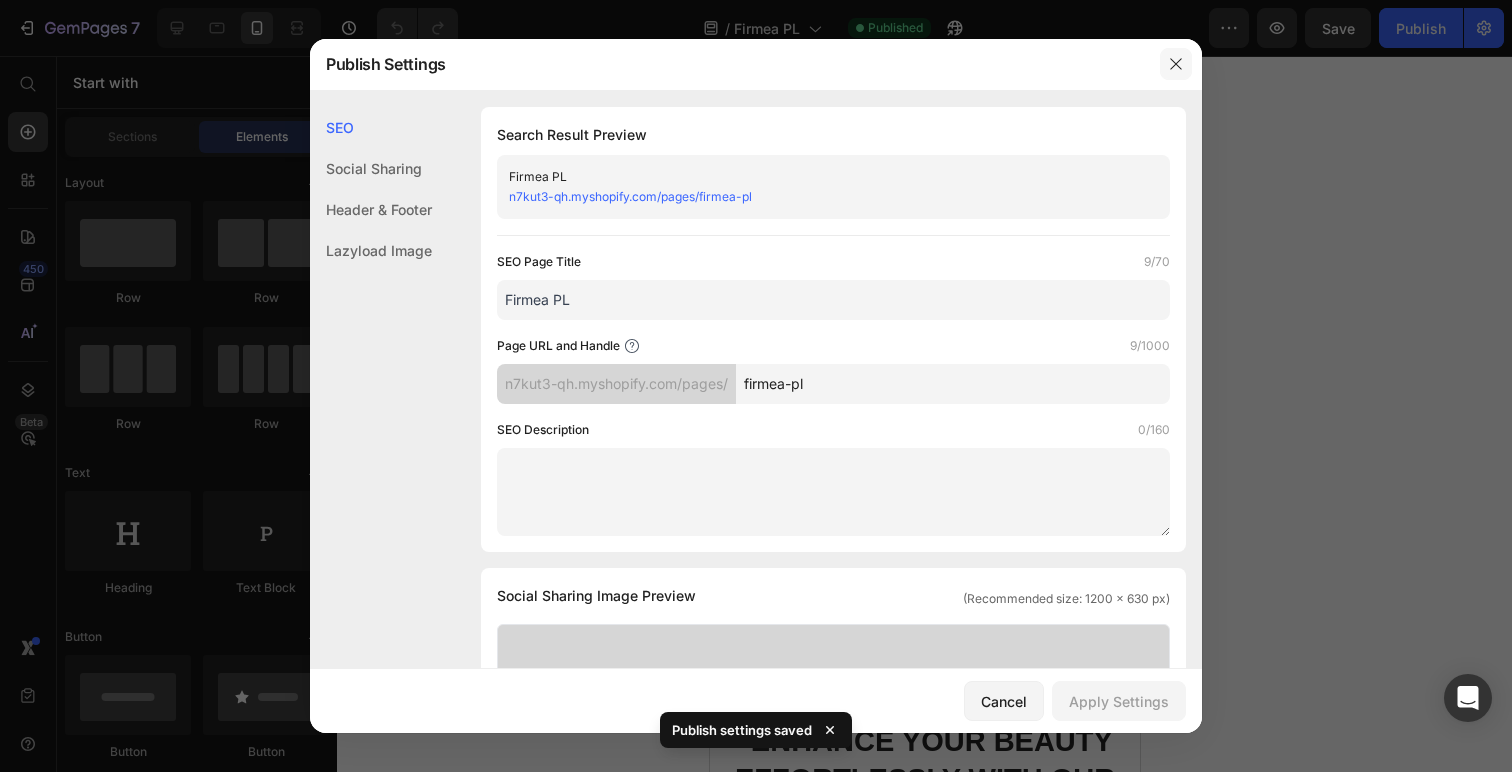 click 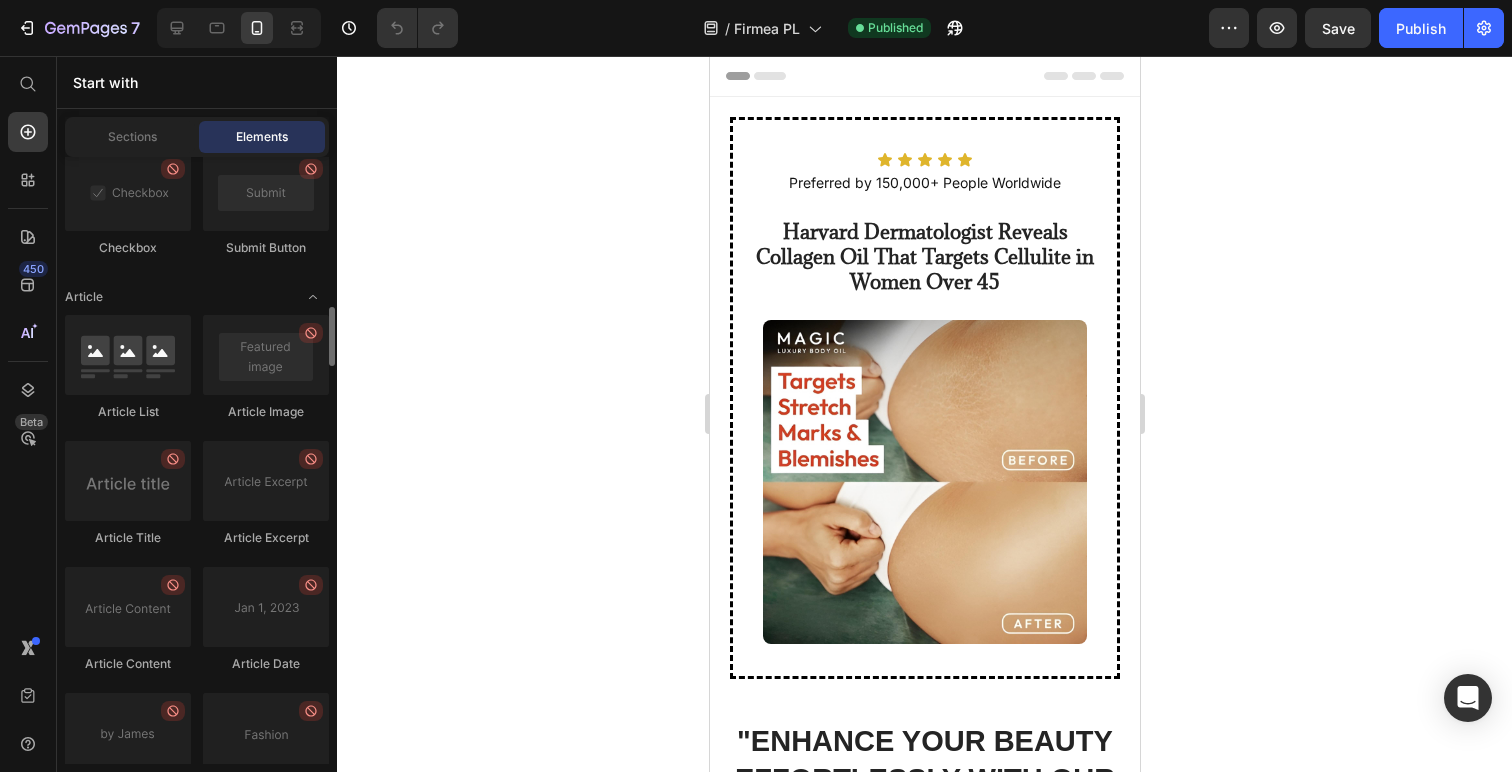 scroll, scrollTop: 5572, scrollLeft: 0, axis: vertical 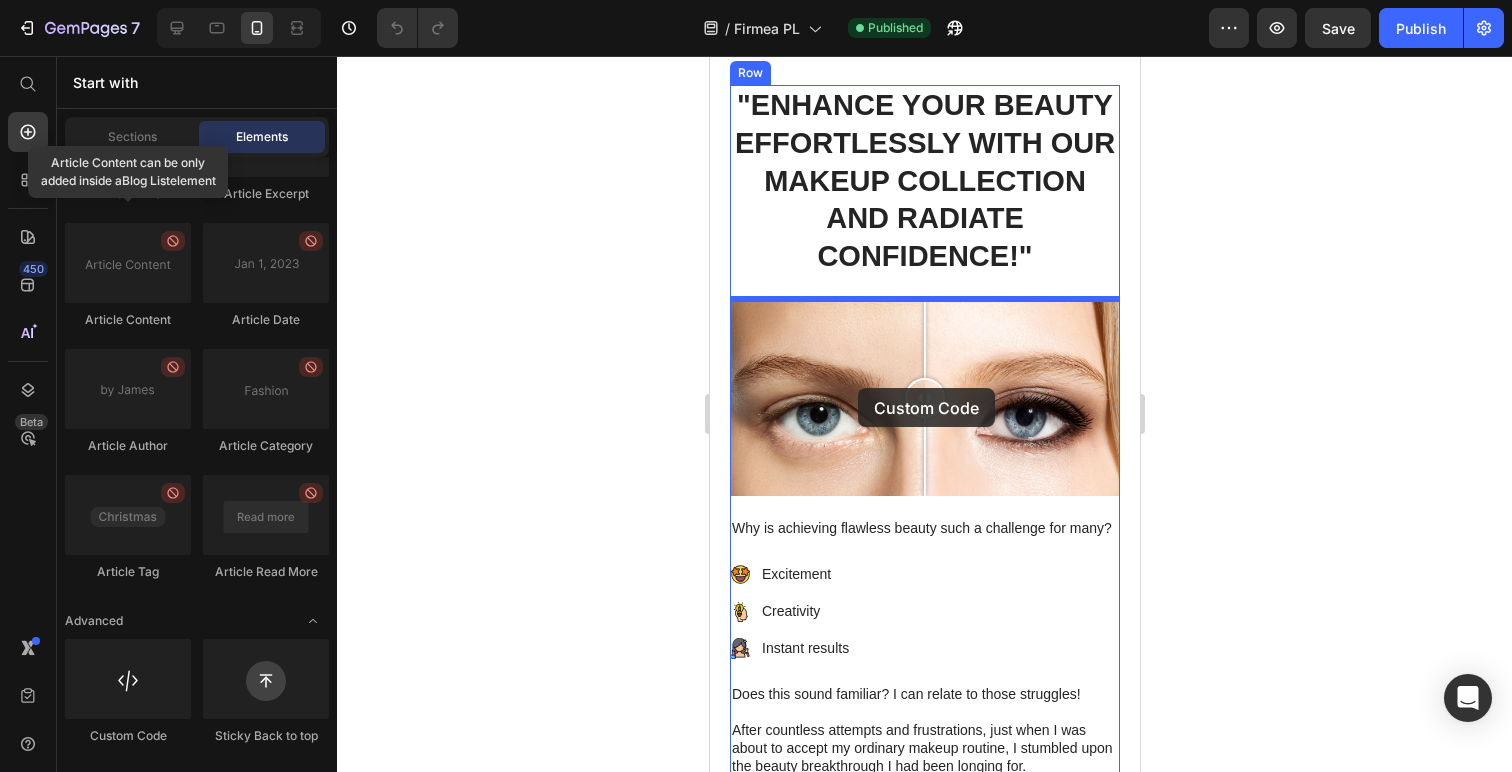 drag, startPoint x: 848, startPoint y: 738, endPoint x: 848, endPoint y: 199, distance: 539 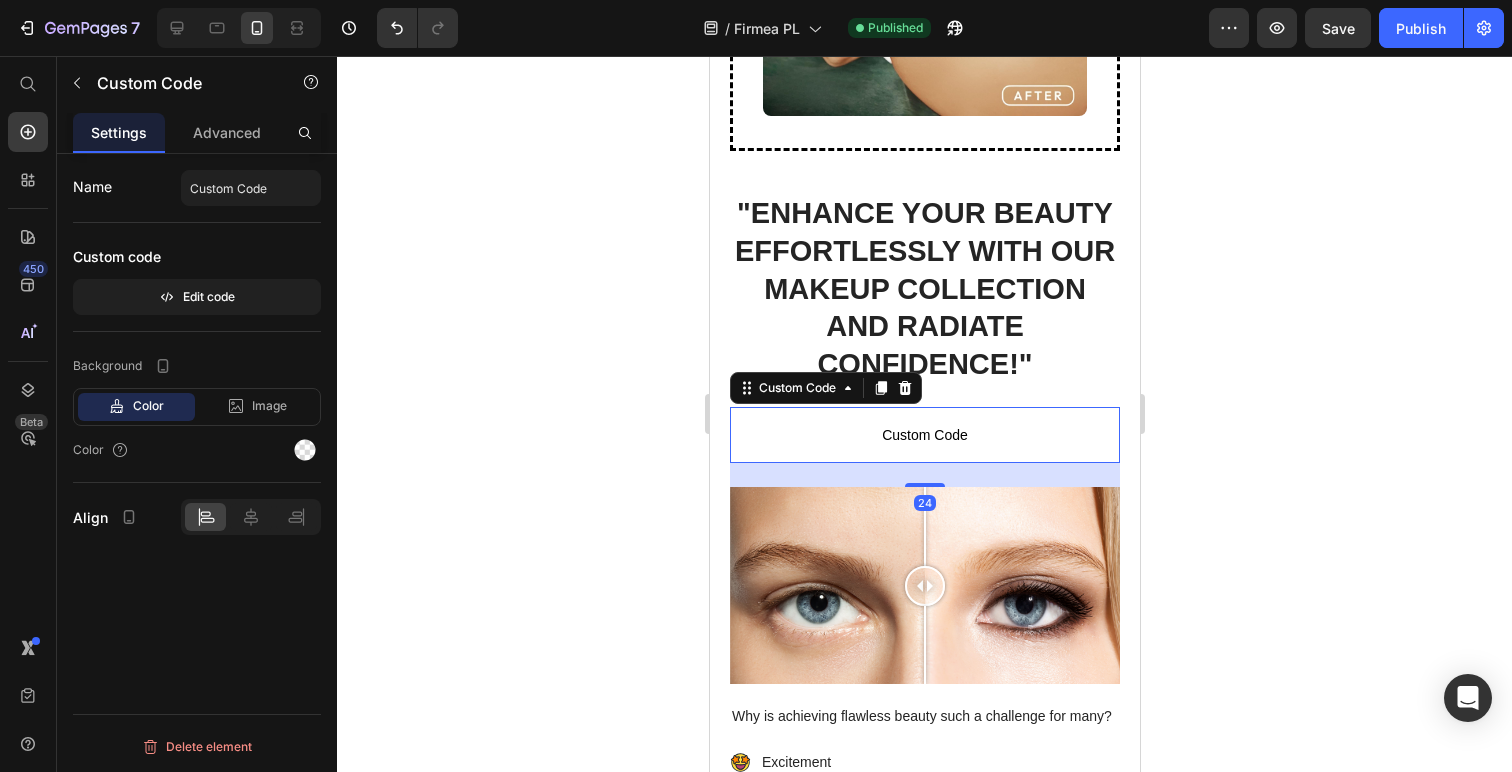 scroll, scrollTop: 521, scrollLeft: 0, axis: vertical 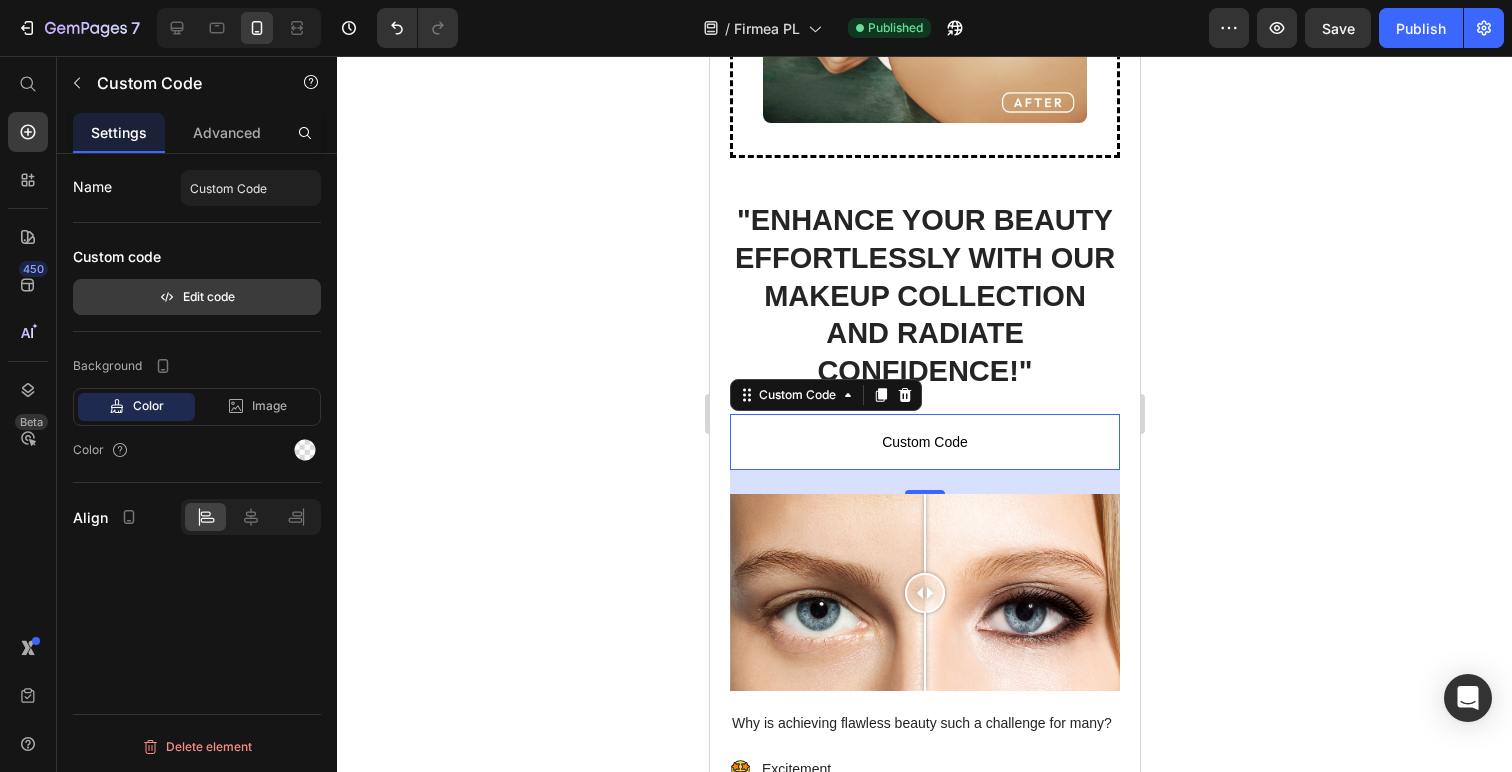 click on "Edit code" at bounding box center (197, 297) 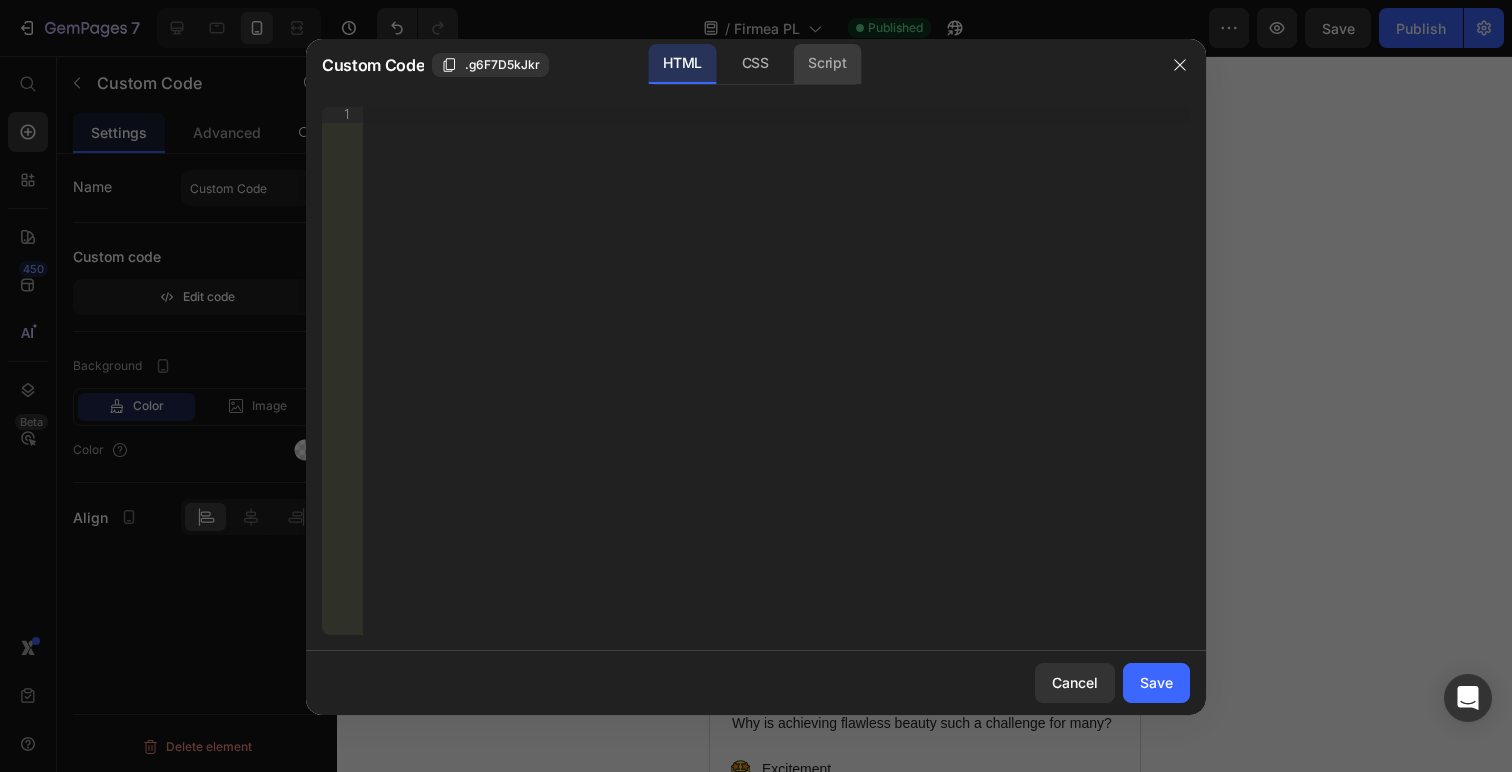click on "Script" 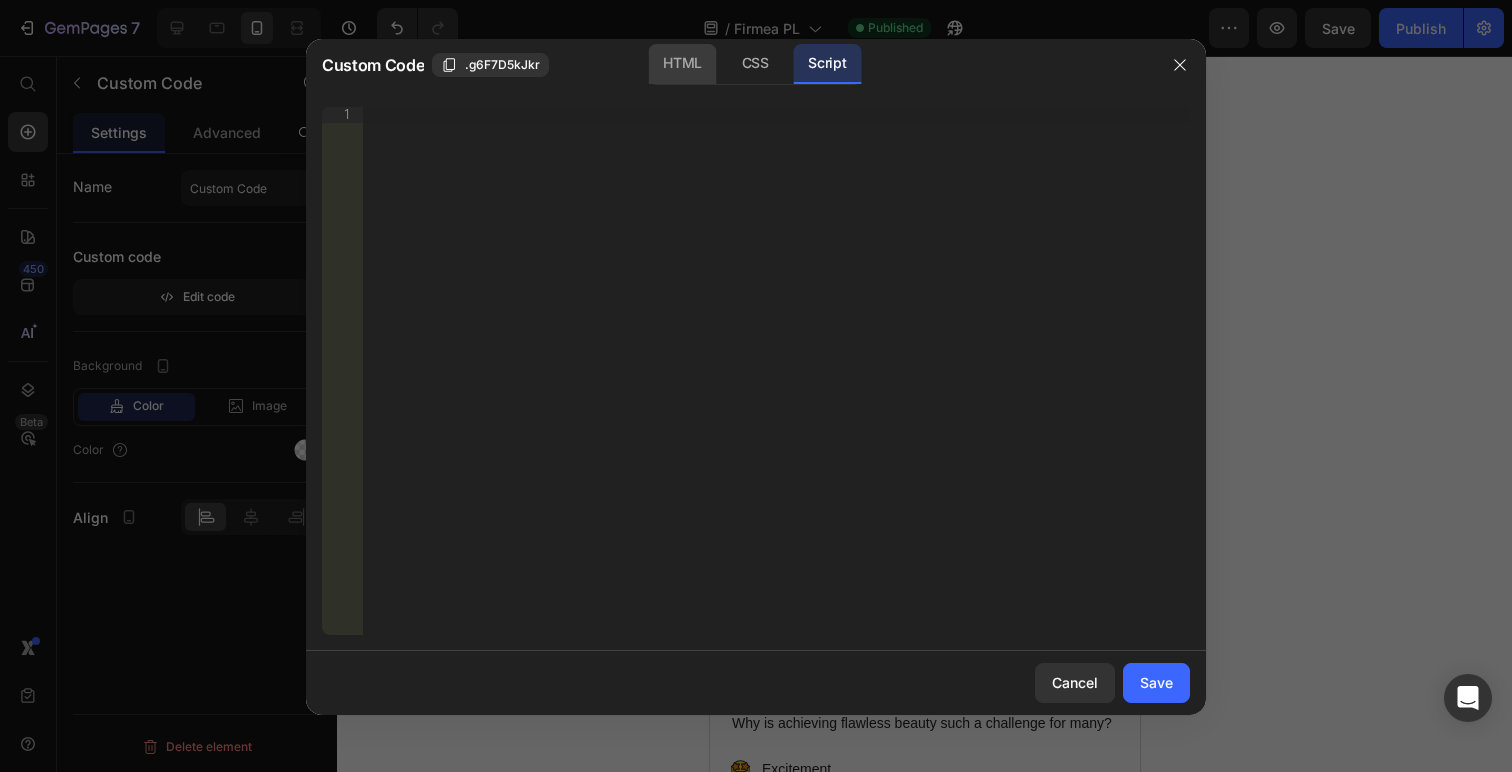 click on "HTML" 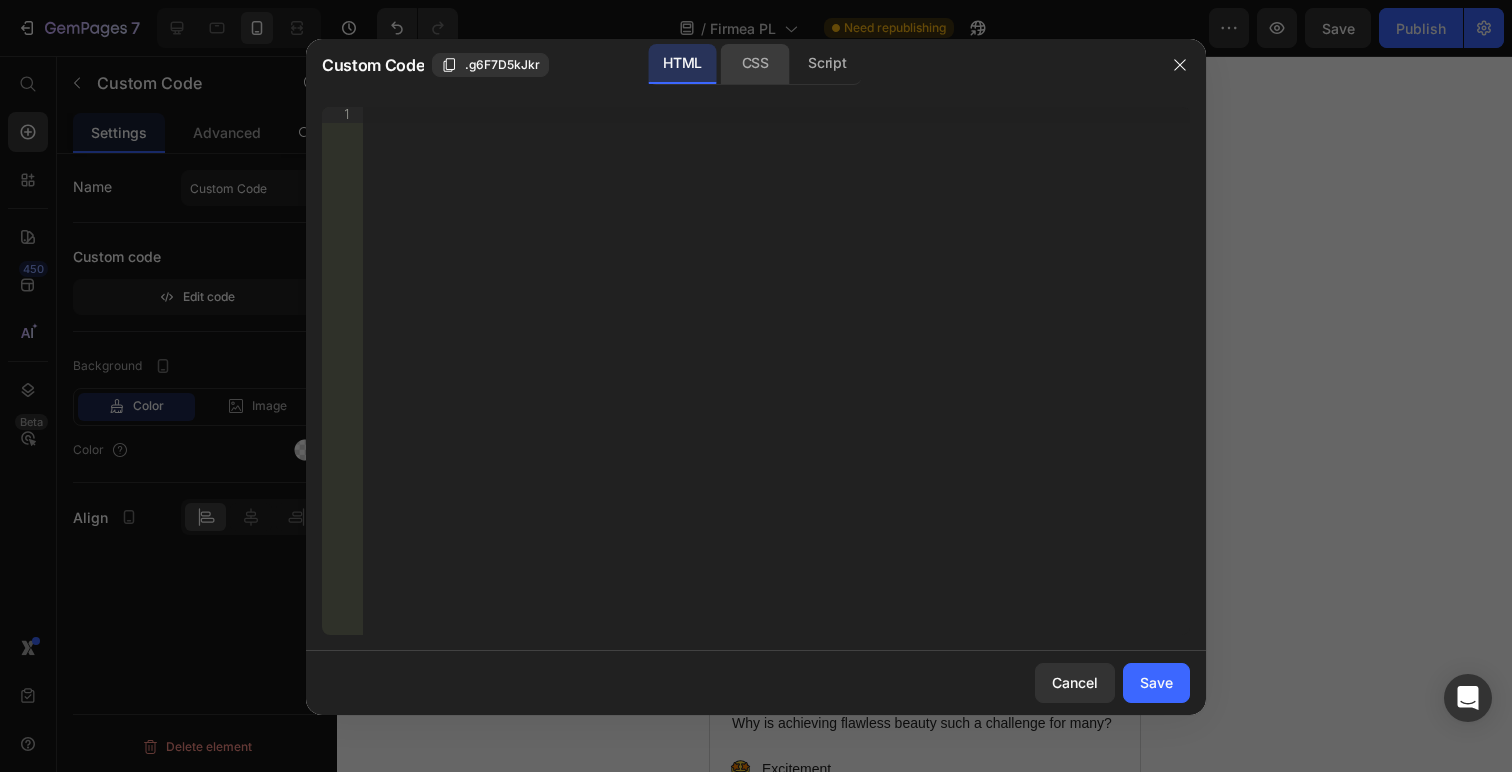 click on "CSS" 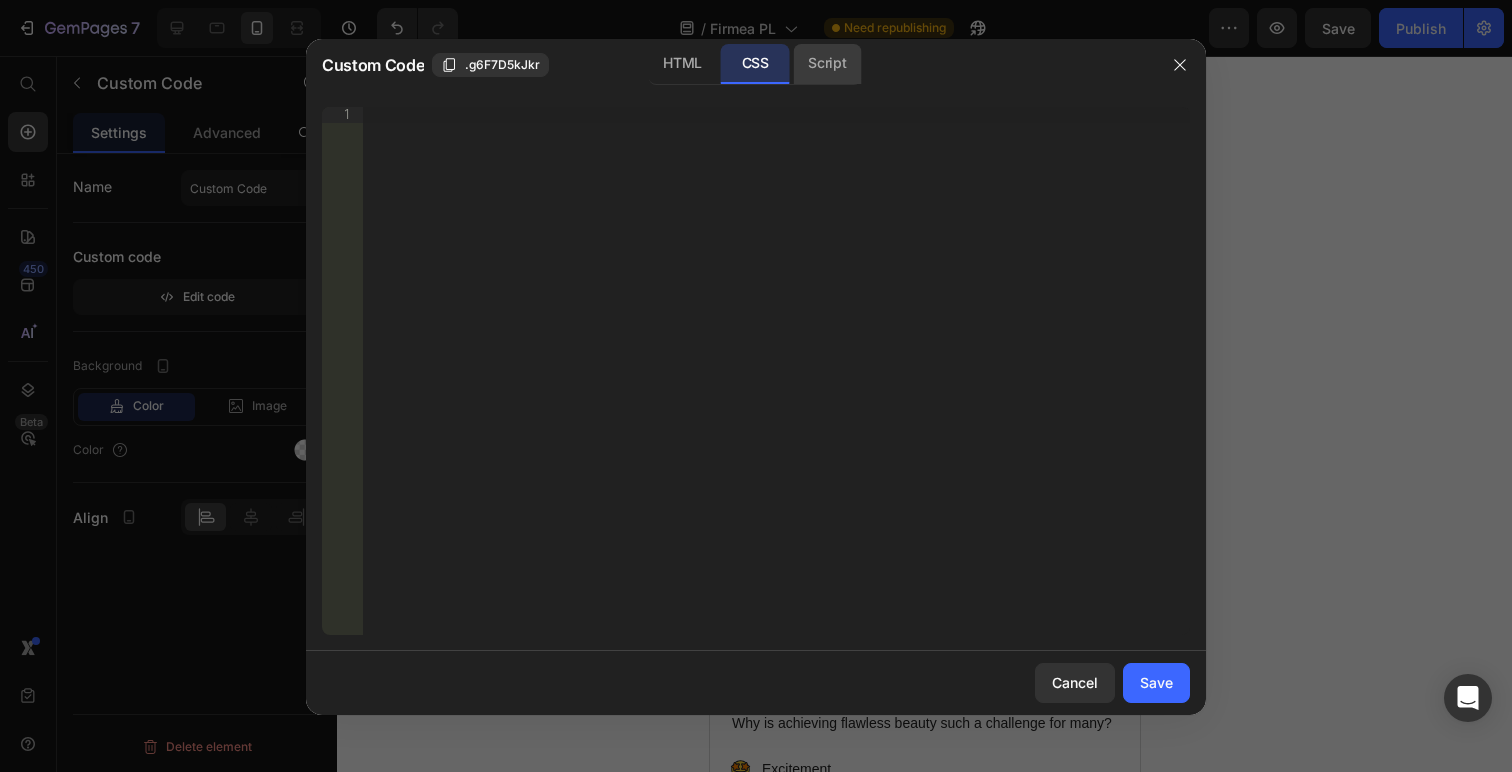 click on "Script" 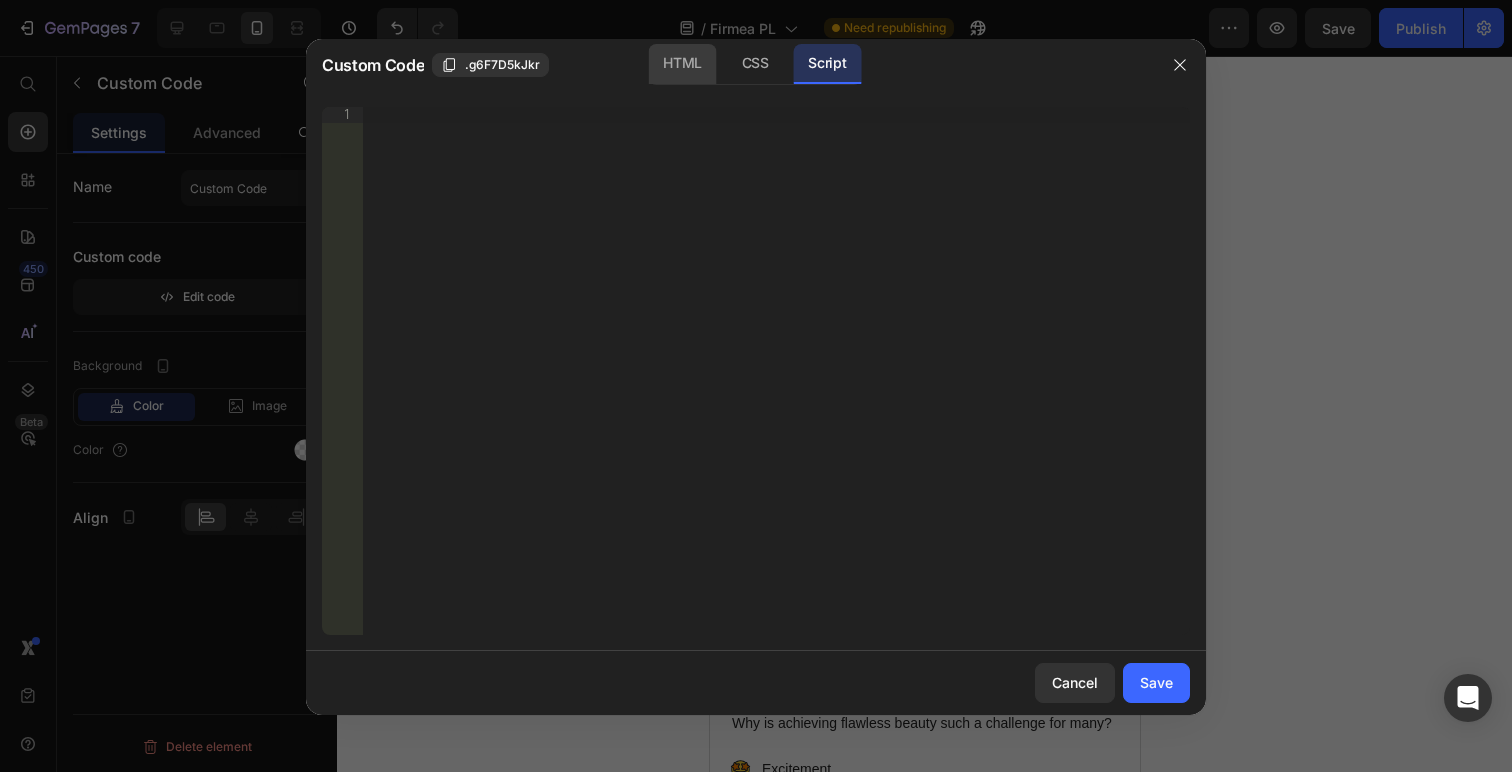 click on "HTML" 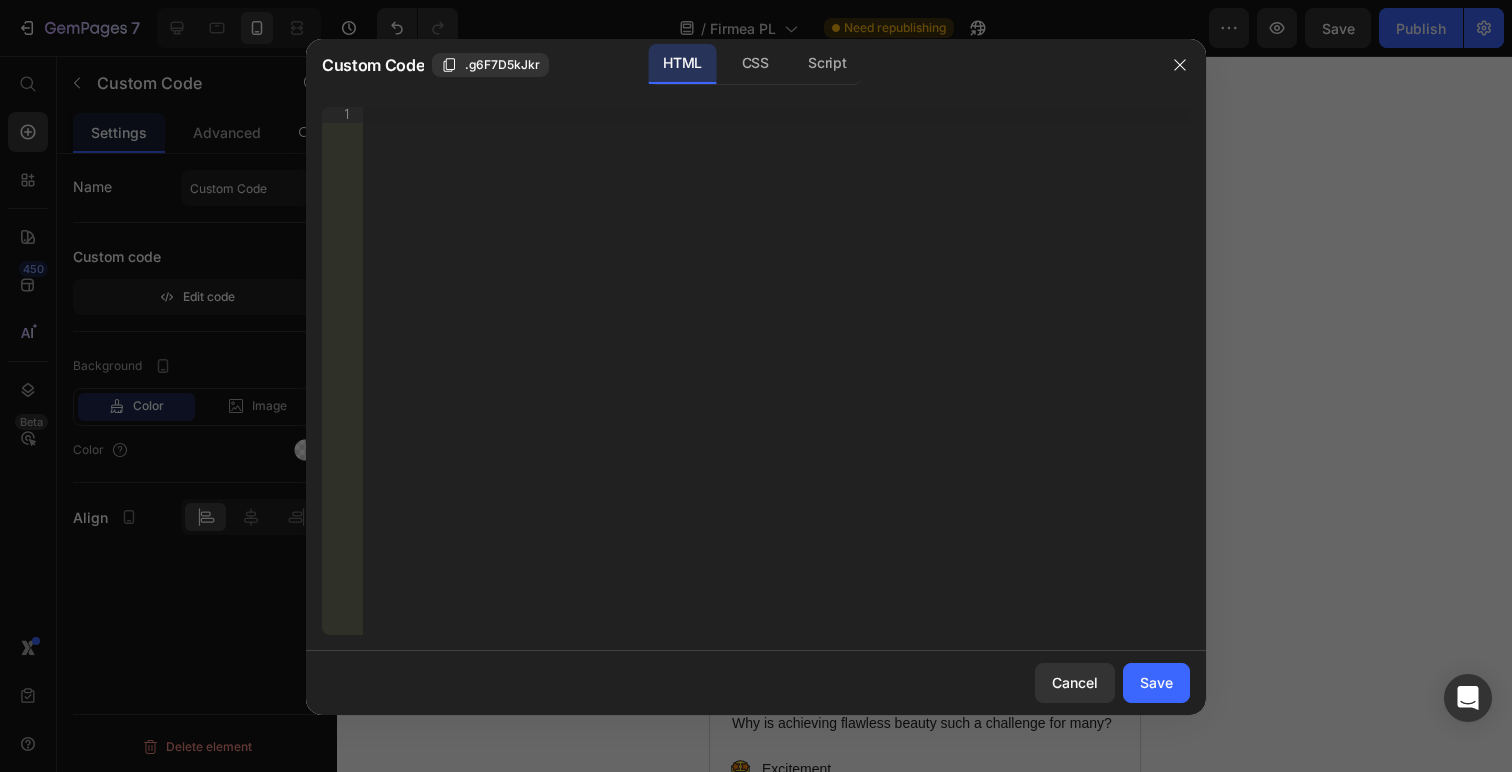 click on "Insert the 3rd-party installation code, HTML code, or Liquid code to display custom content." at bounding box center (776, 387) 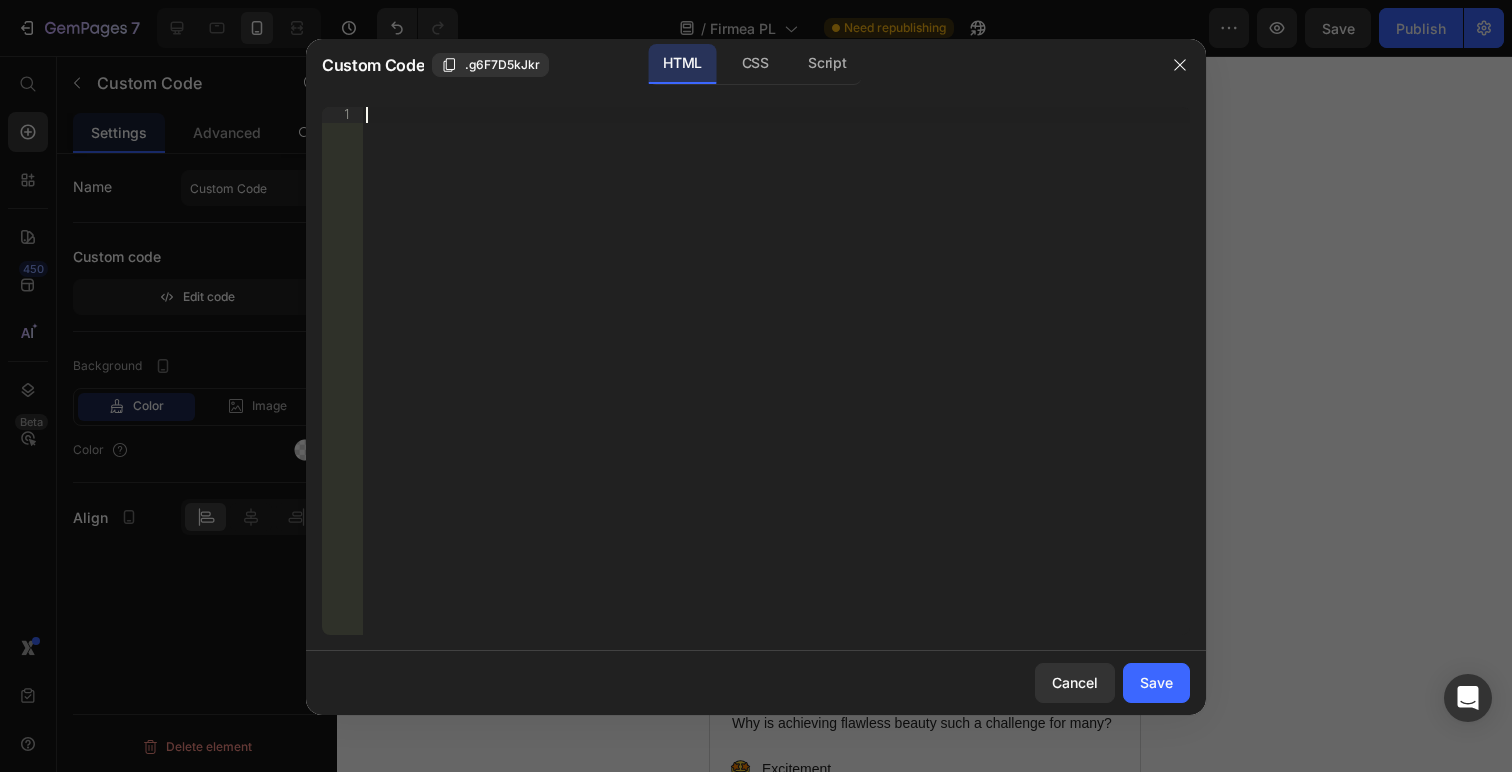 paste on "</html>" 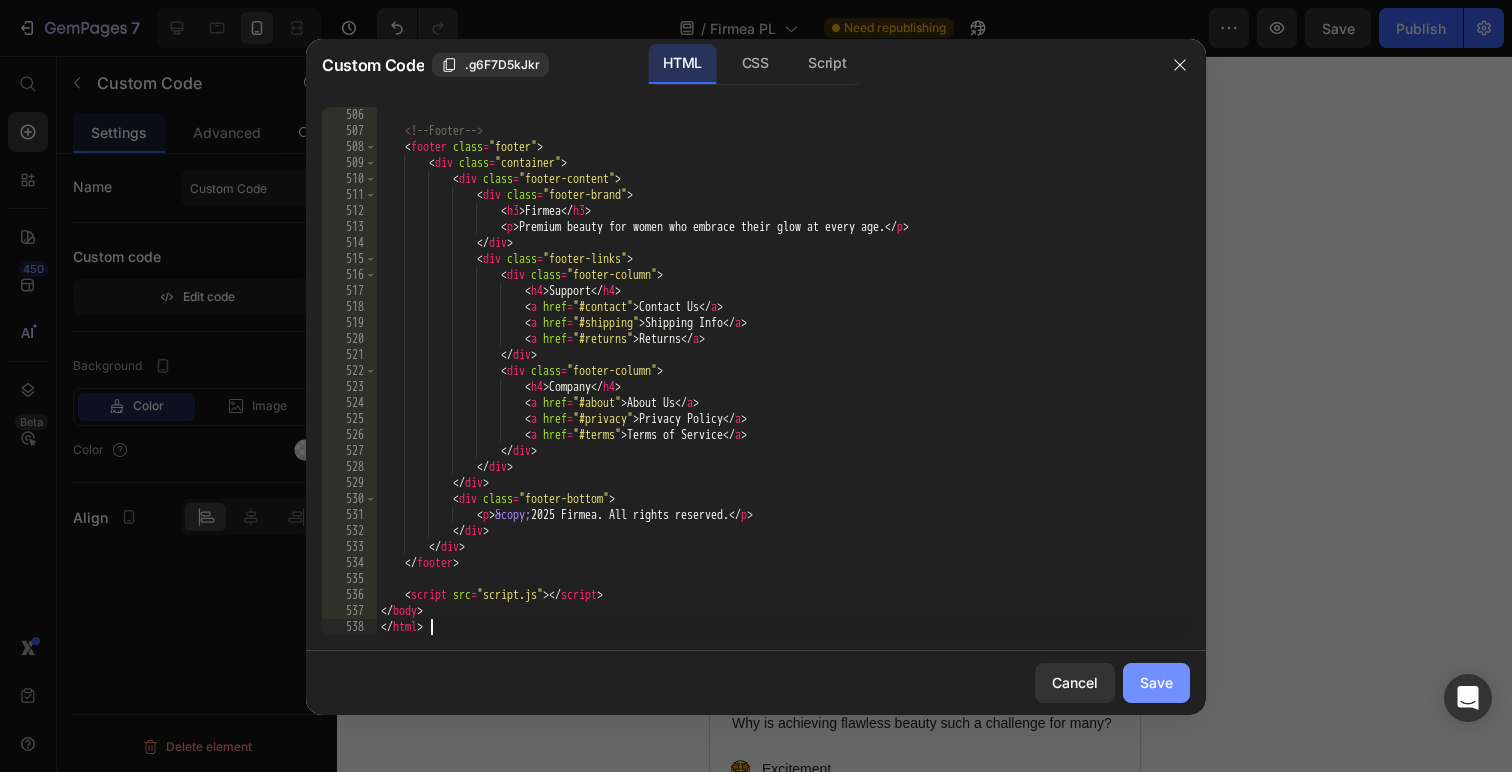 click on "Save" 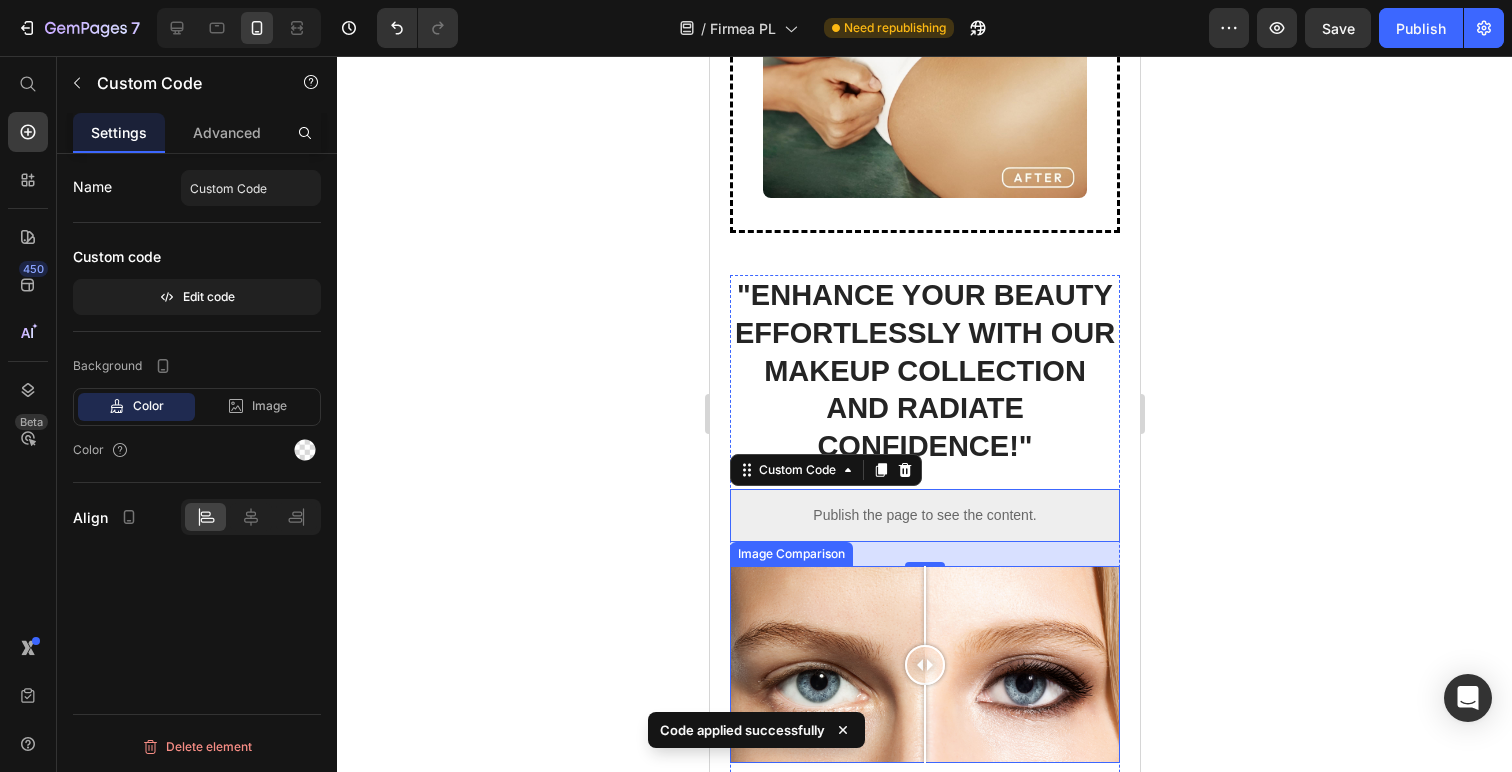 scroll, scrollTop: 431, scrollLeft: 0, axis: vertical 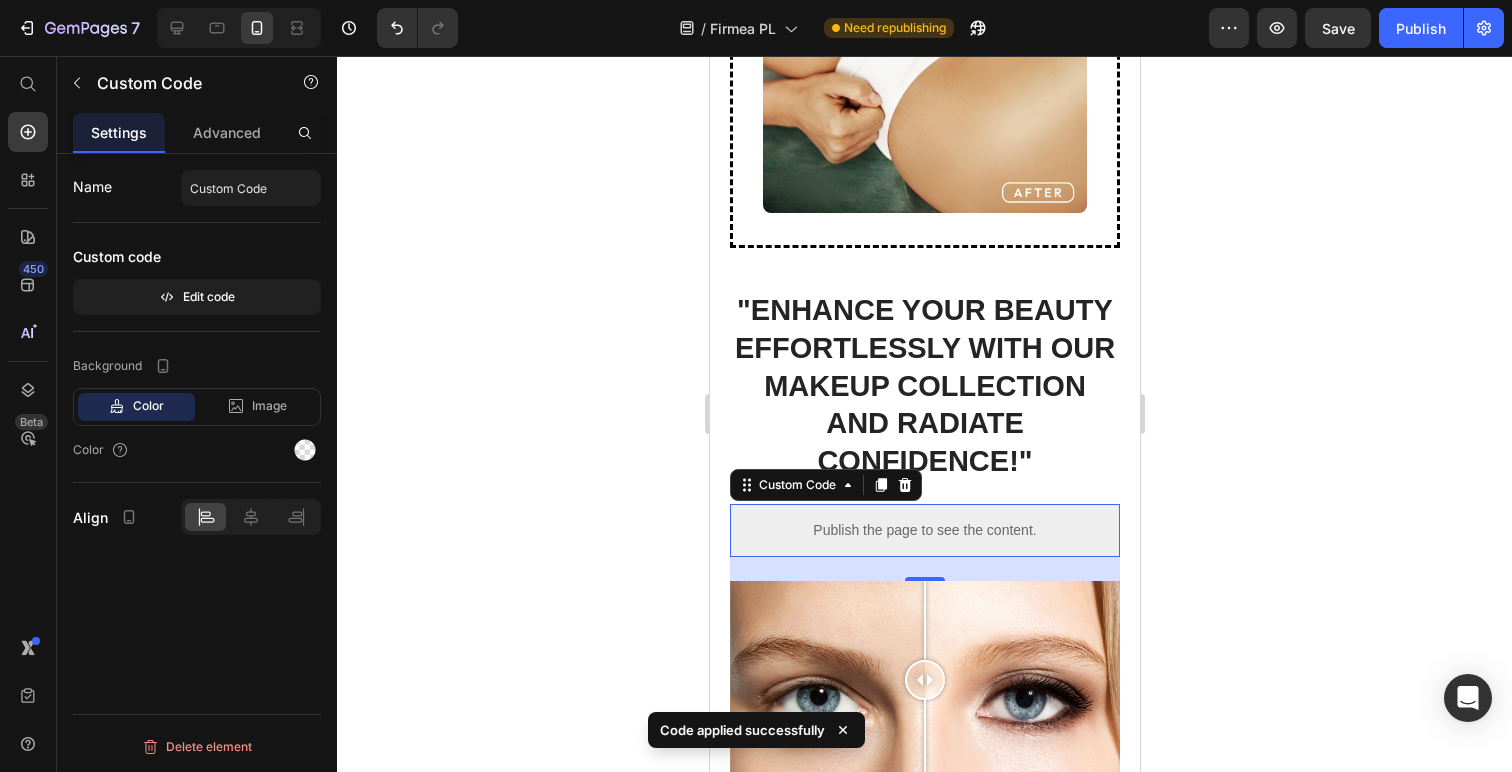 click on "Publish the page to see the content." at bounding box center [924, 530] 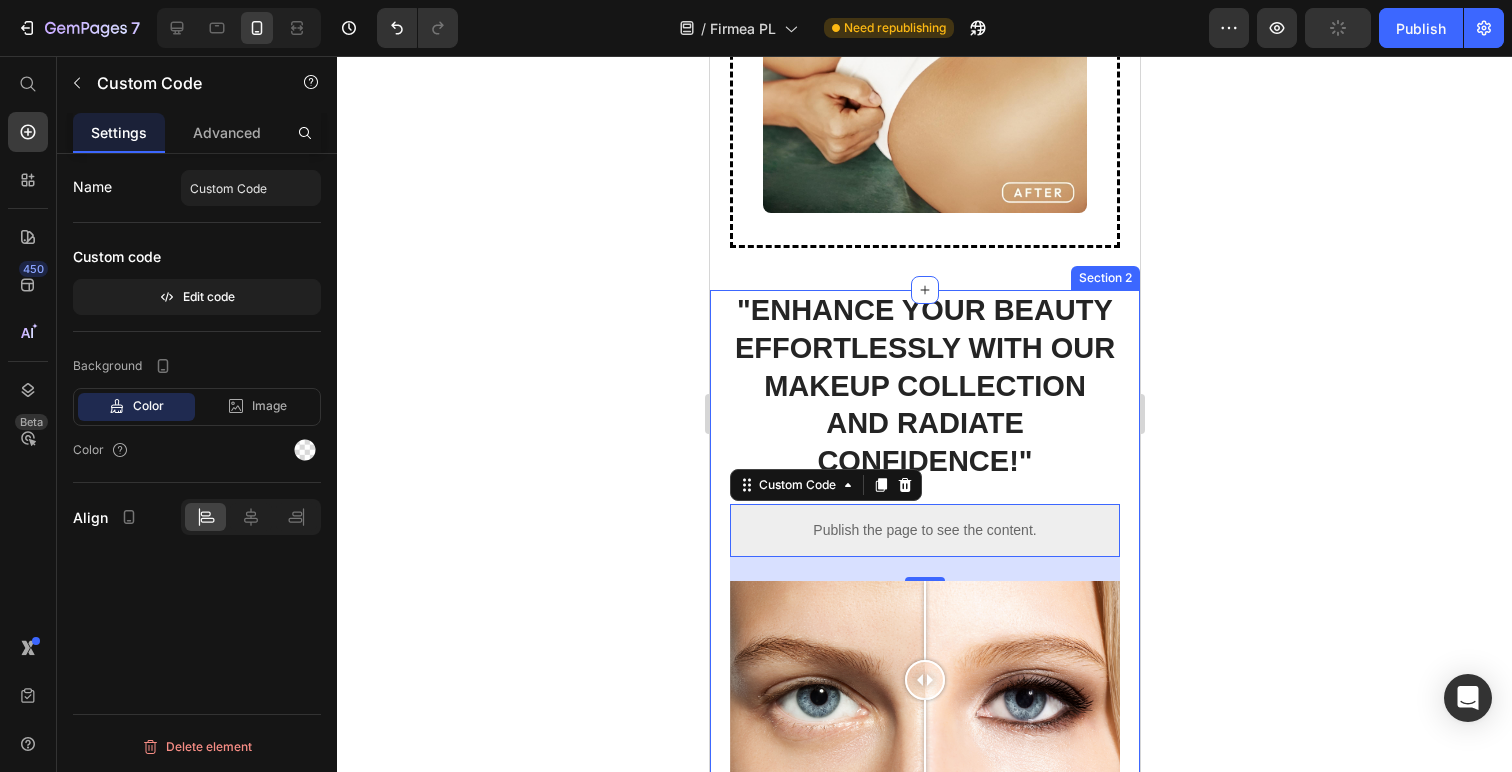 click on "Name Custom Code Custom code  Edit code" 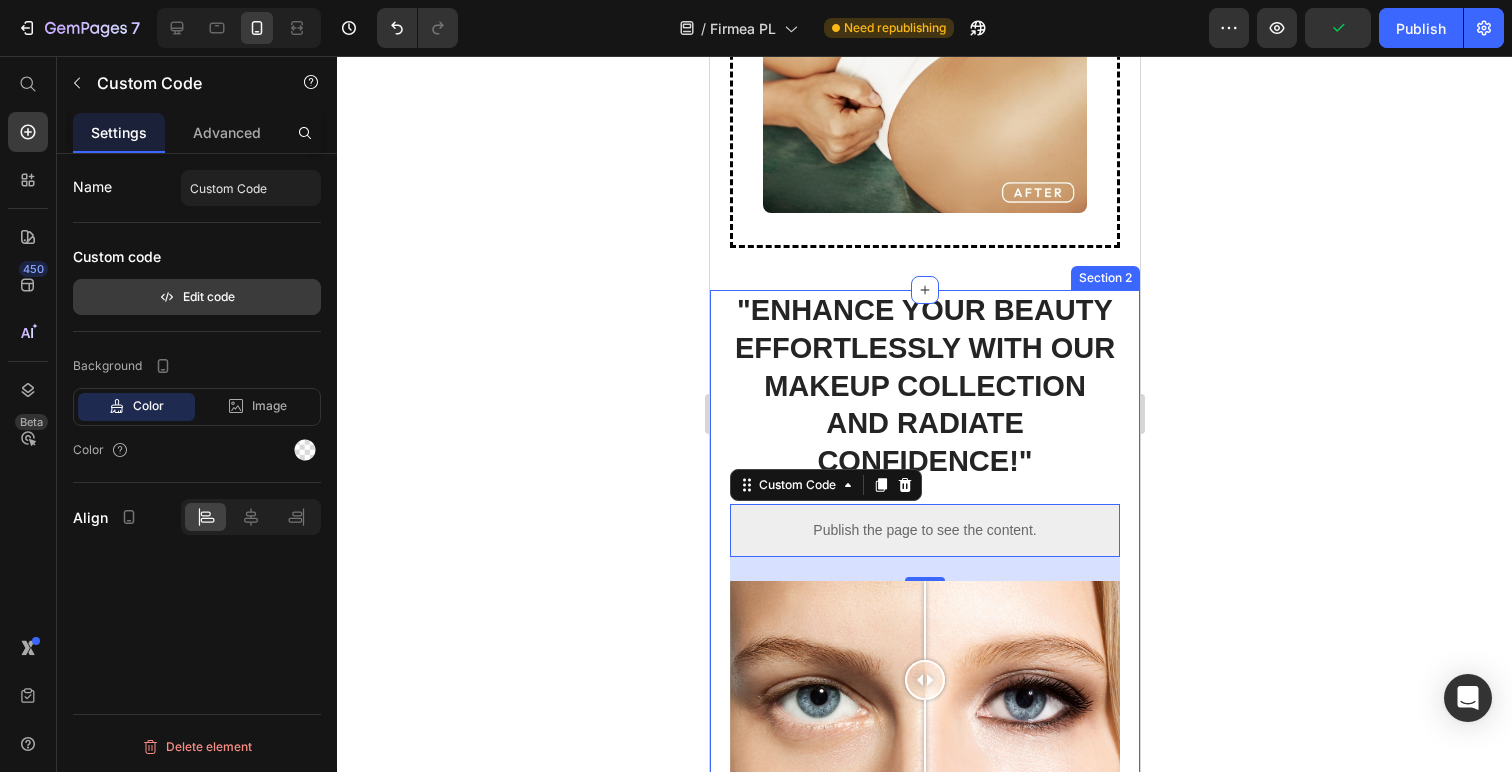 click on "Edit code" at bounding box center [197, 297] 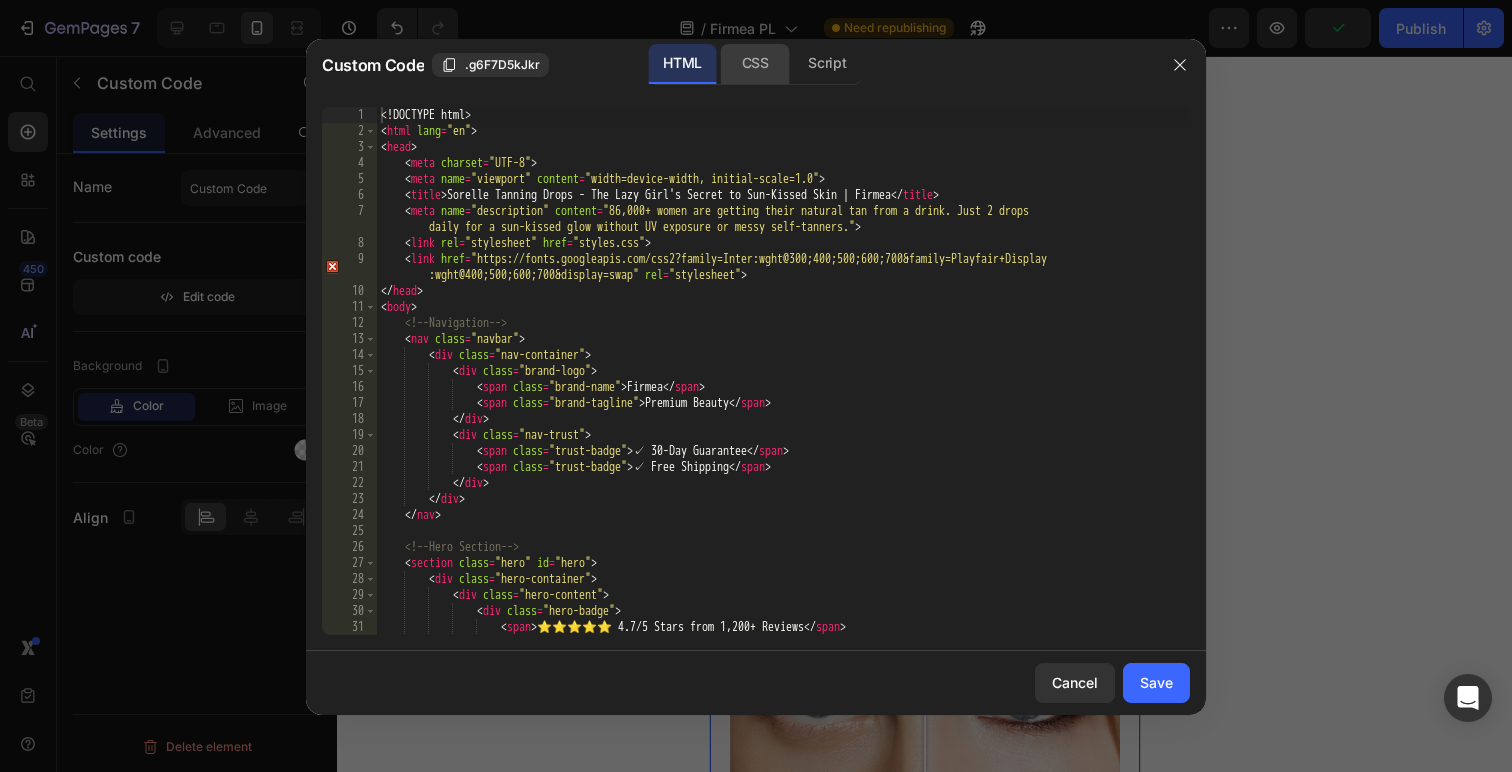 click on "CSS" 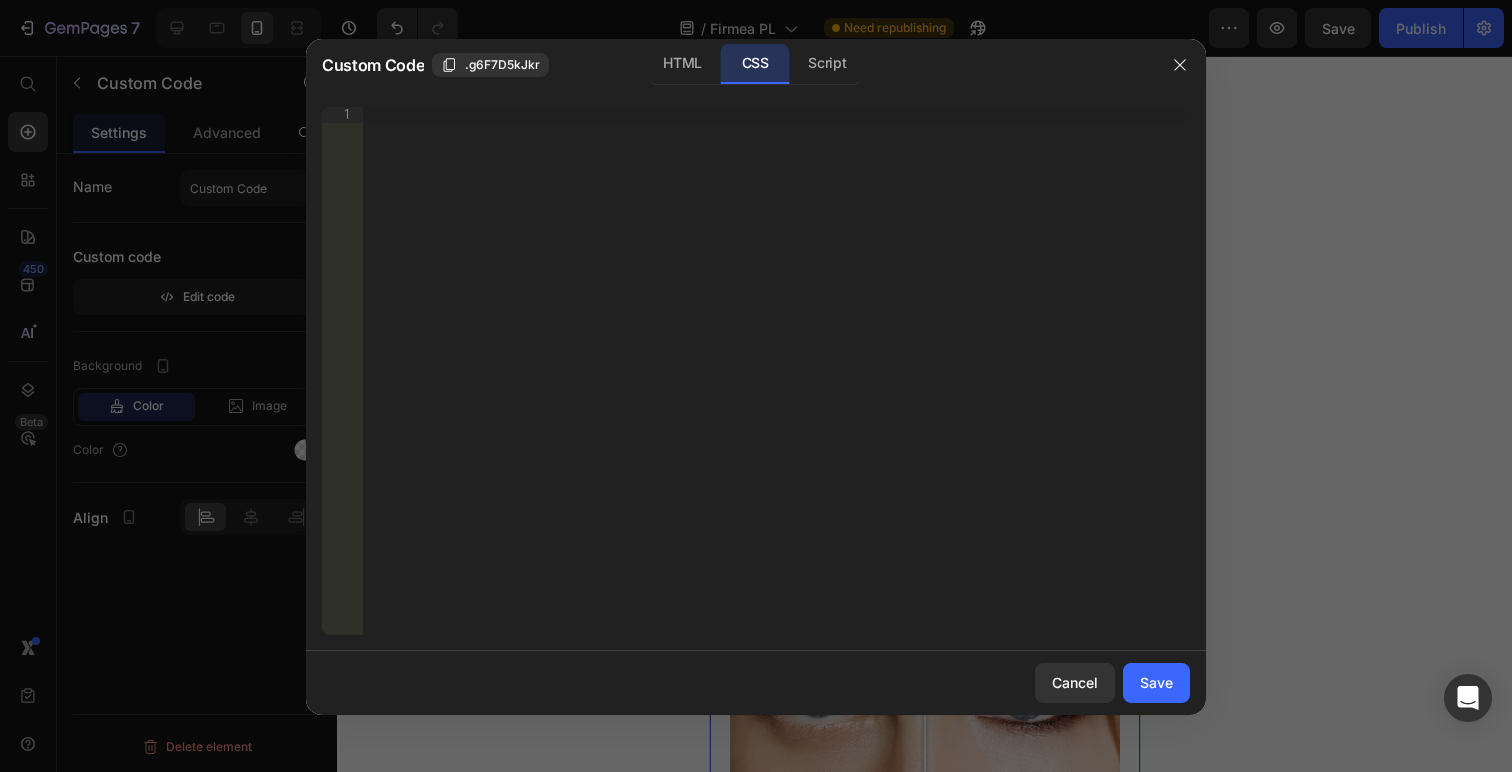 click on "Insert the CSS code to style your content right here." at bounding box center (776, 387) 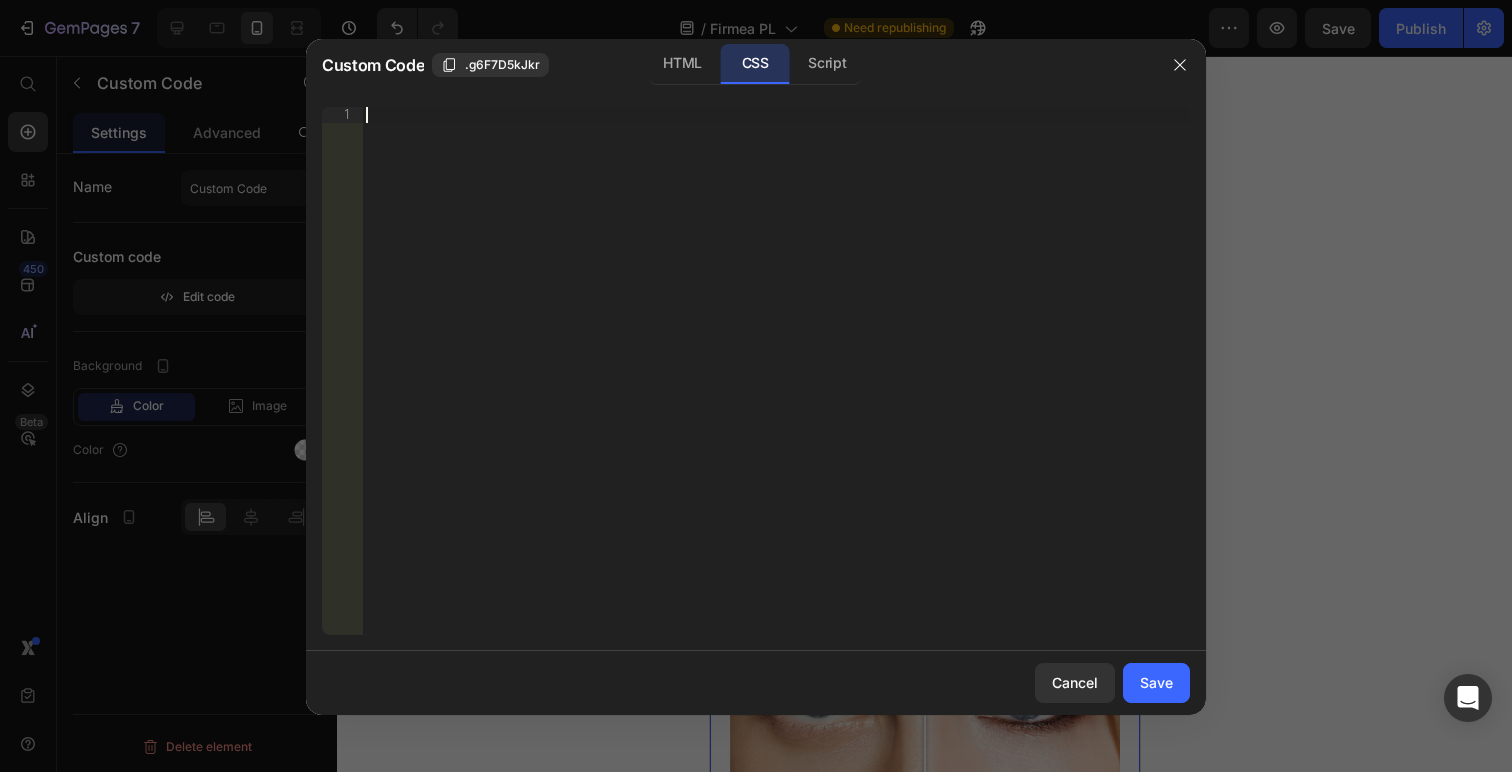 paste on "}" 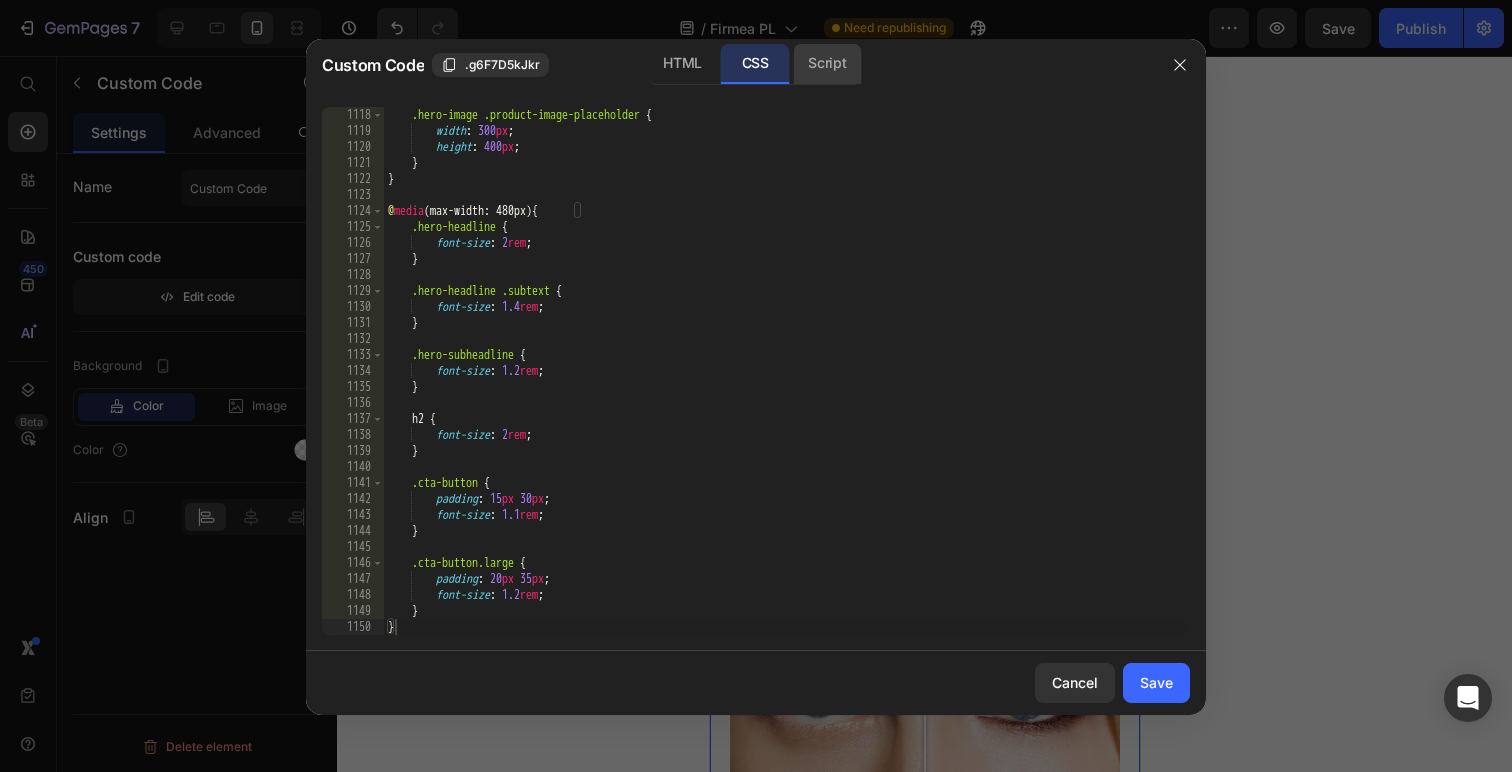 click on "Script" 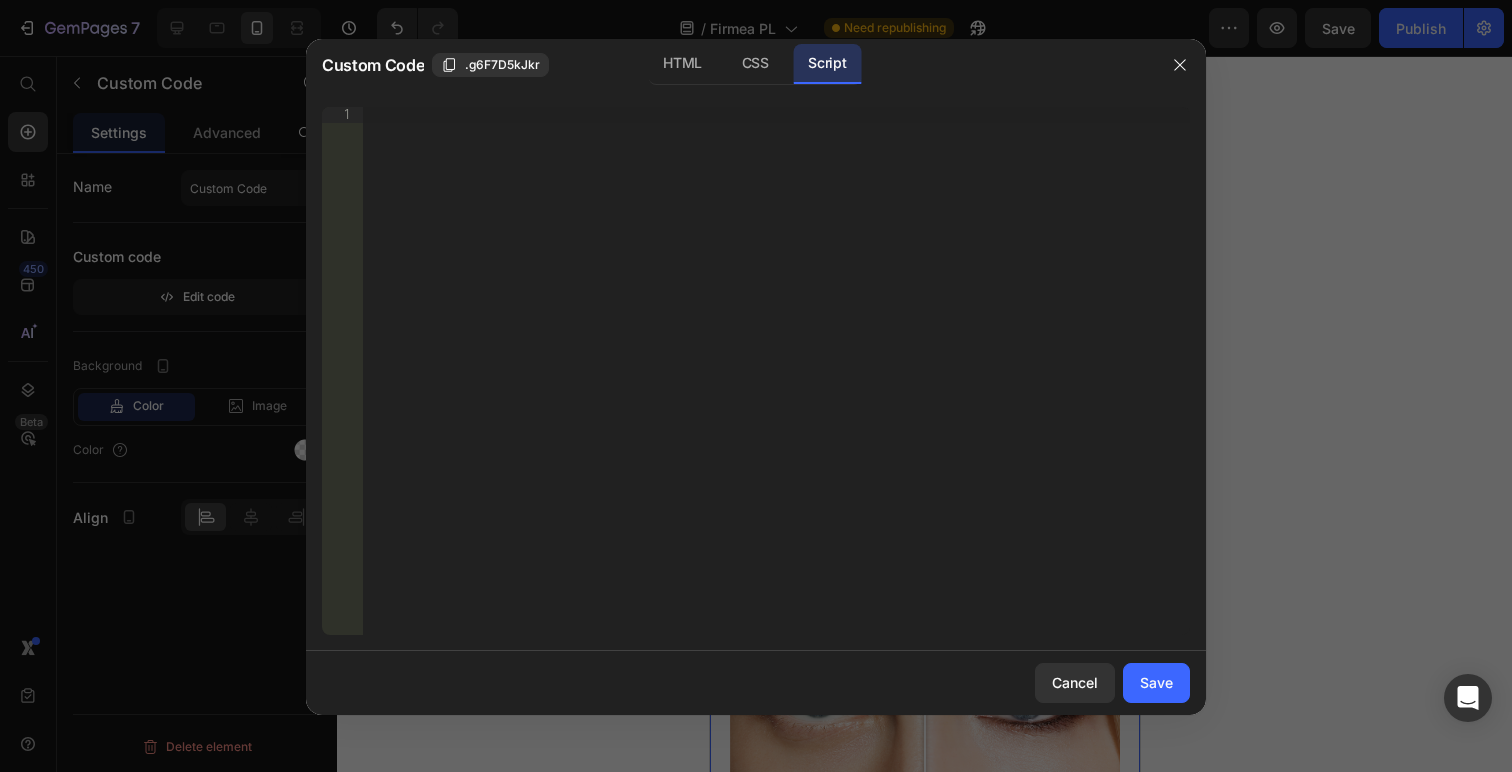 click on "Insert the Javascript code to add interaction and animation to your content right here." at bounding box center (776, 387) 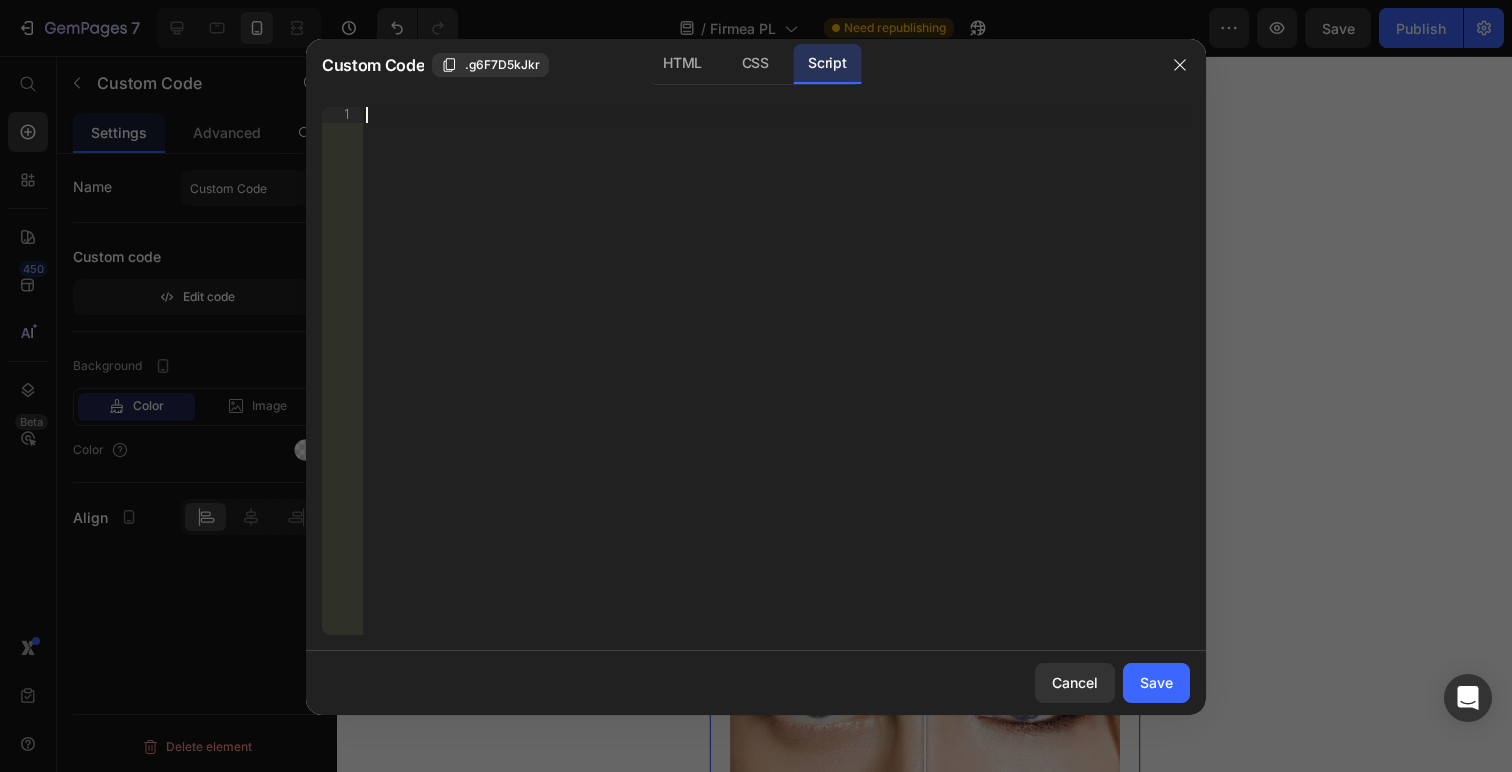 paste on "window.orderNow = orderNow;" 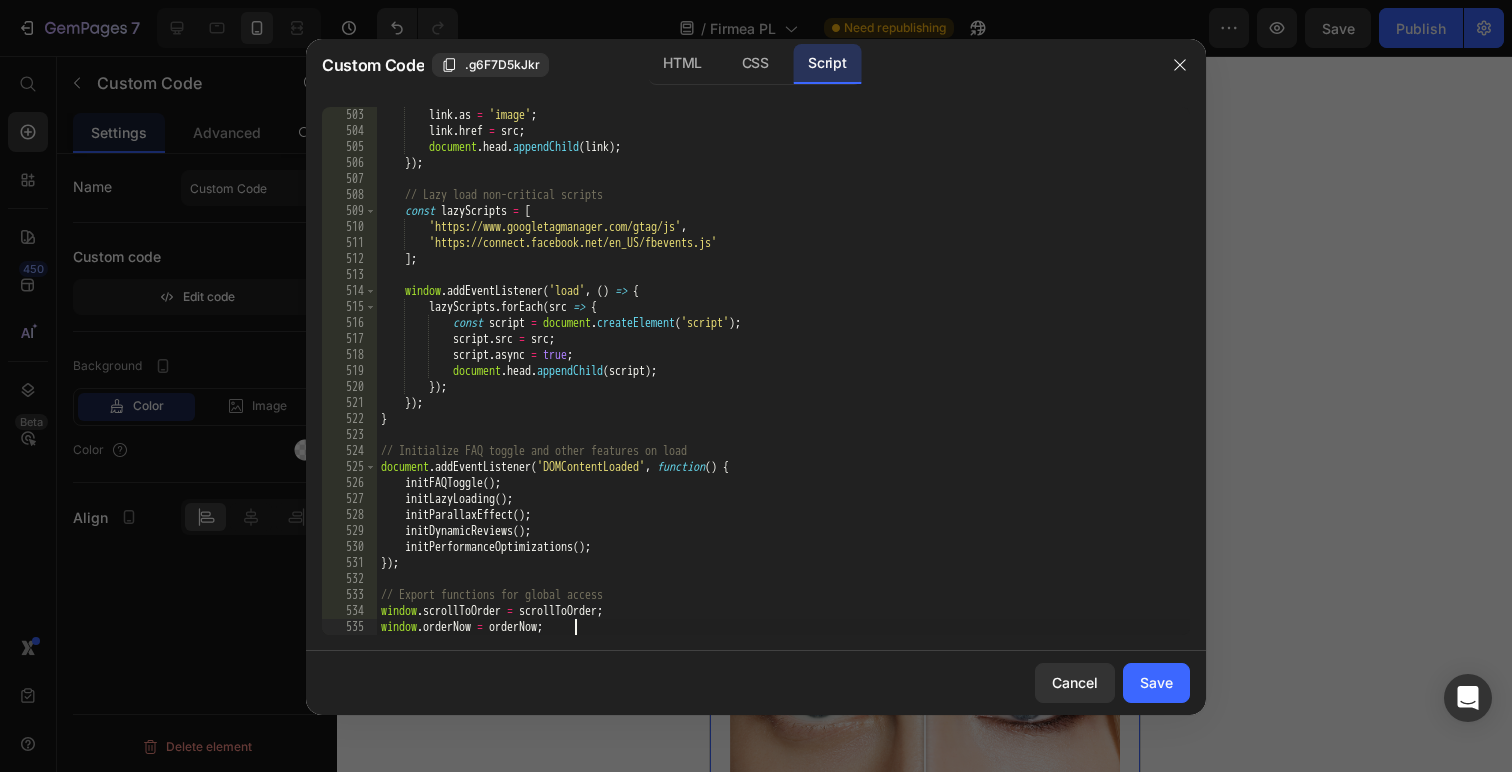 scroll, scrollTop: 8064, scrollLeft: 0, axis: vertical 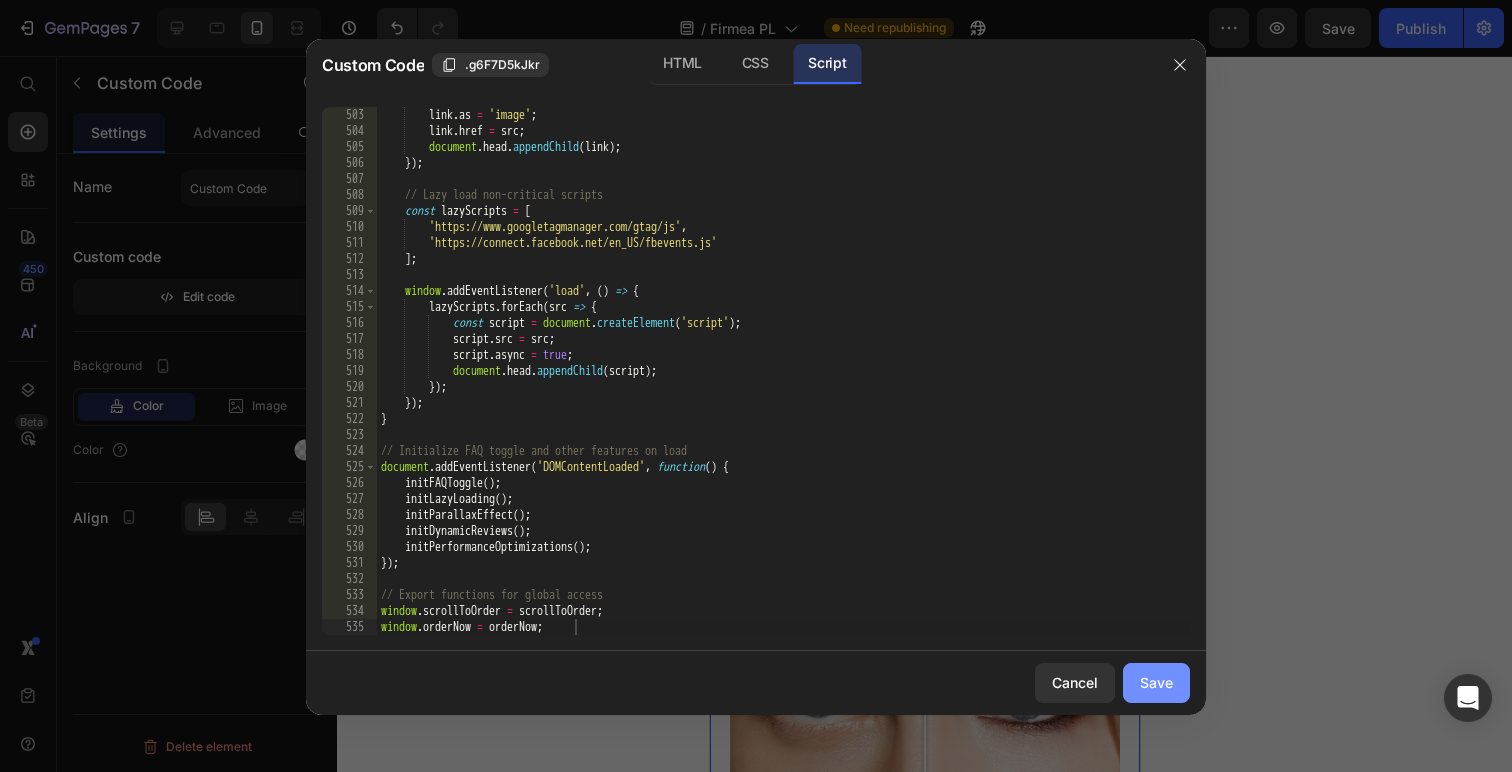 click on "Save" at bounding box center (1156, 682) 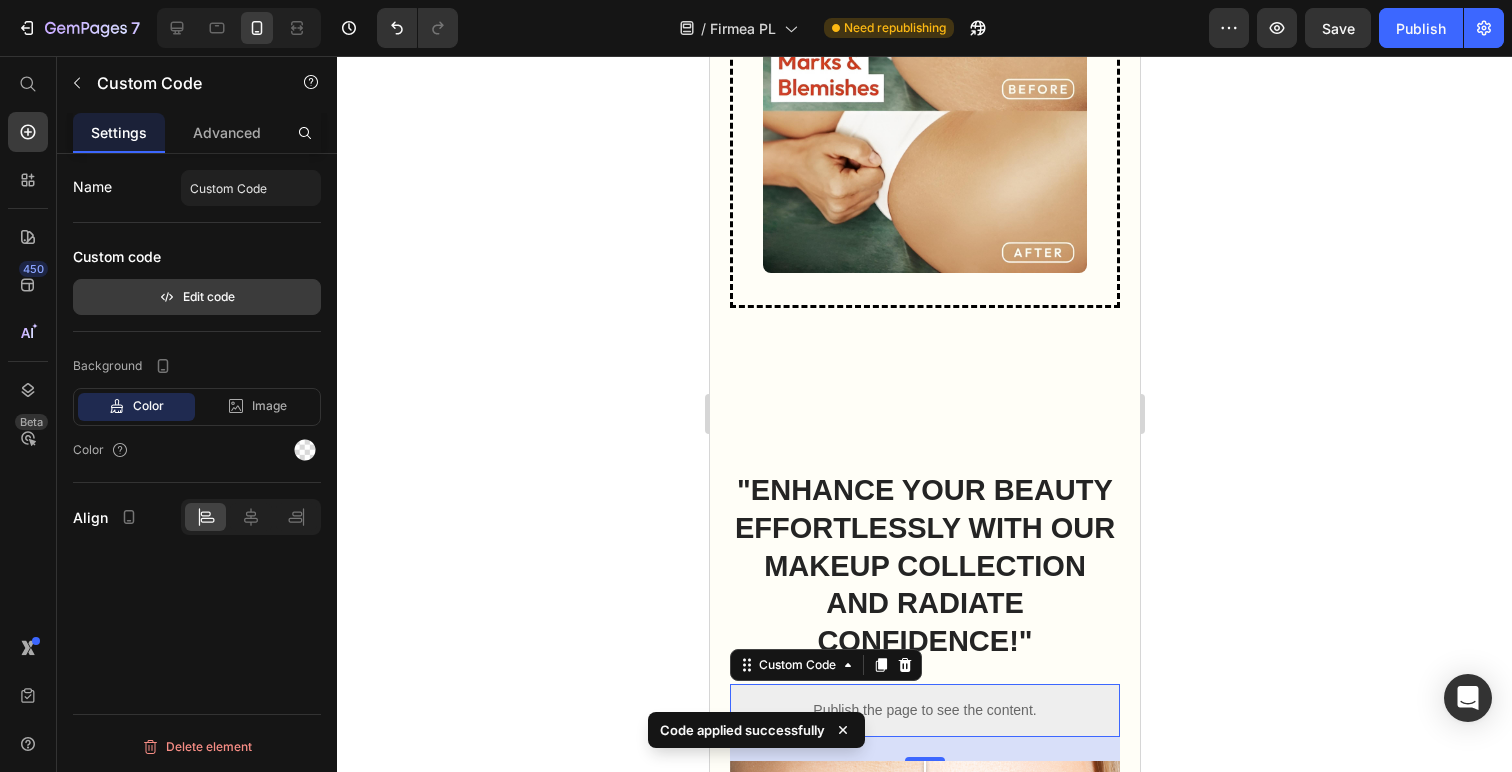 click on "Edit code" at bounding box center (197, 297) 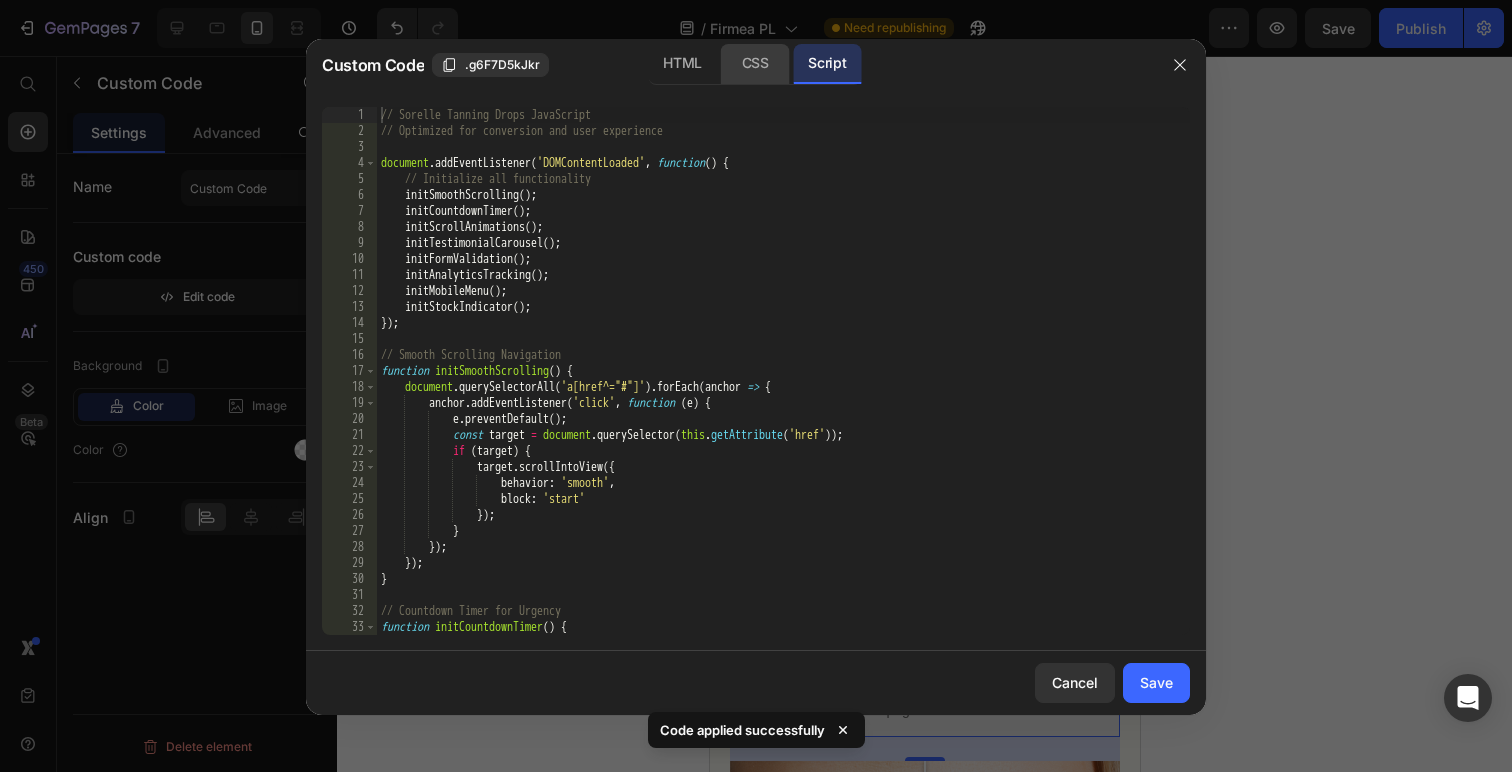 click on "CSS" 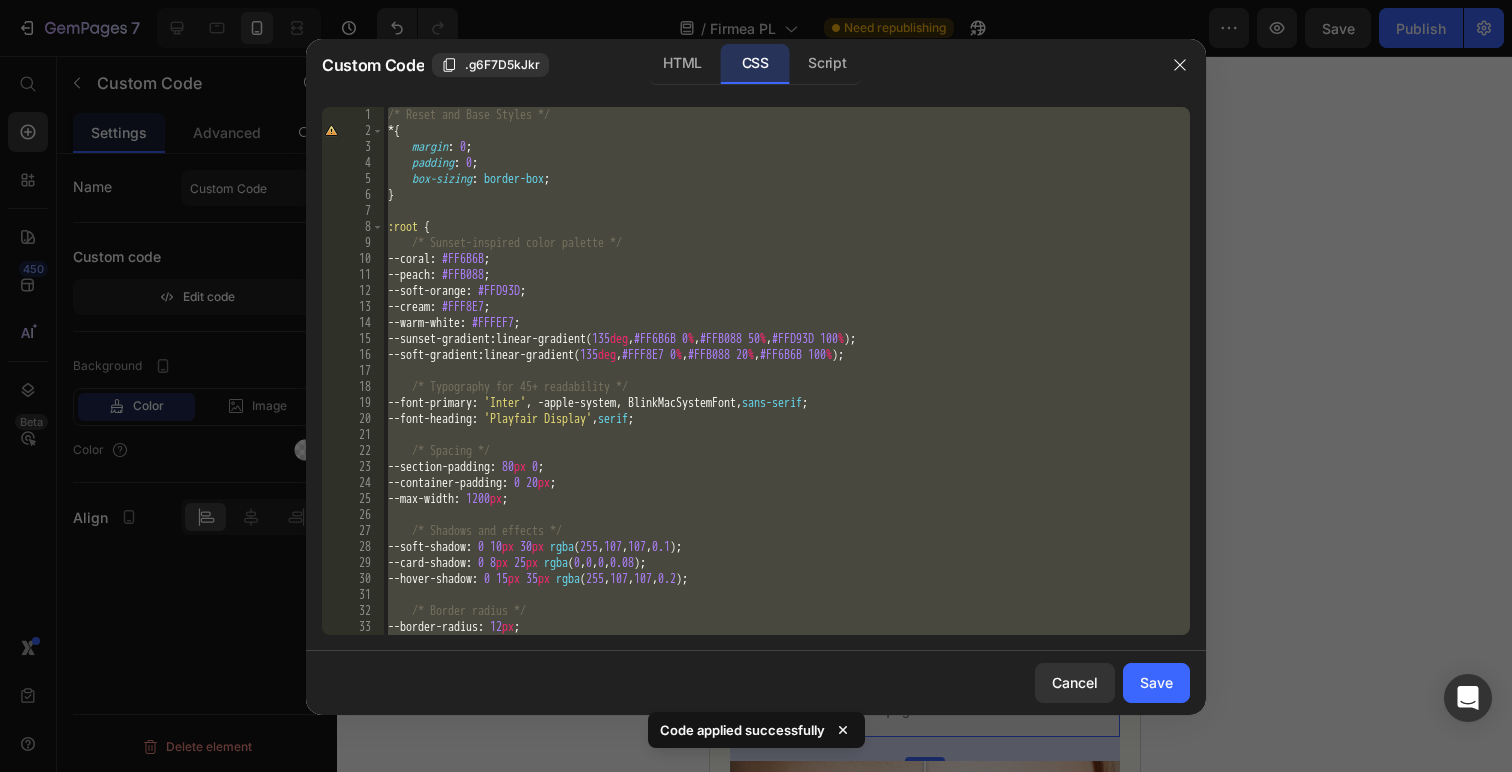 click 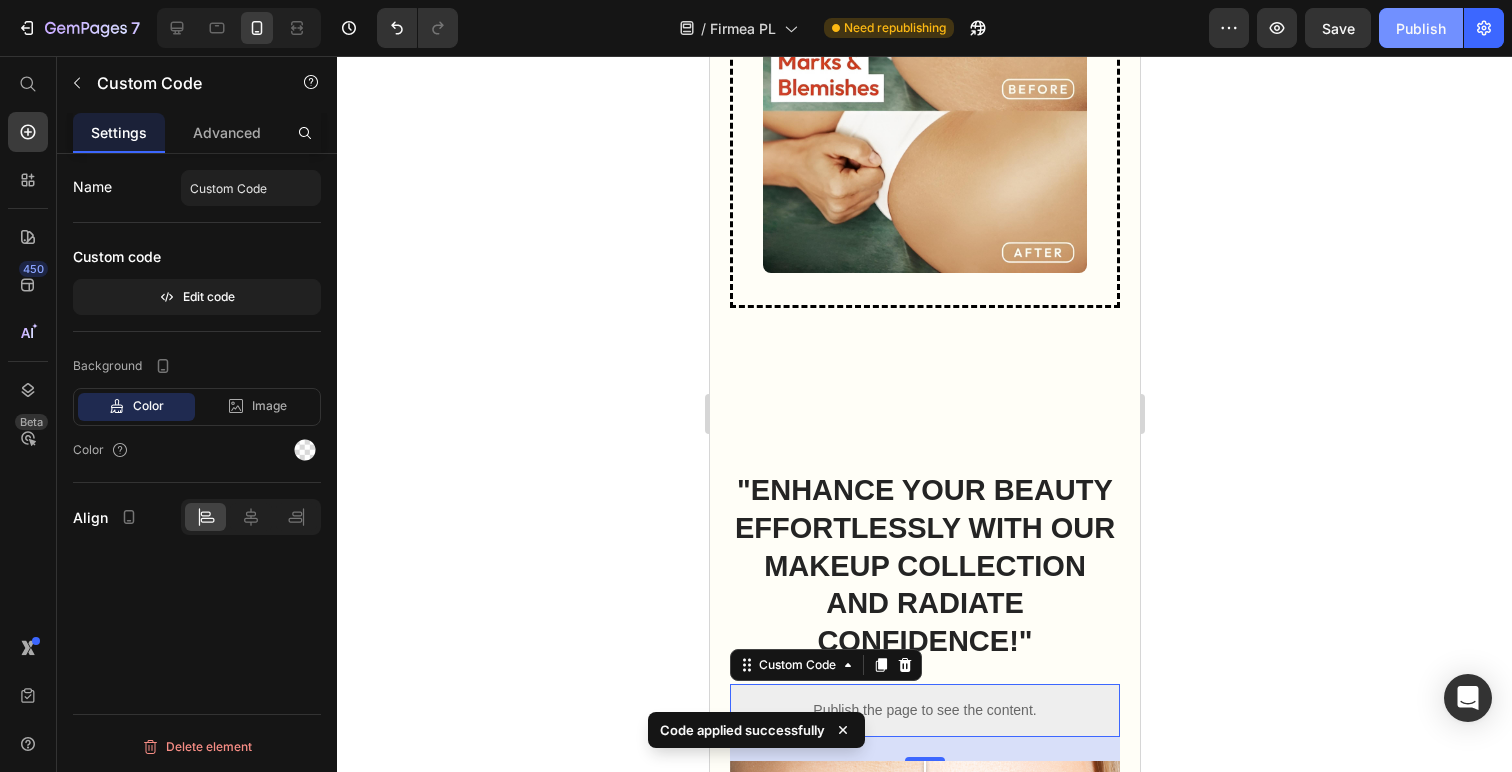 click on "Publish" at bounding box center [1421, 28] 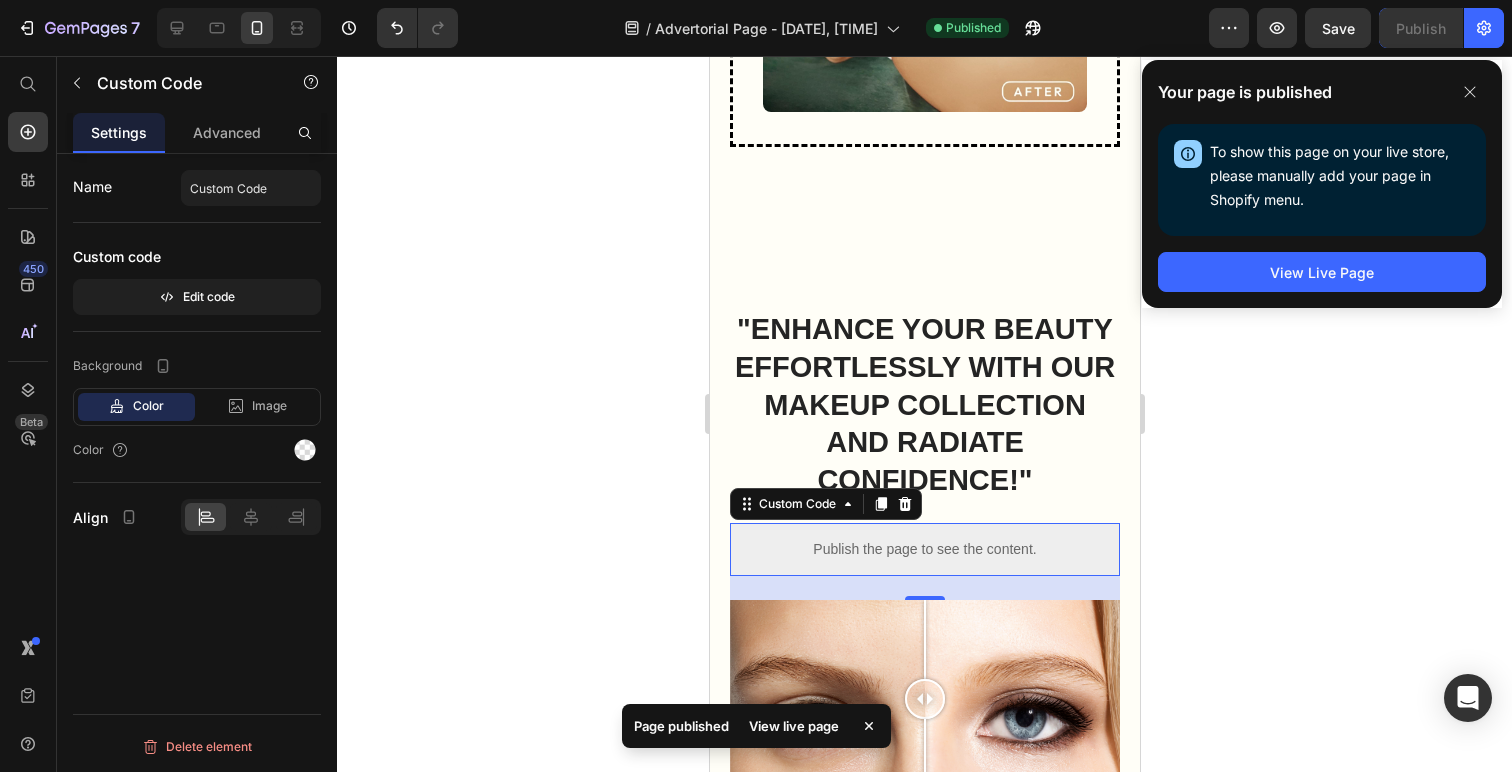 scroll, scrollTop: 611, scrollLeft: 0, axis: vertical 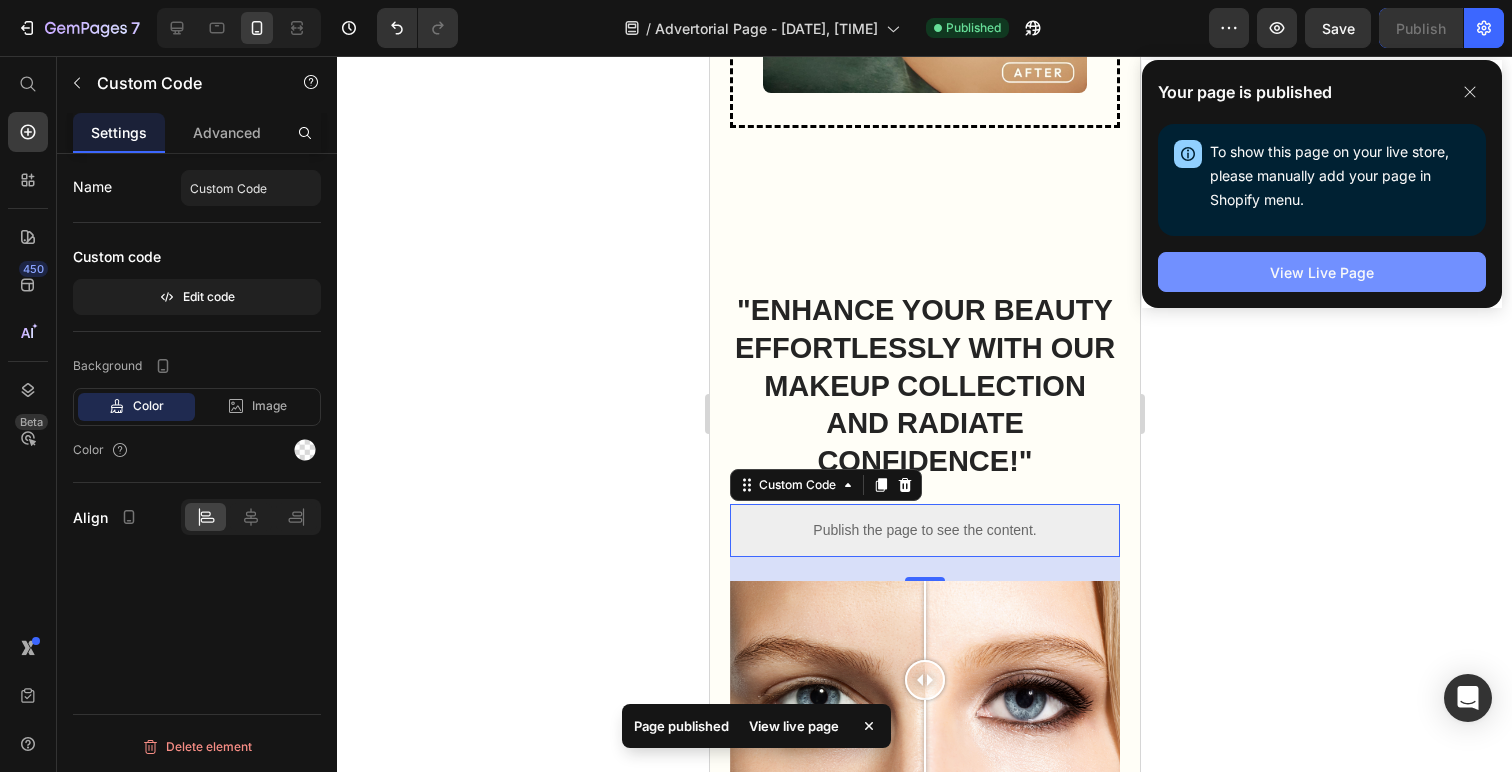 click on "View Live Page" at bounding box center (1322, 272) 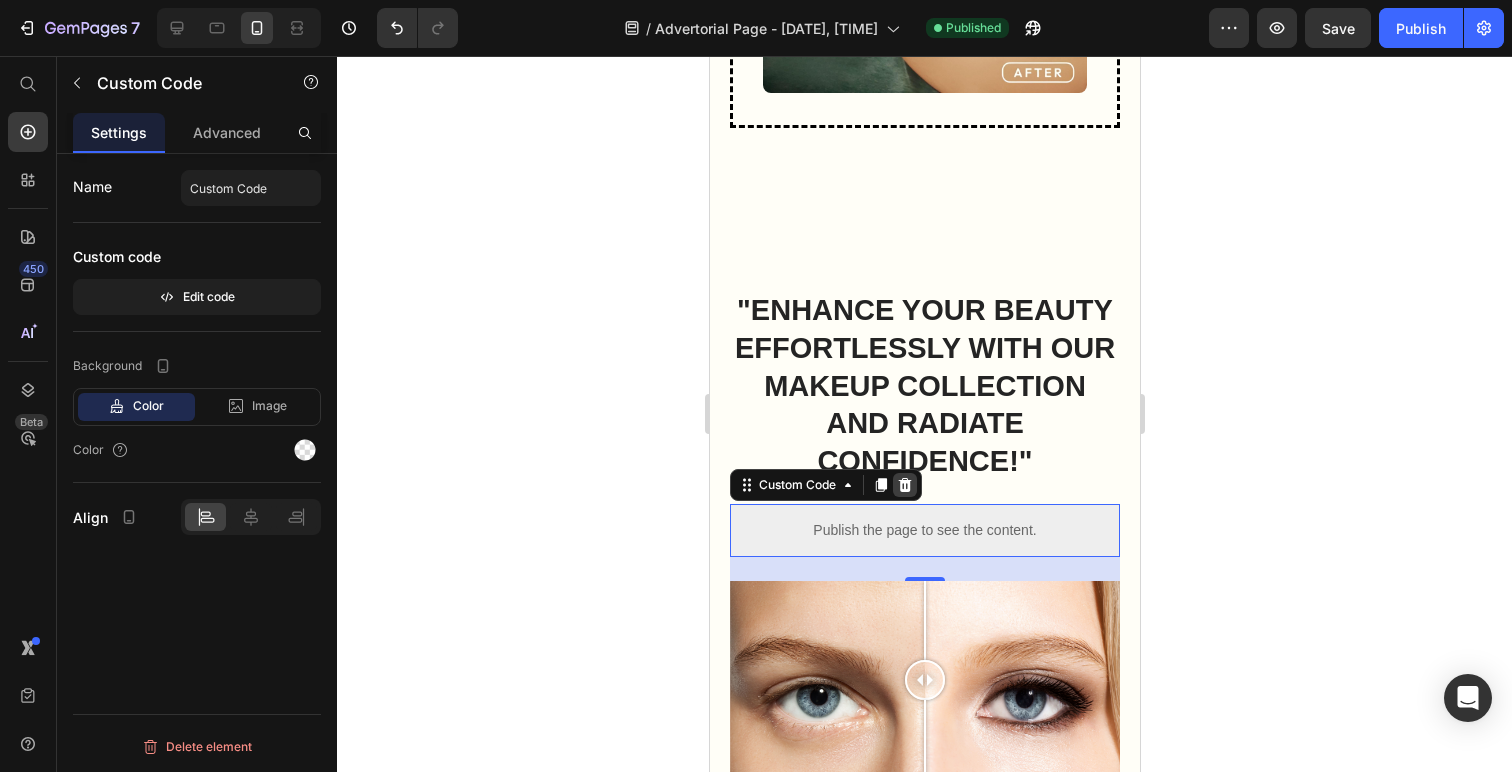 click at bounding box center (904, 485) 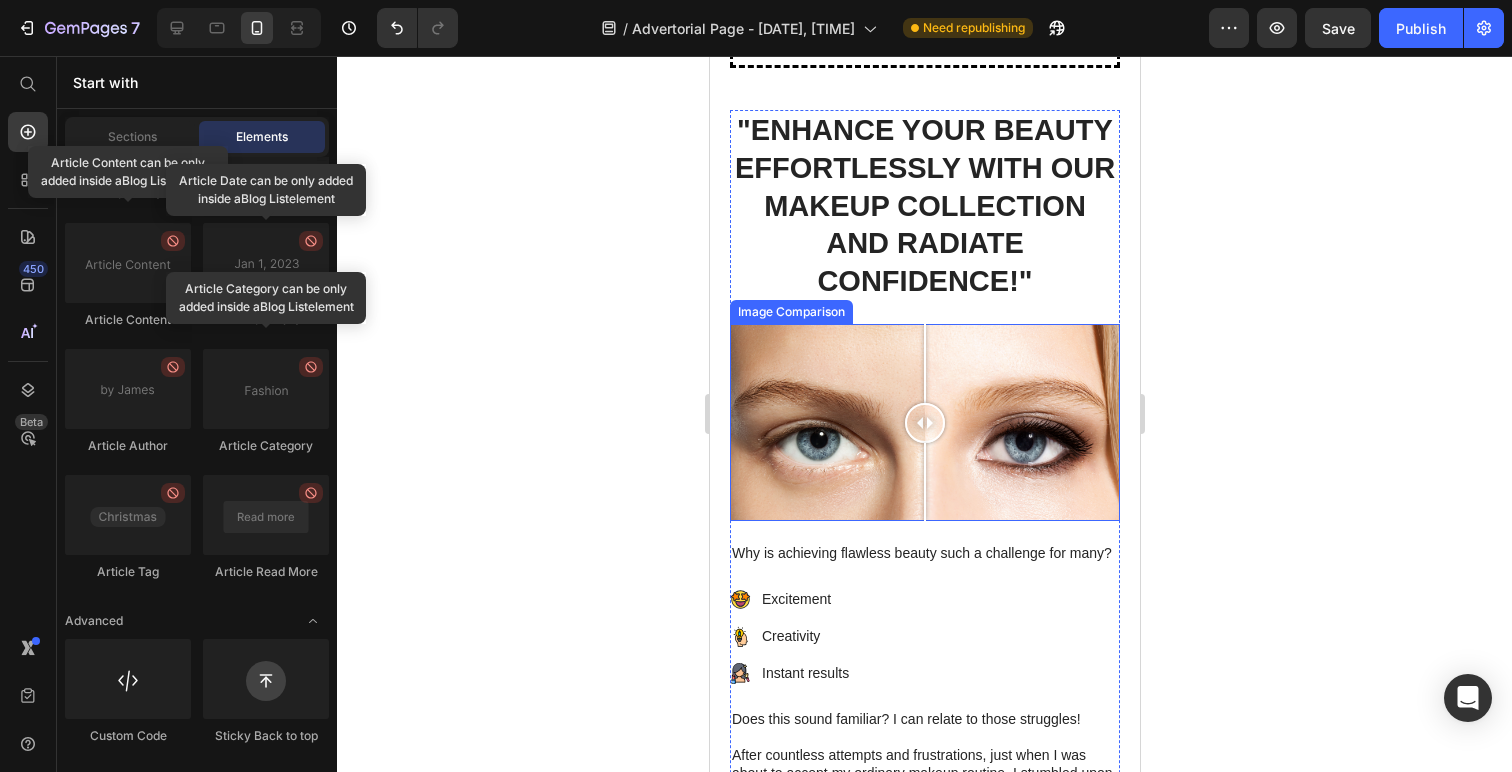 scroll, scrollTop: 0, scrollLeft: 0, axis: both 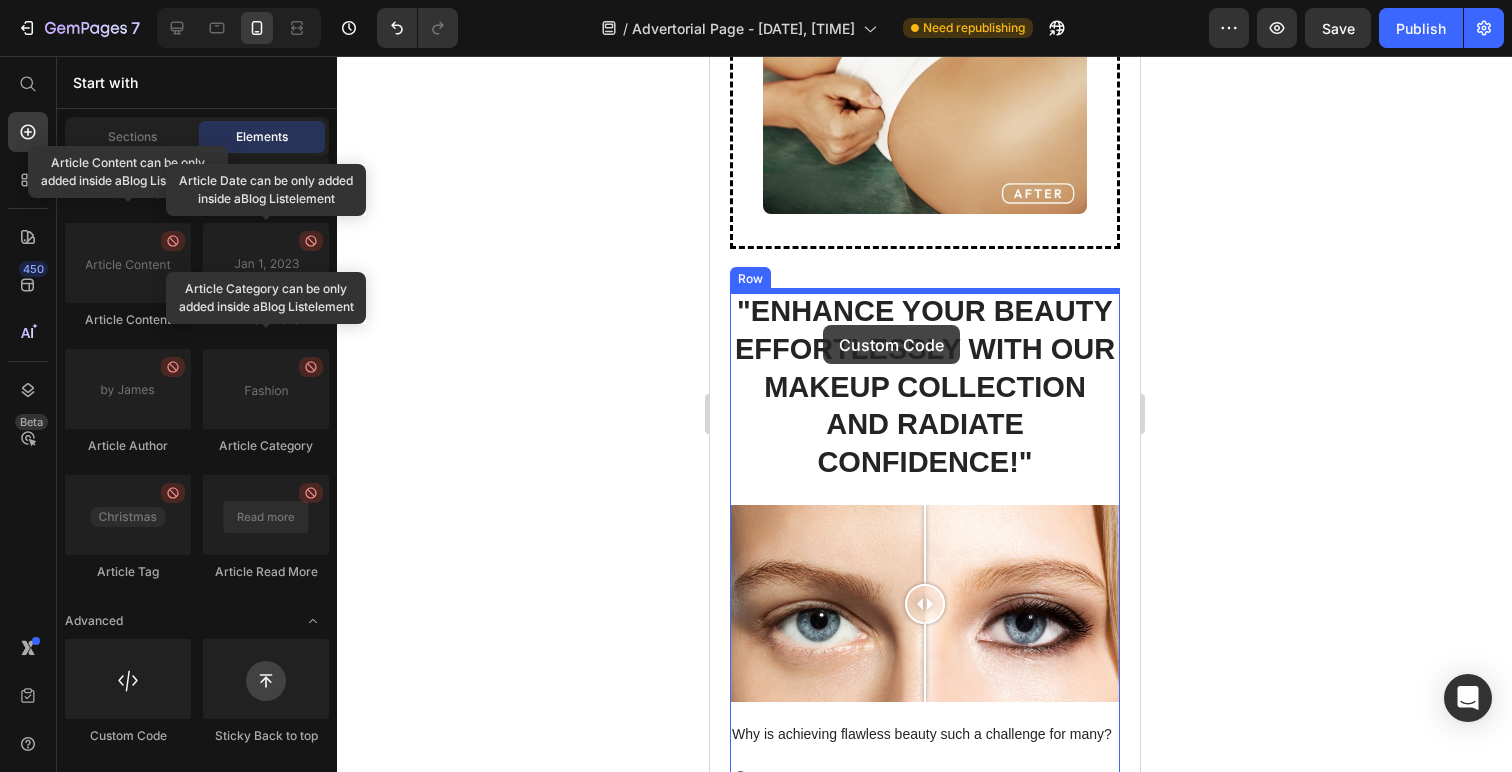 drag, startPoint x: 873, startPoint y: 750, endPoint x: 817, endPoint y: 298, distance: 455.4558 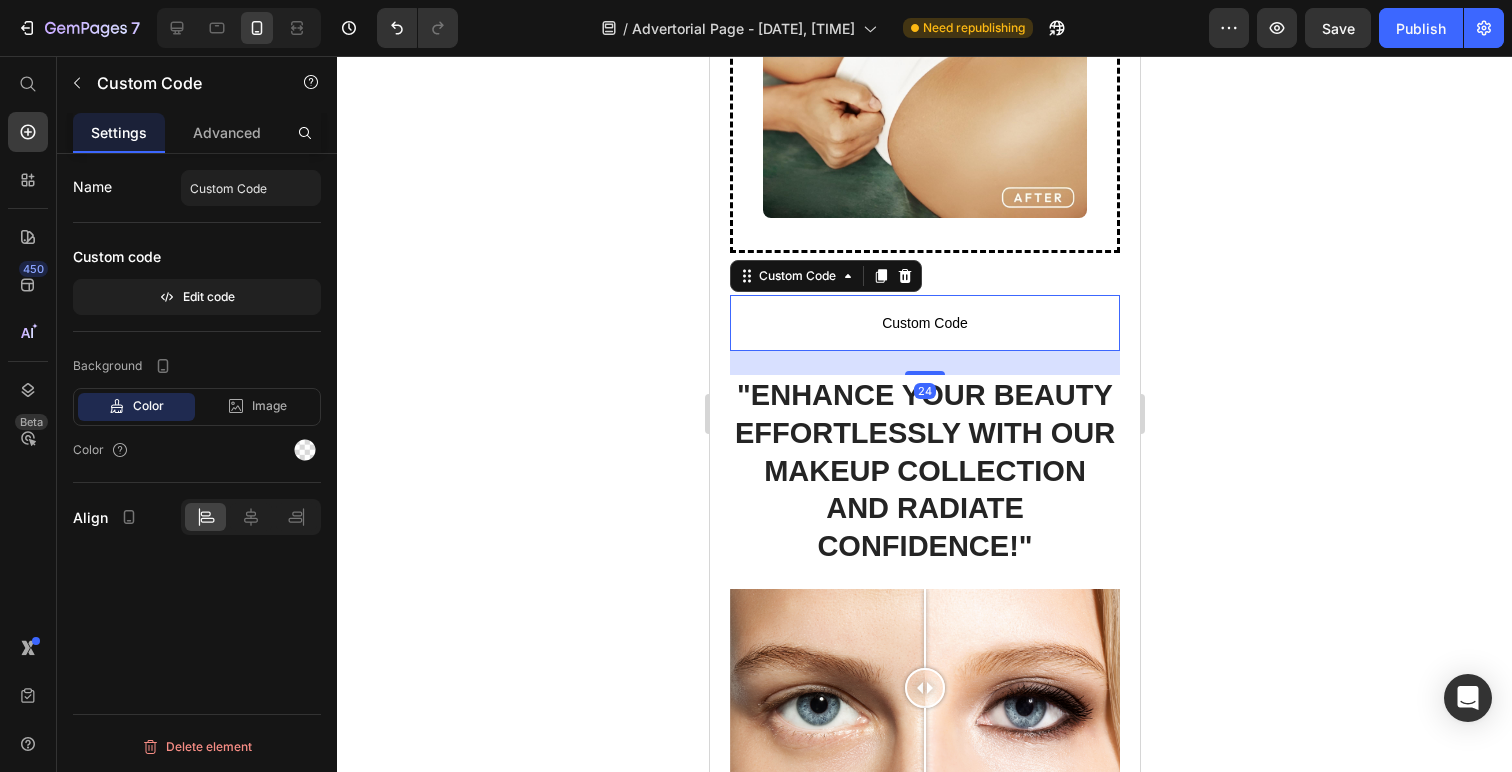 scroll, scrollTop: 411, scrollLeft: 0, axis: vertical 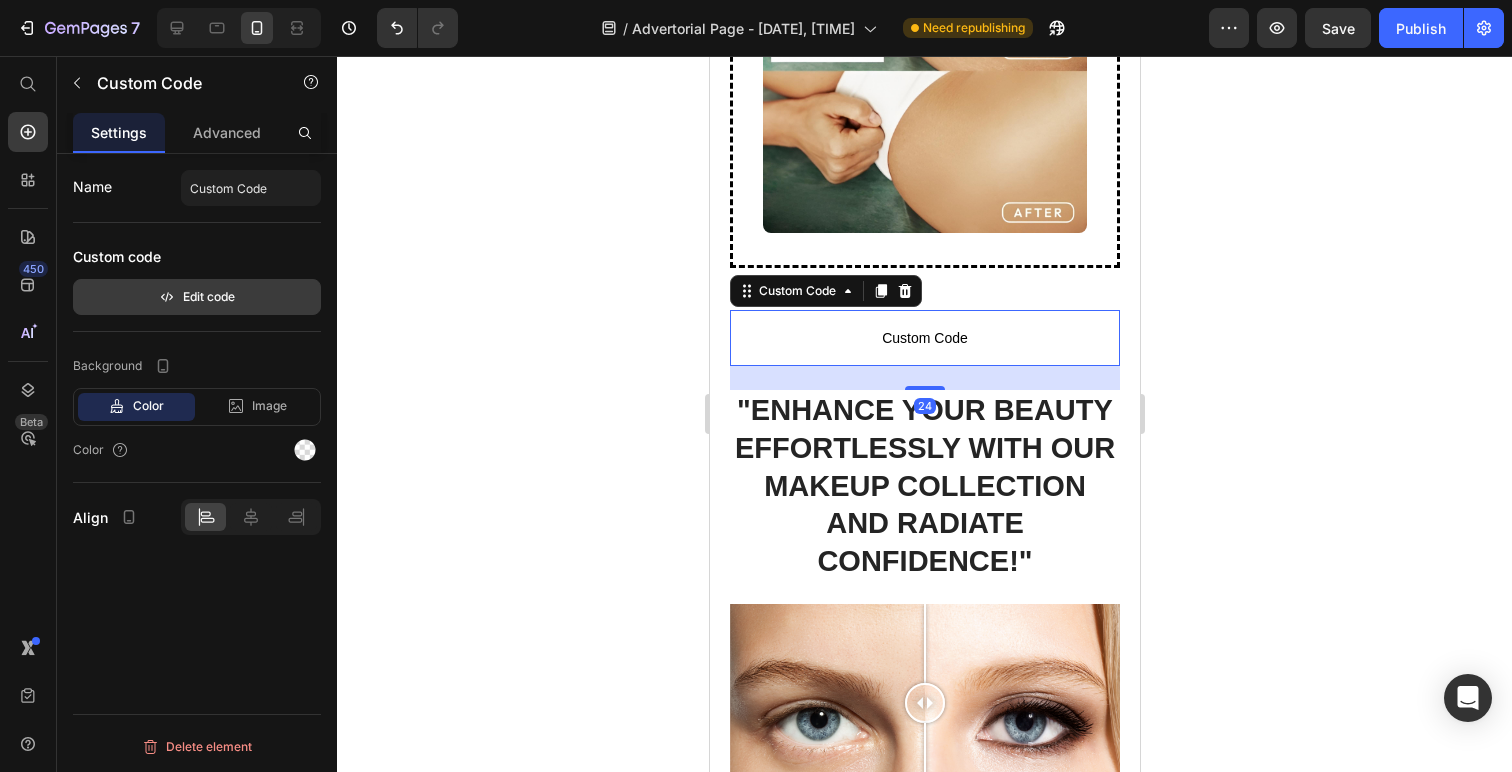 click on "Edit code" at bounding box center [197, 297] 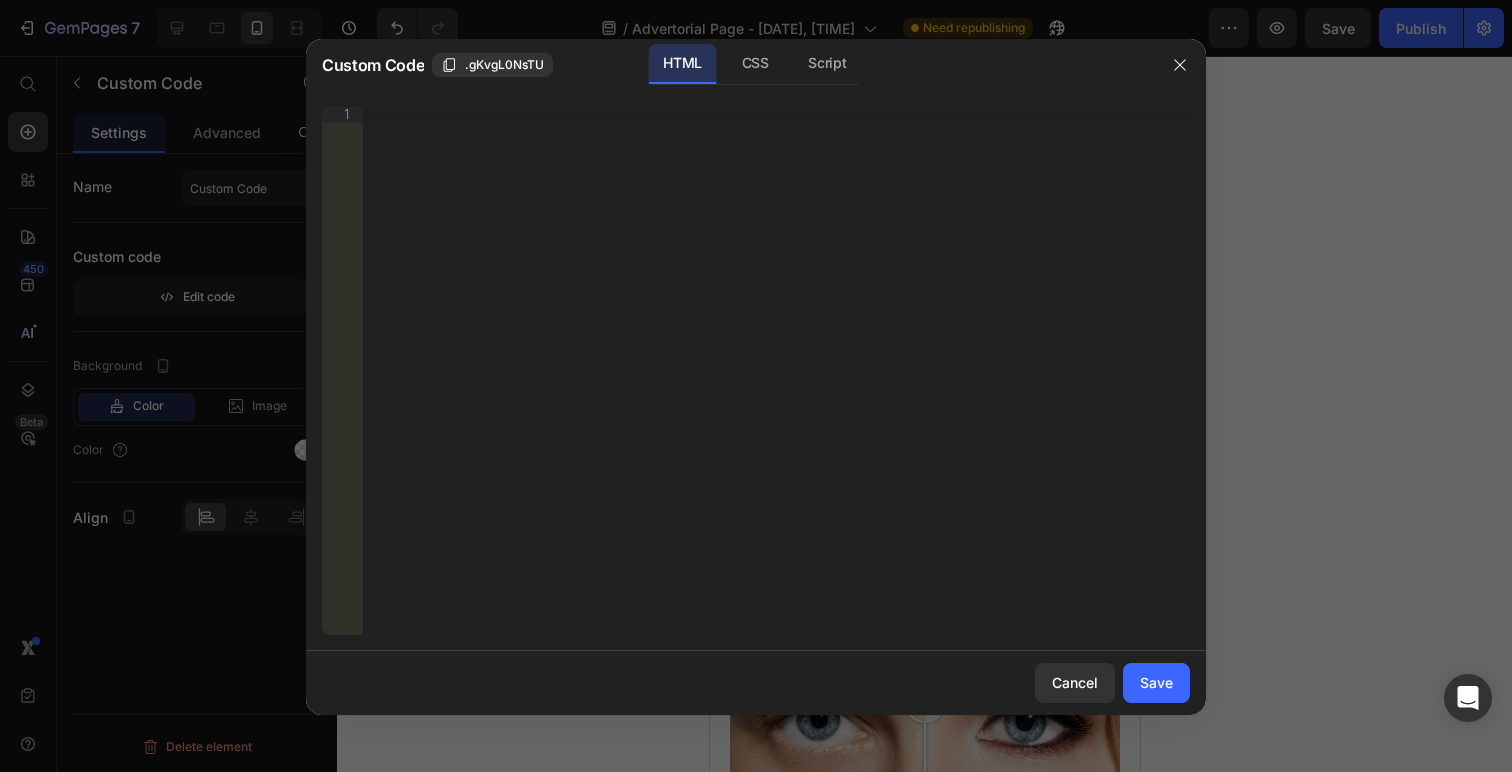 click on "Insert the 3rd-party installation code, HTML code, or Liquid code to display custom content." at bounding box center [776, 387] 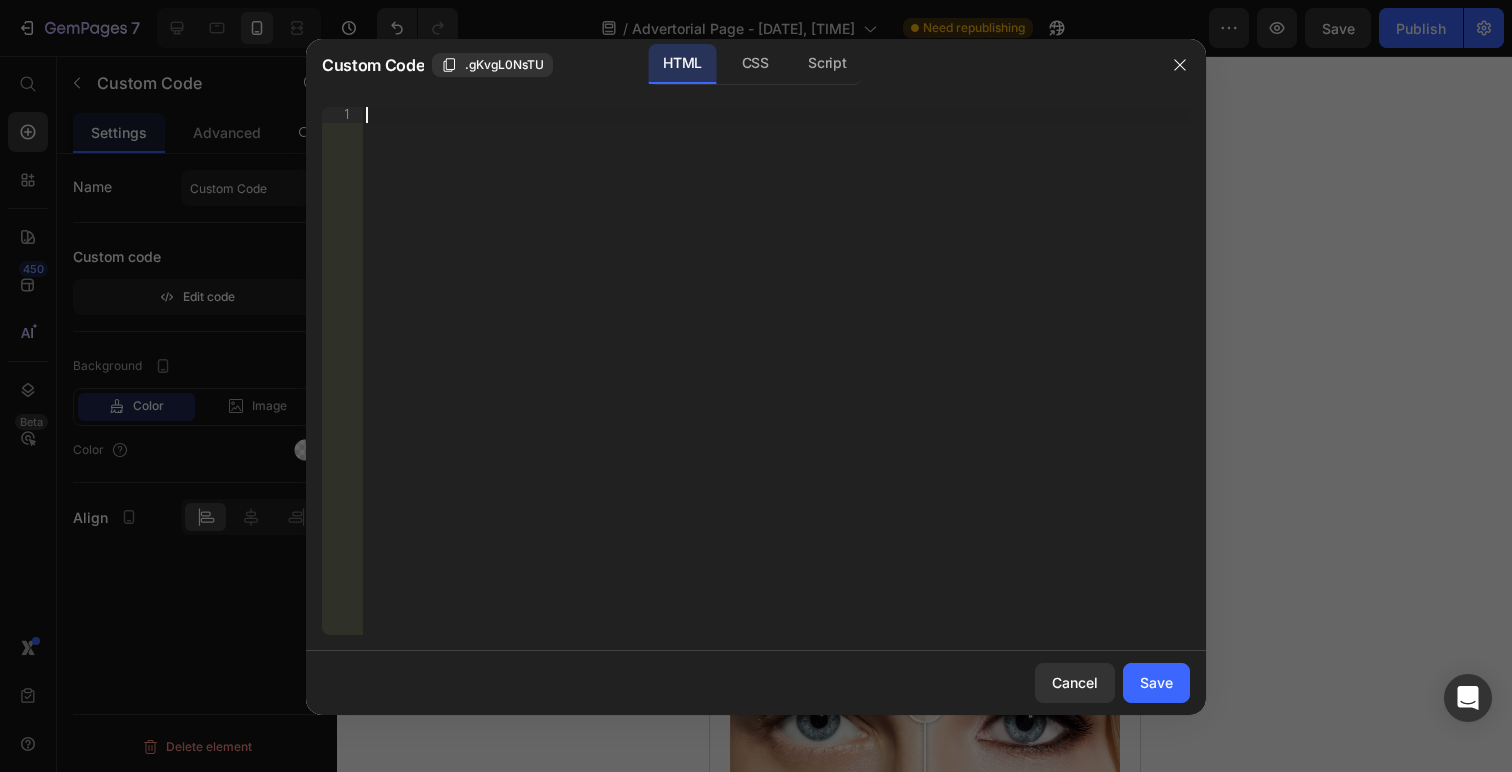 paste on "</html>" 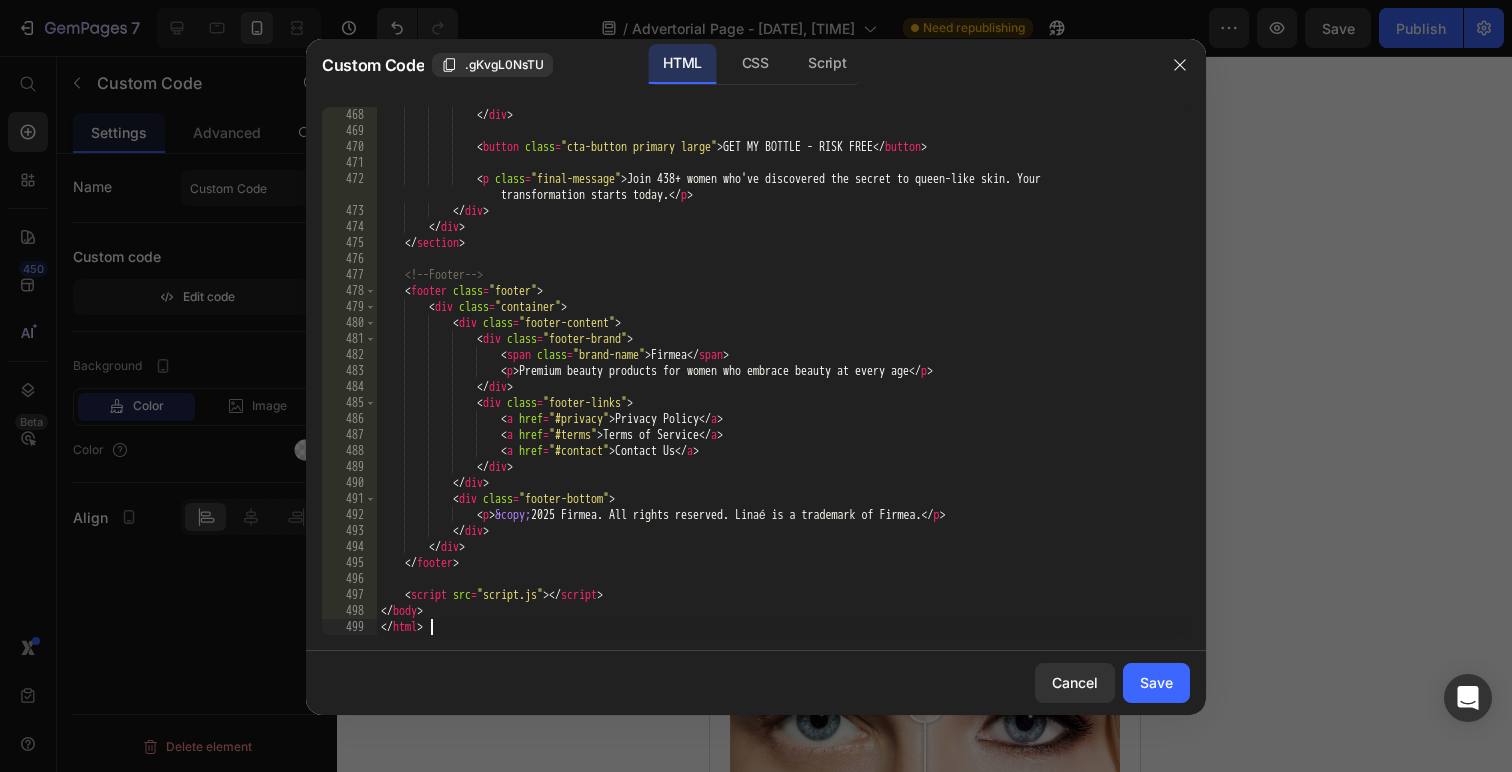 scroll, scrollTop: 8016, scrollLeft: 0, axis: vertical 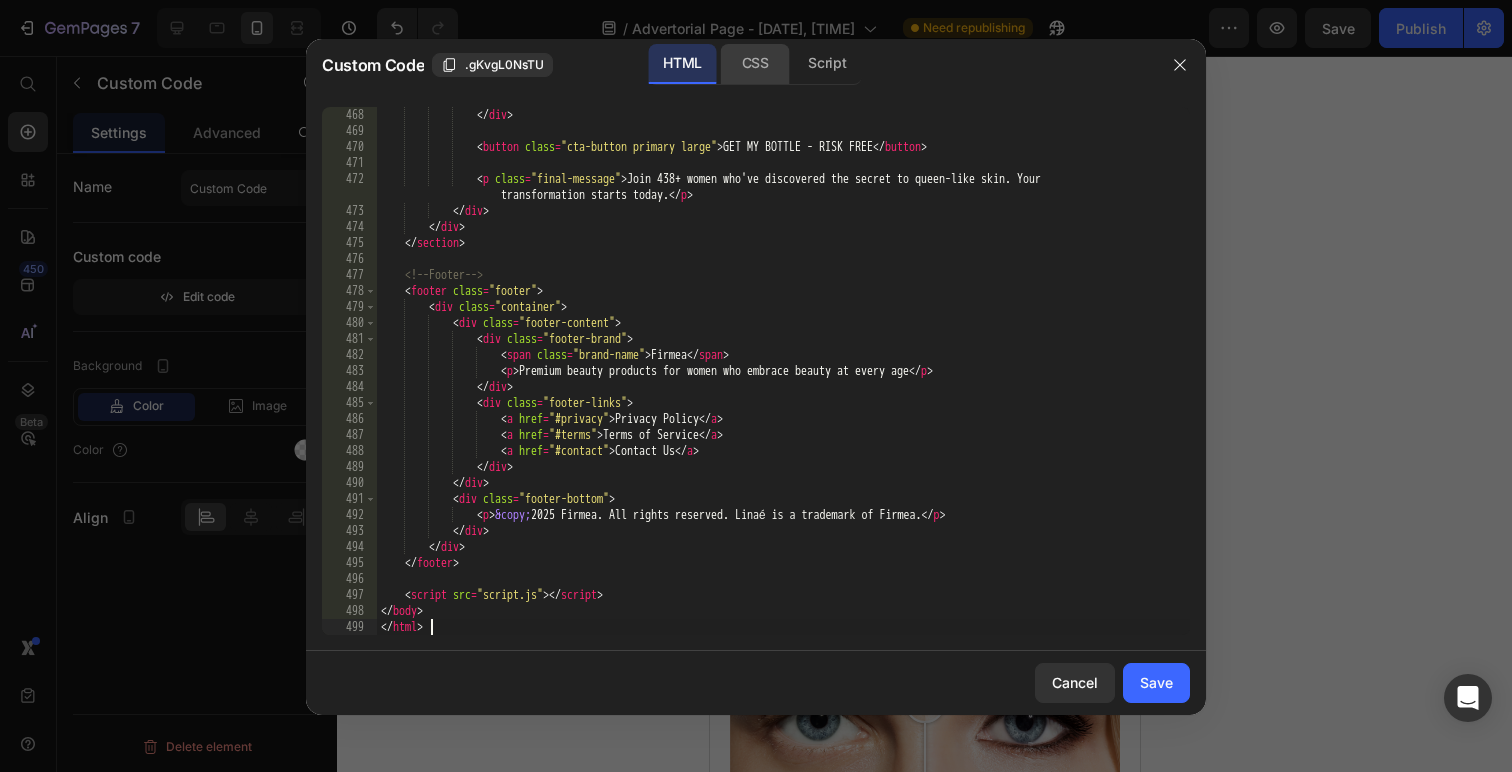 click on "CSS" 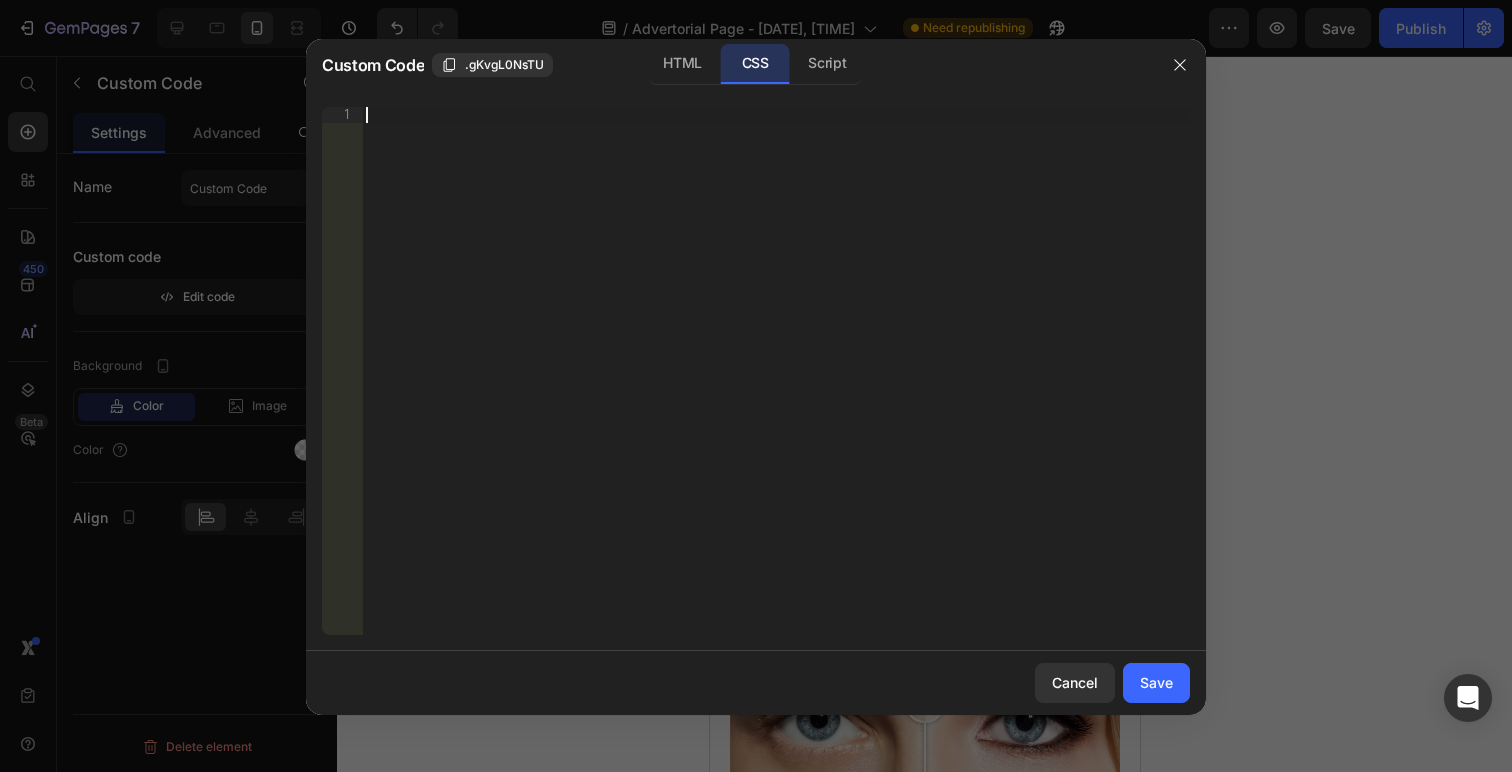 click on "Insert the CSS code to style your content right here." at bounding box center (776, 387) 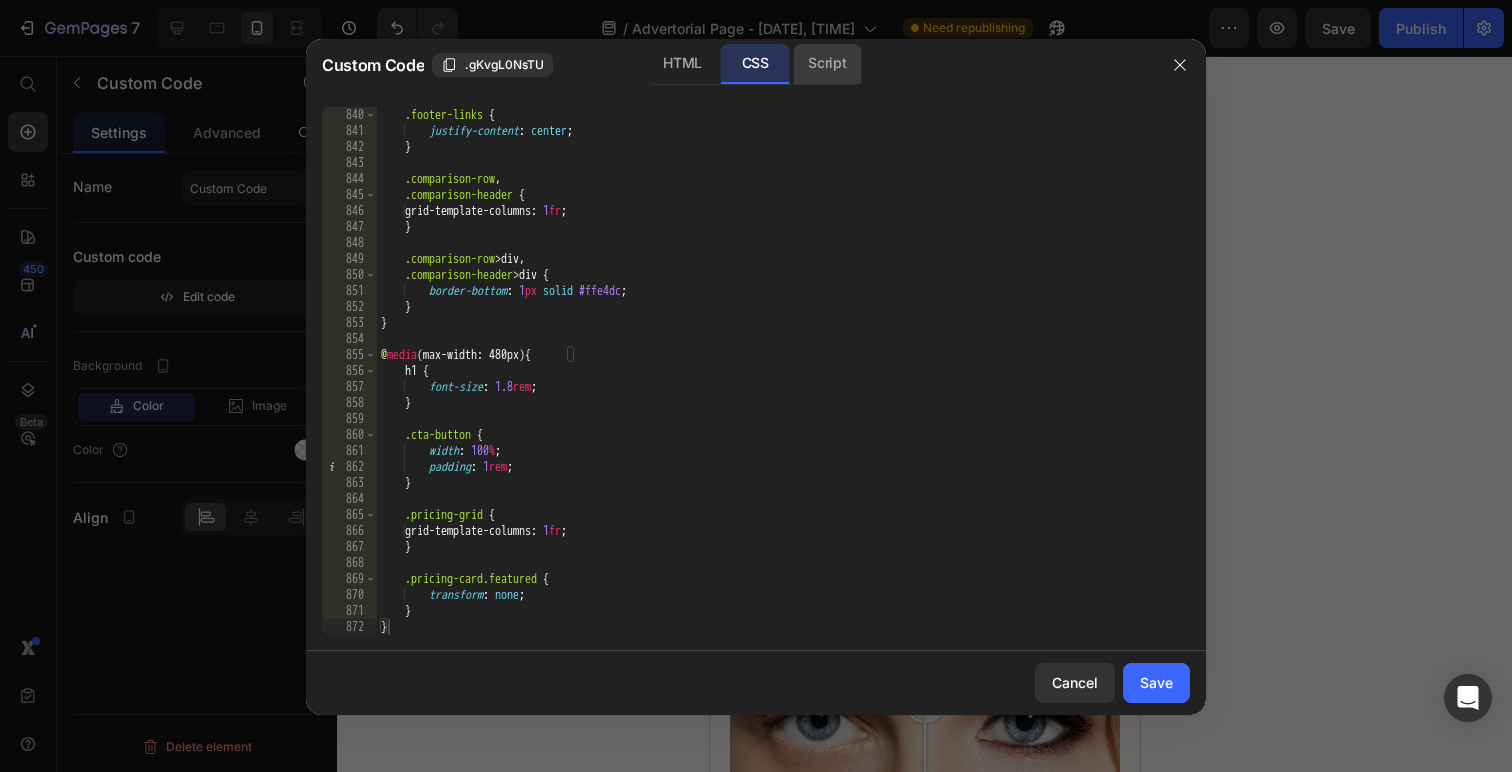 click on "Script" 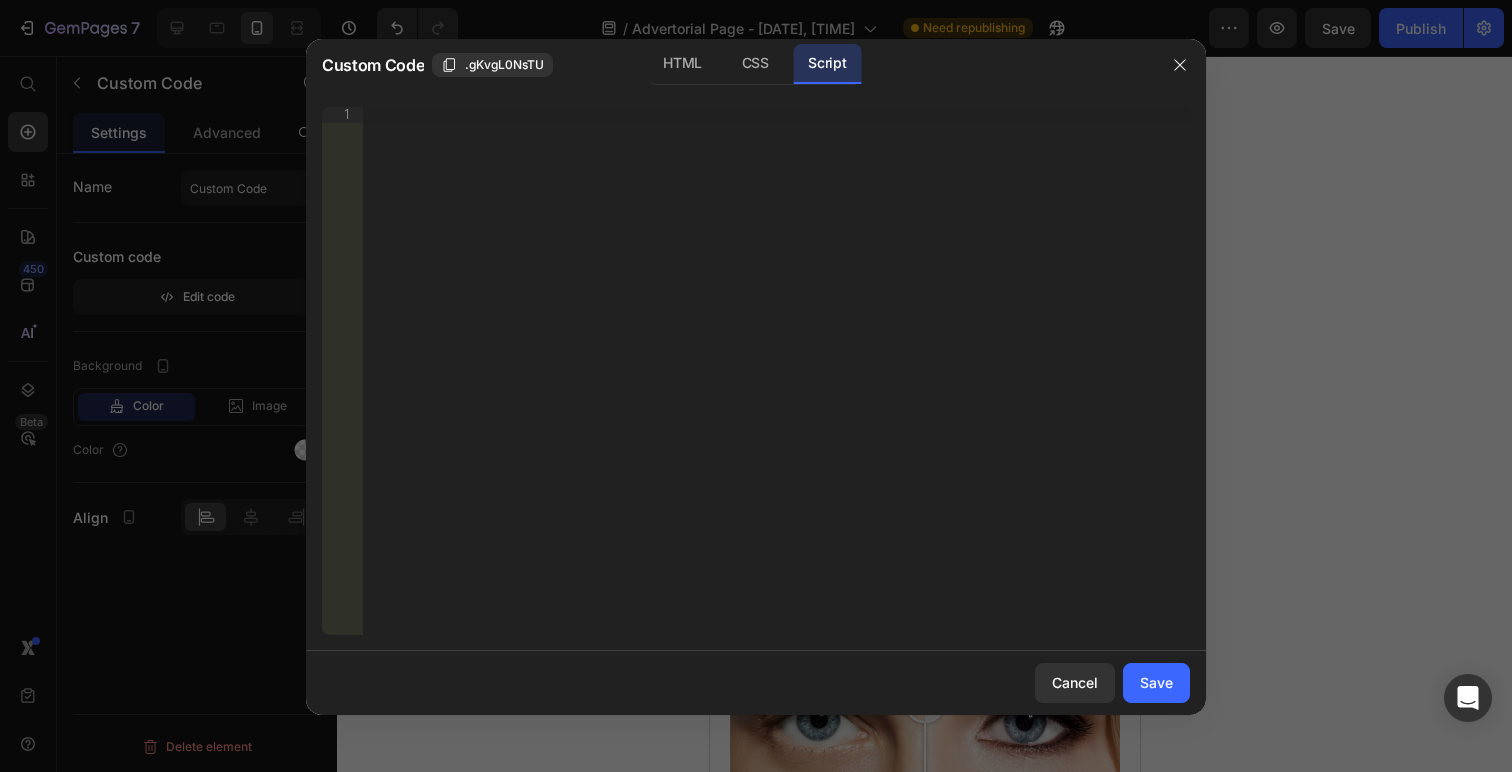 click on "Insert the Javascript code to add interaction and animation to your content right here." at bounding box center (776, 387) 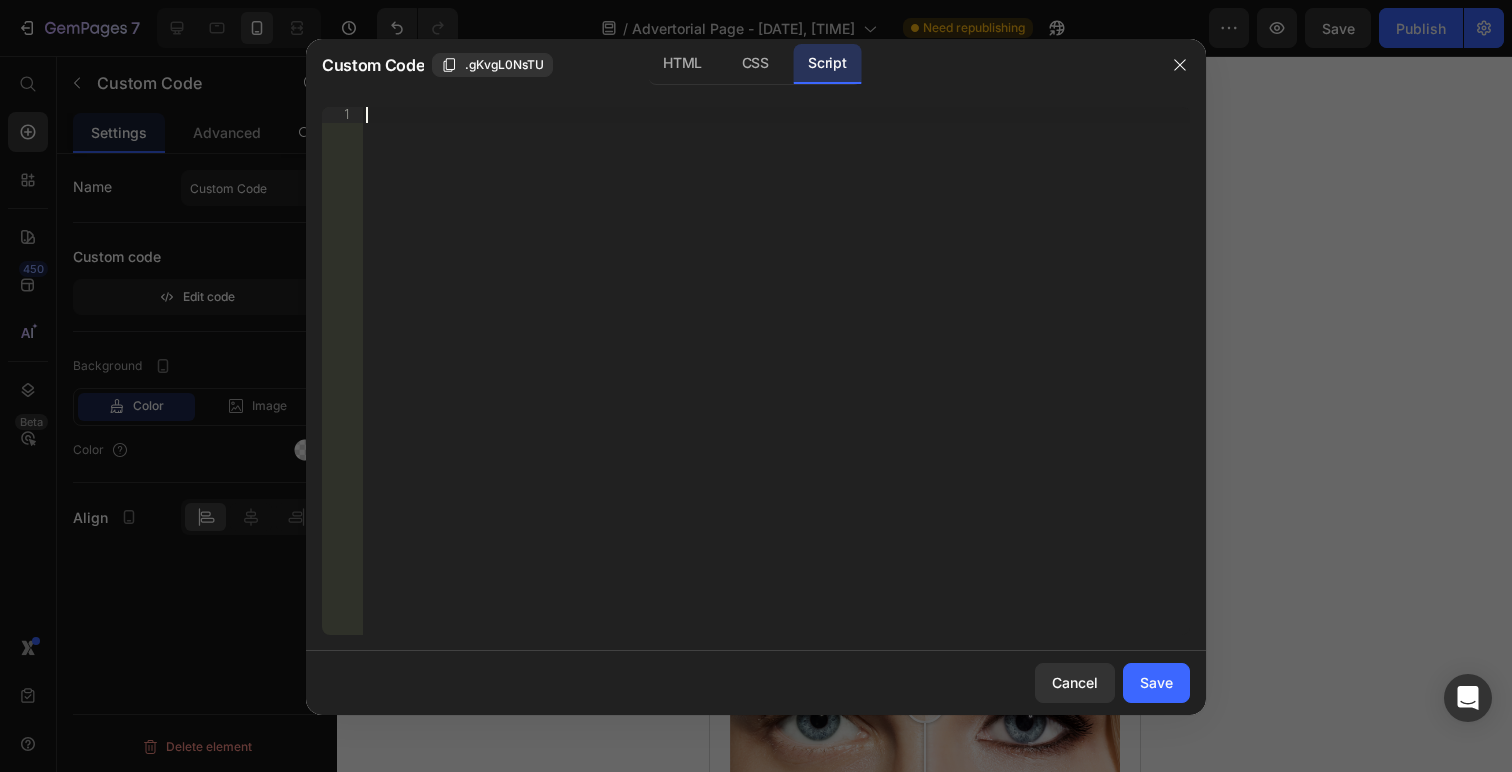 paste on "});" 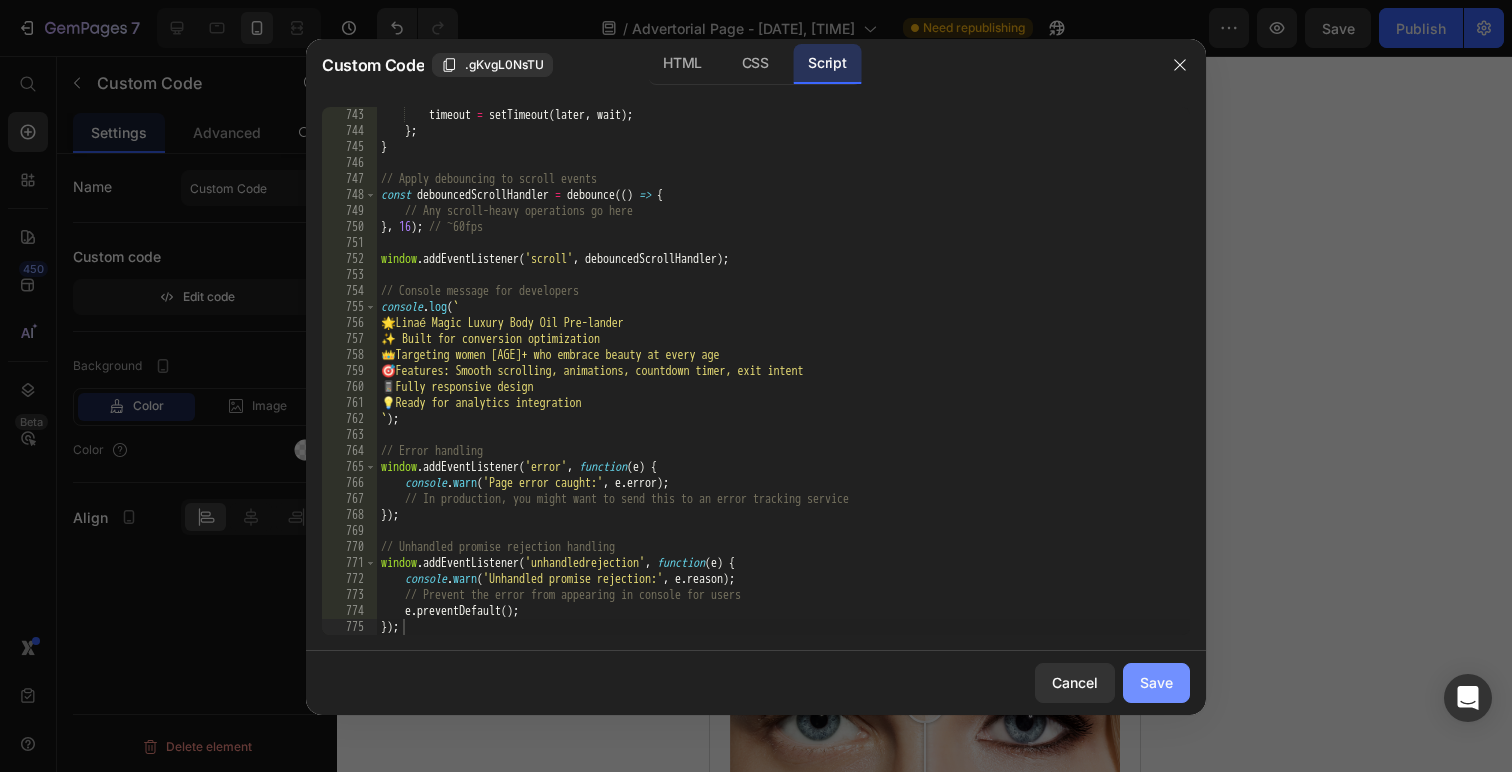 click on "Save" at bounding box center [1156, 682] 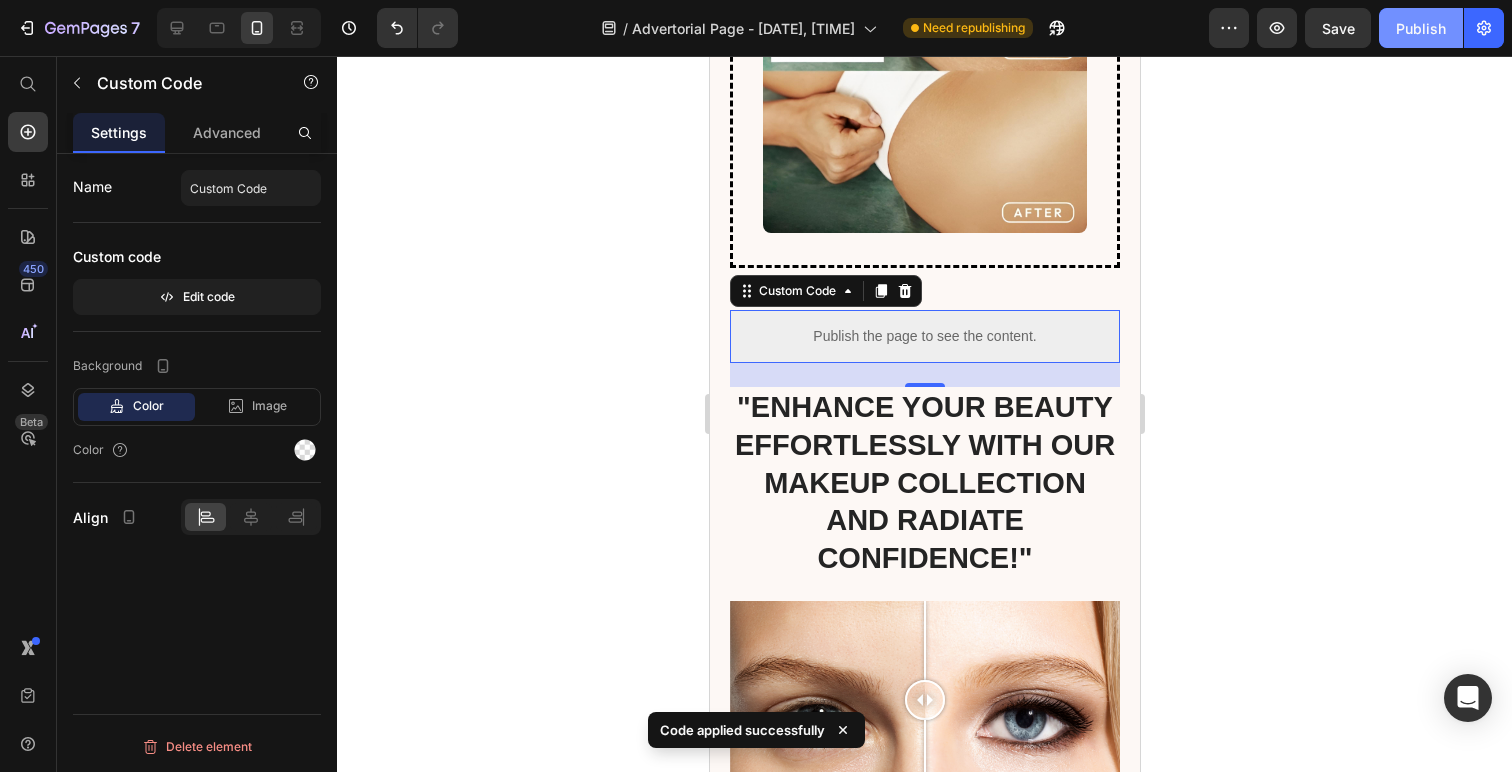click on "Publish" at bounding box center (1421, 28) 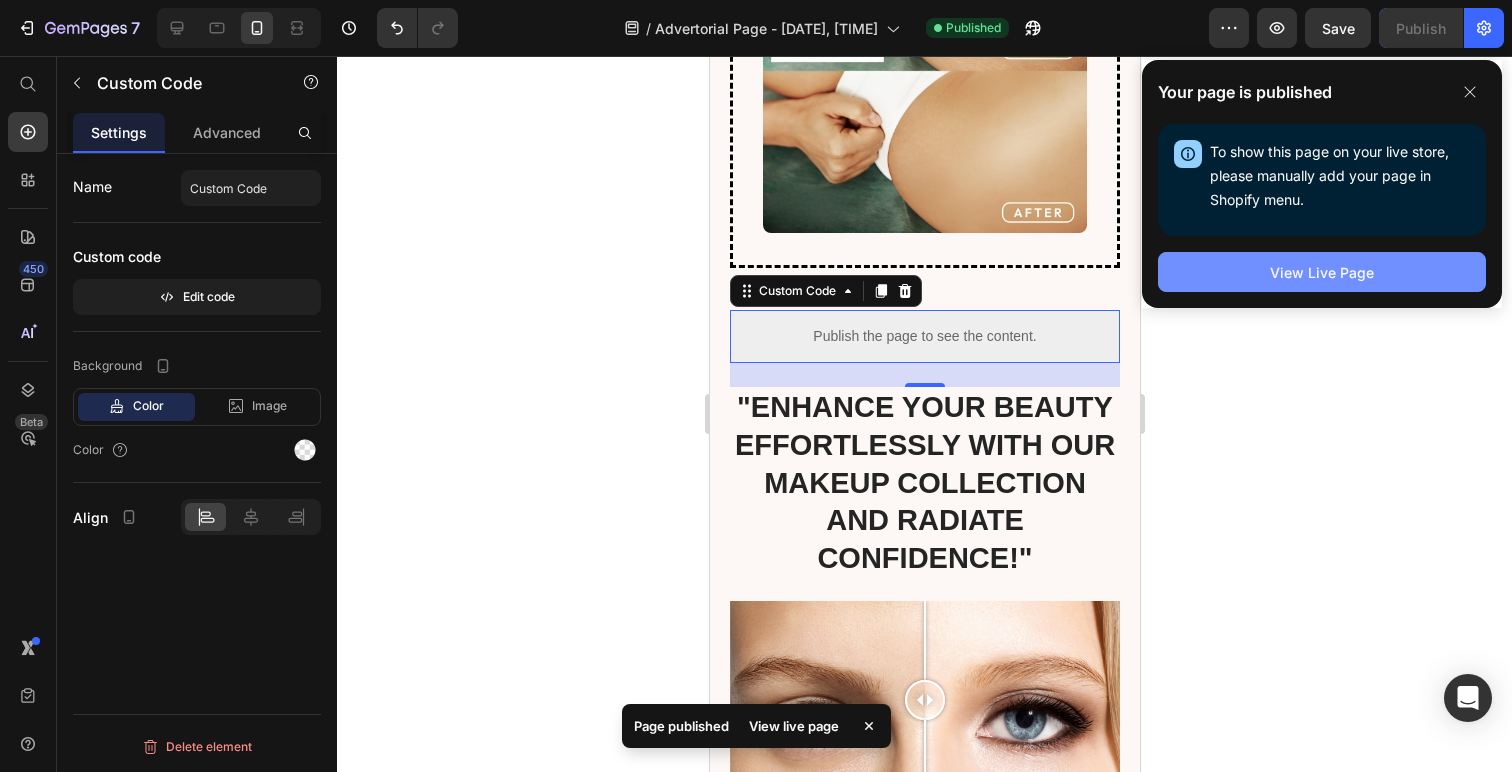click on "View Live Page" at bounding box center (1322, 272) 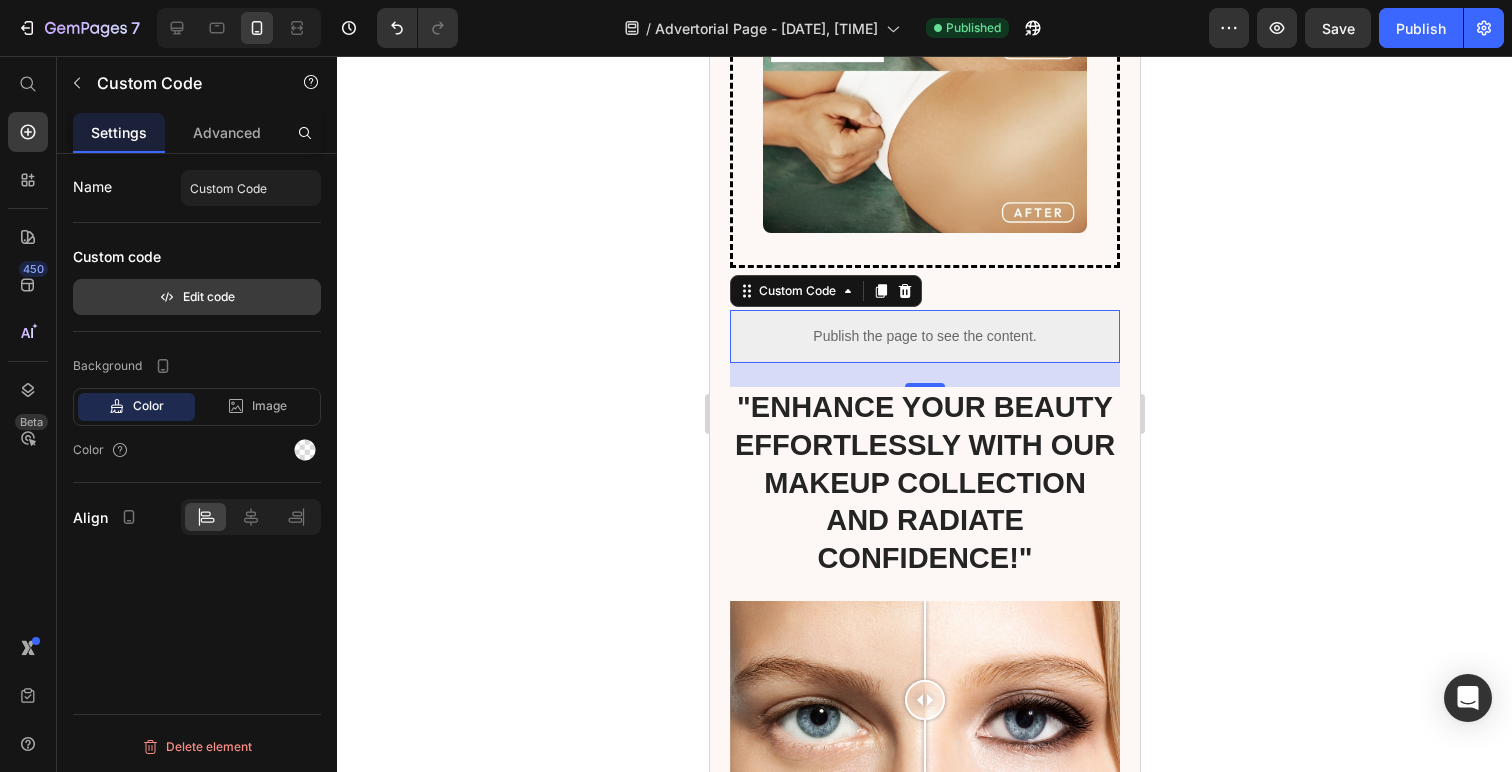 click on "Edit code" at bounding box center (197, 297) 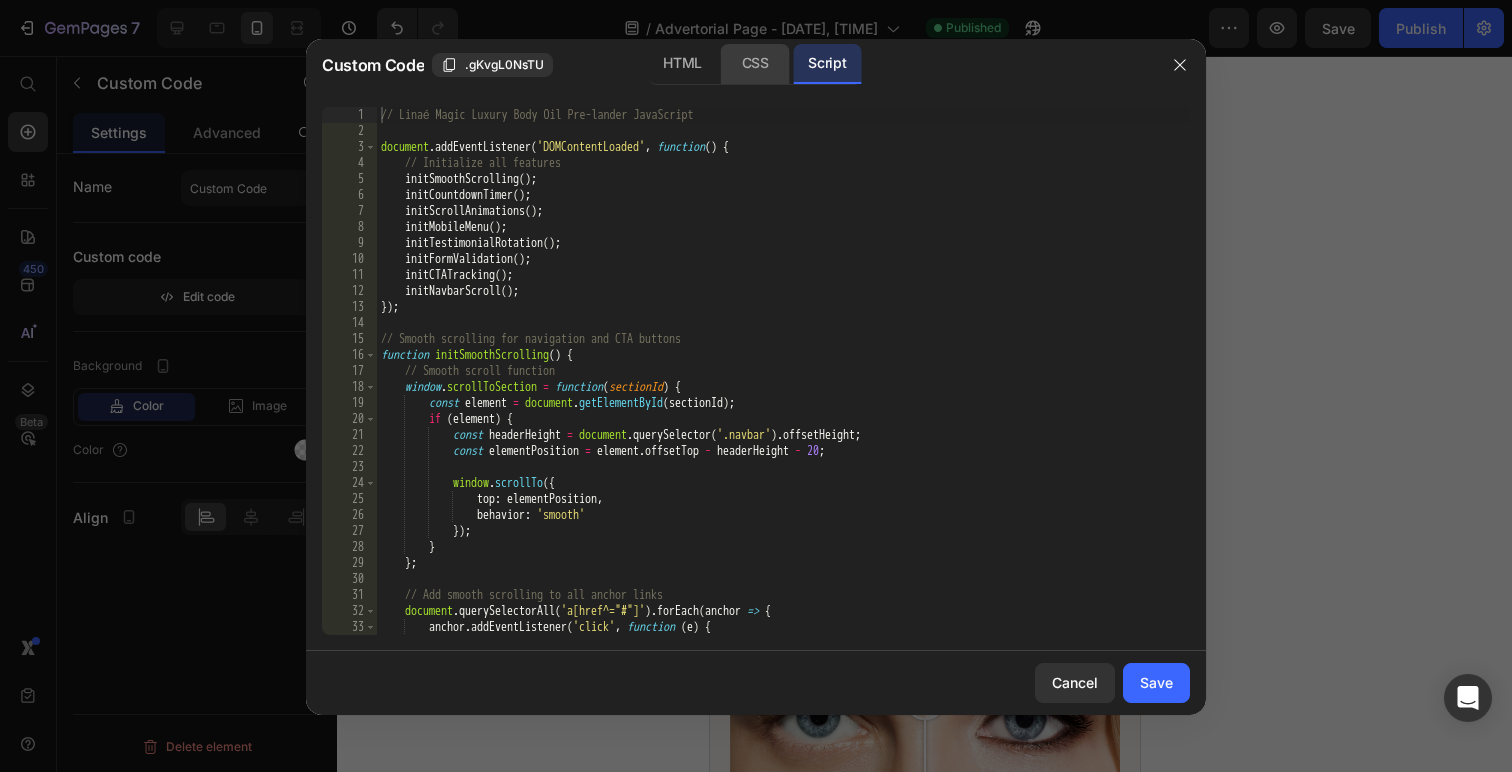 click on "CSS" 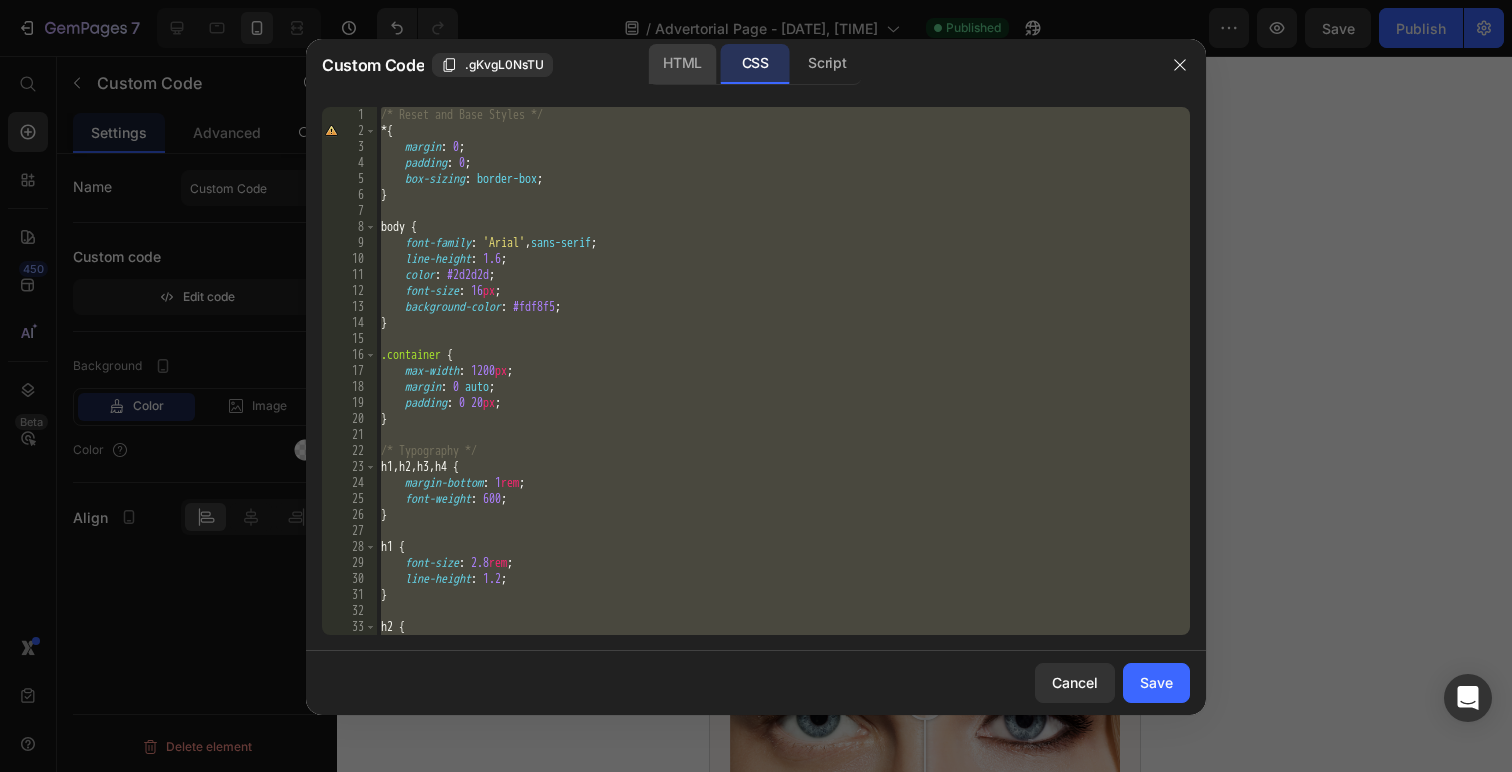 click on "HTML" 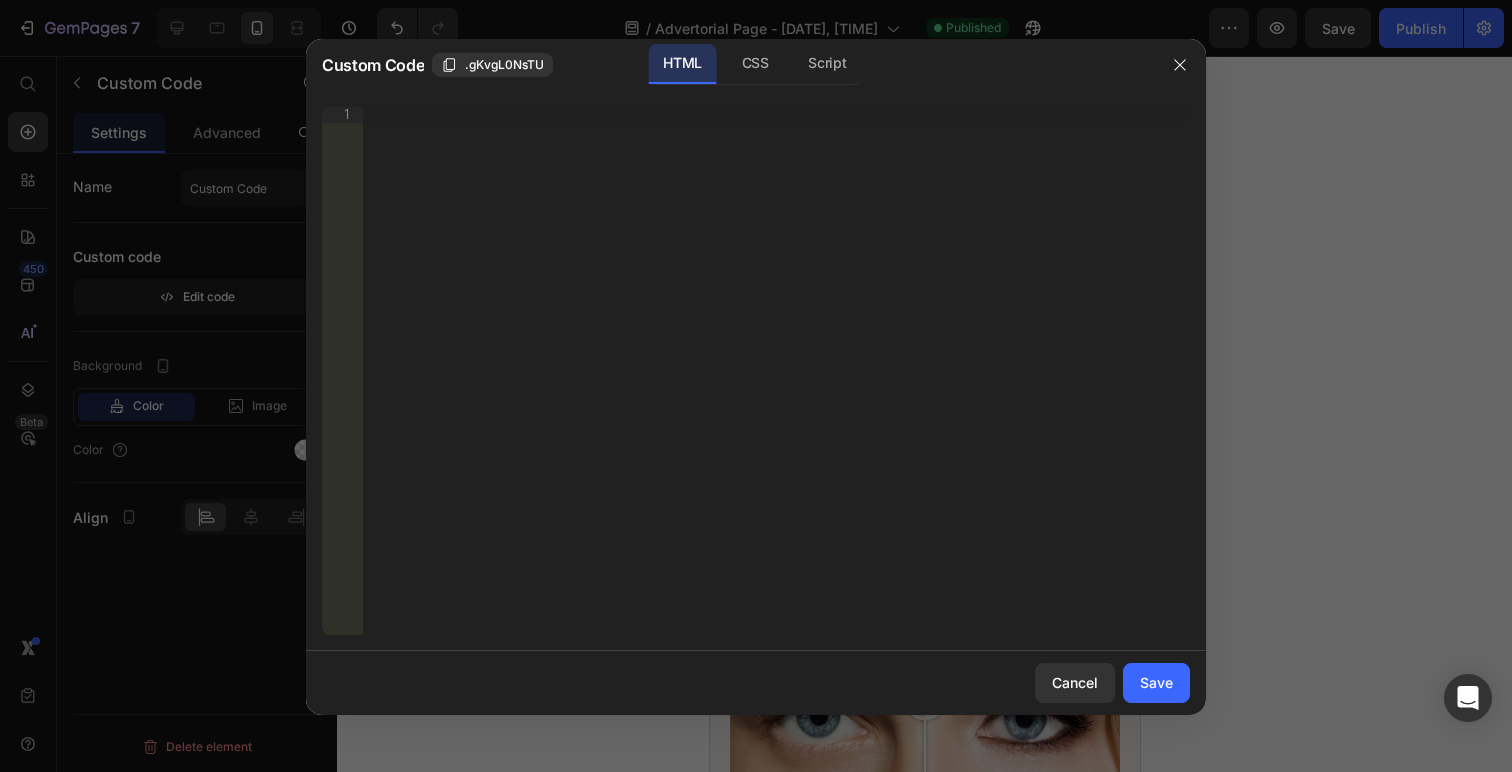 click on "Insert the 3rd-party installation code, HTML code, or Liquid code to display custom content." at bounding box center (776, 387) 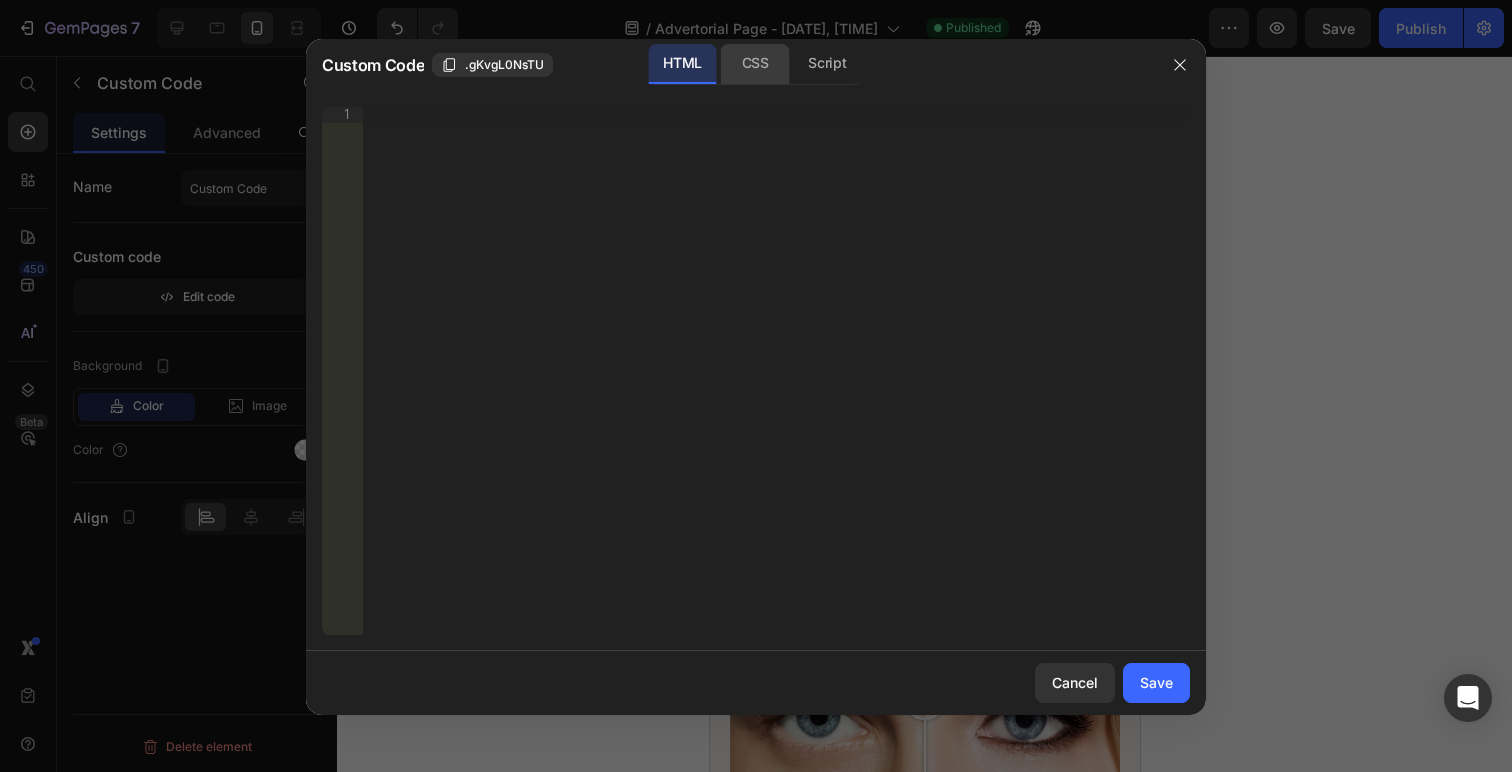 click on "CSS" 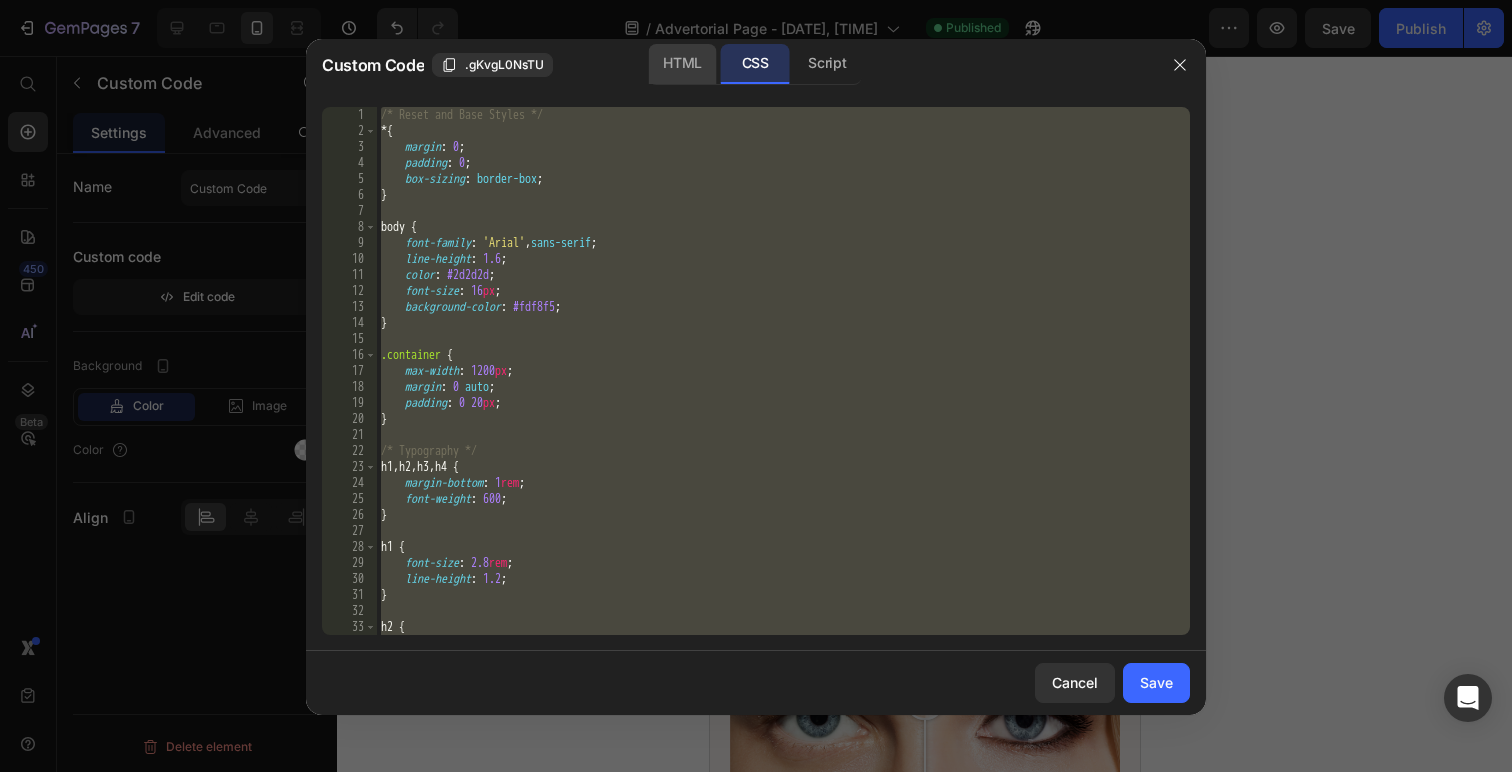 click on "HTML" 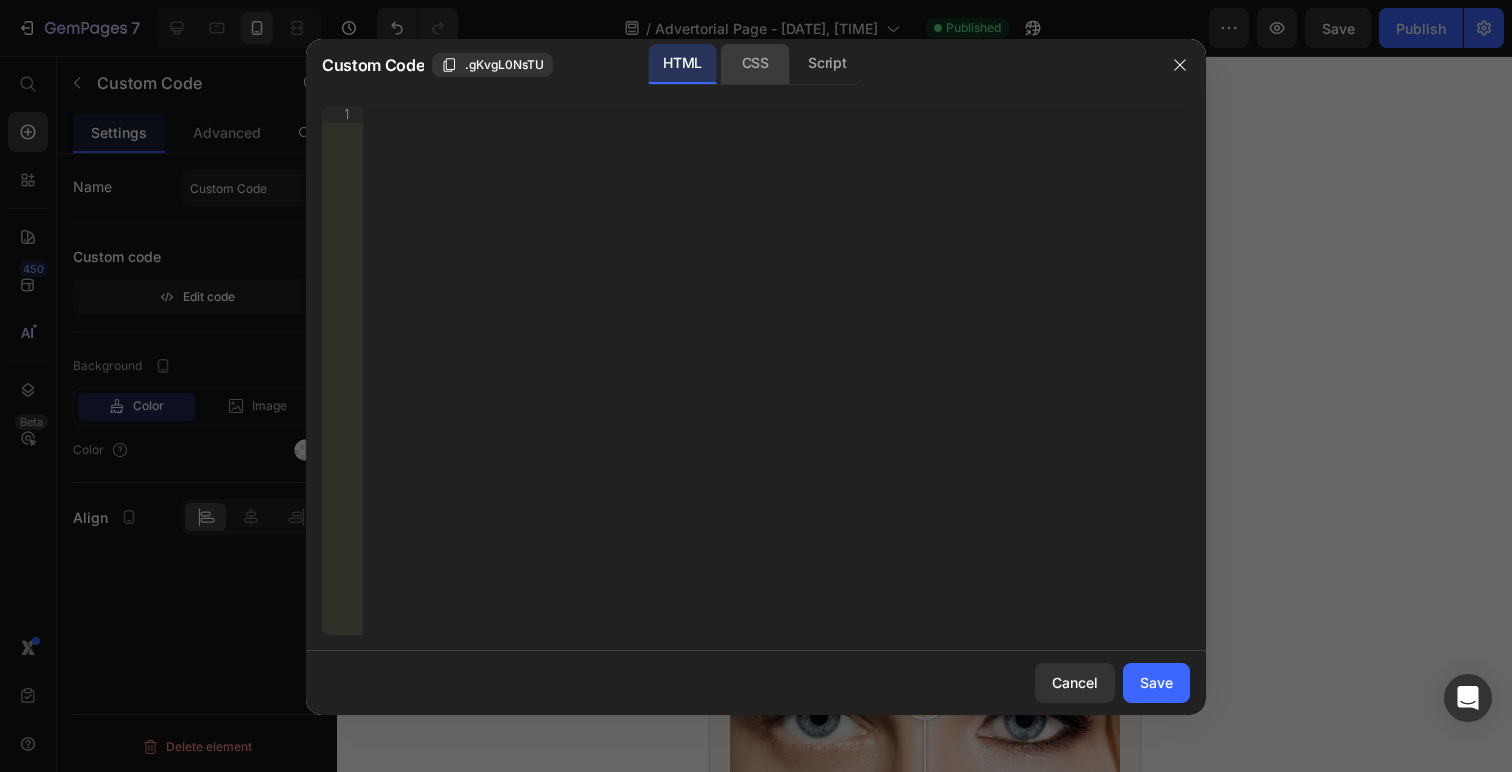 click on "CSS" 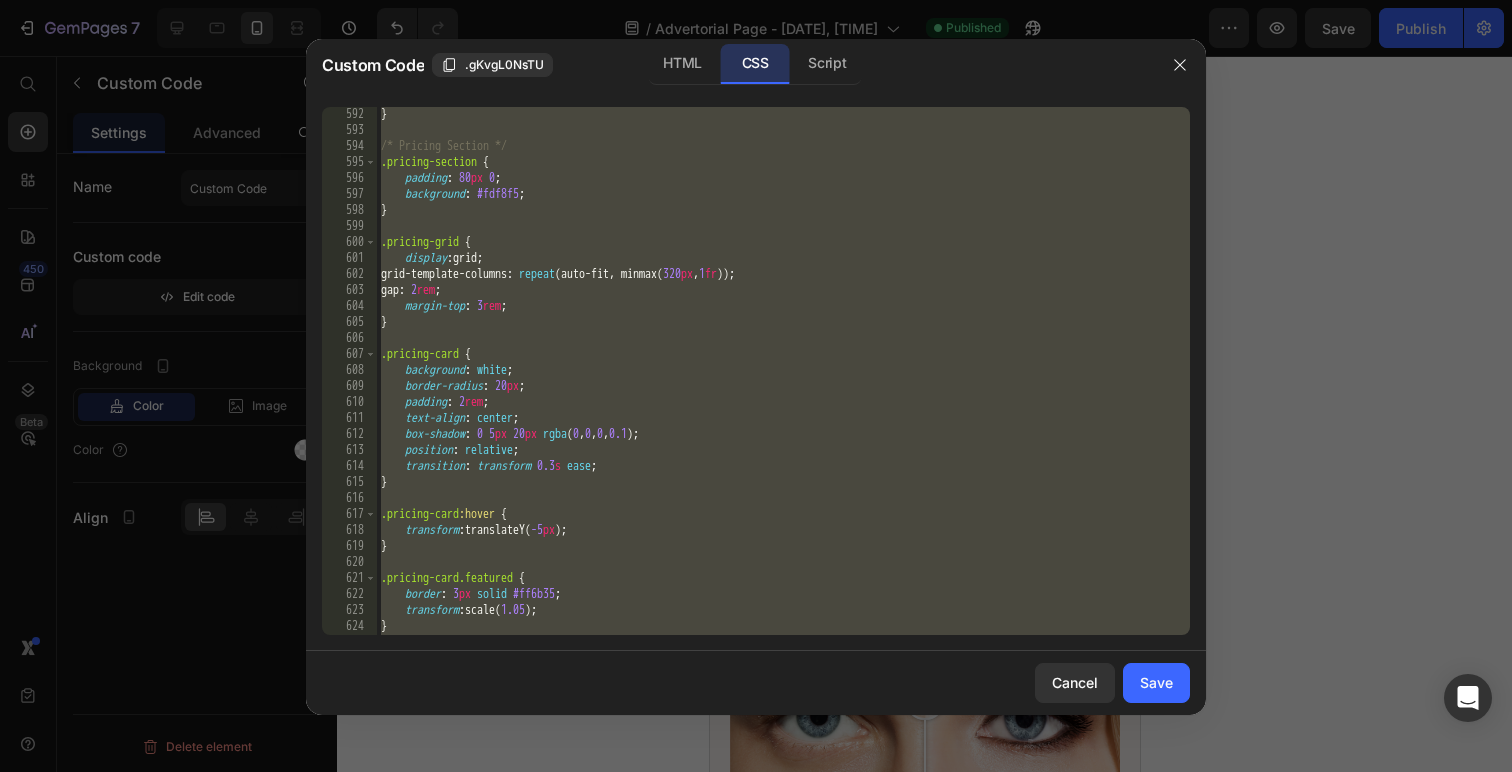 scroll, scrollTop: 9560, scrollLeft: 0, axis: vertical 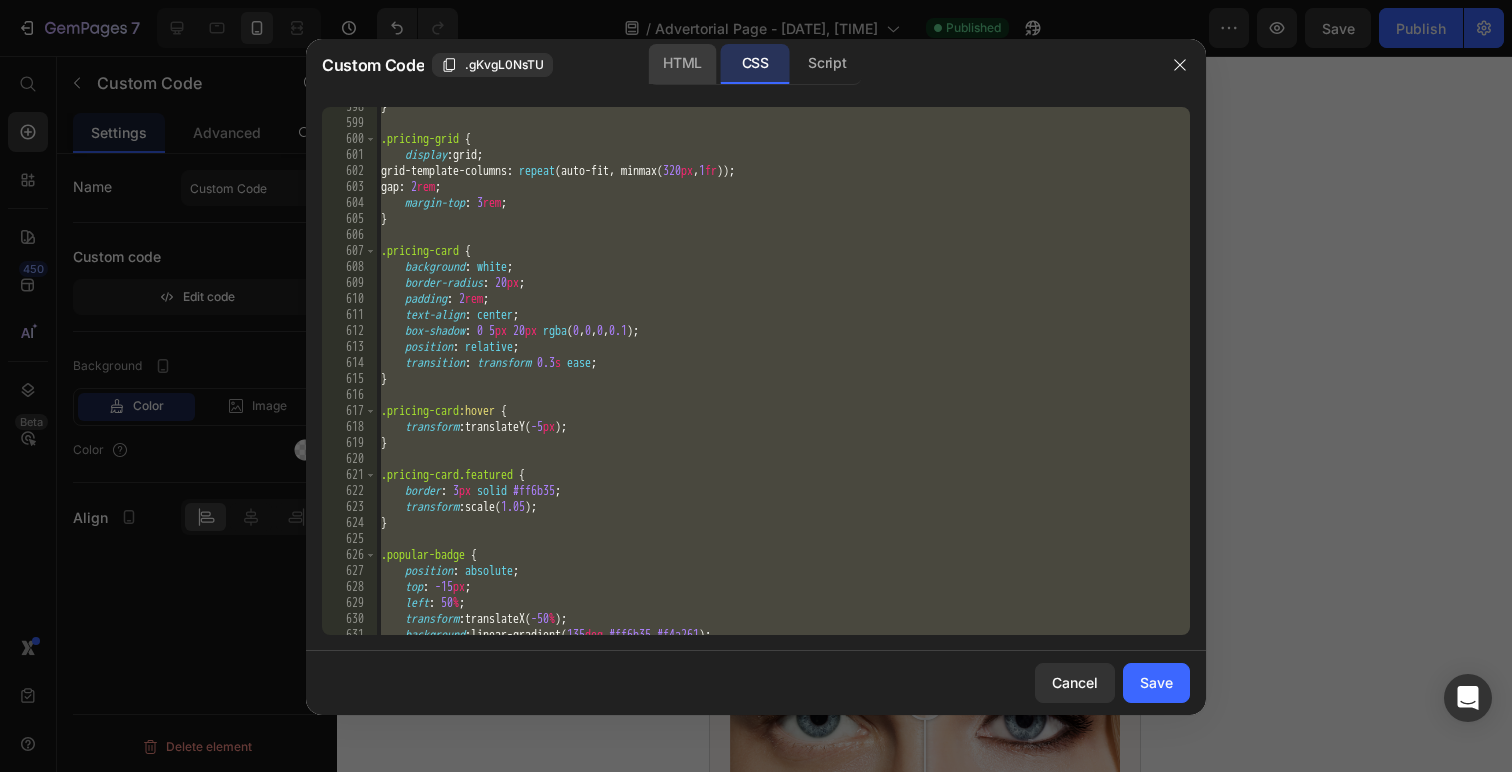 click on "HTML" 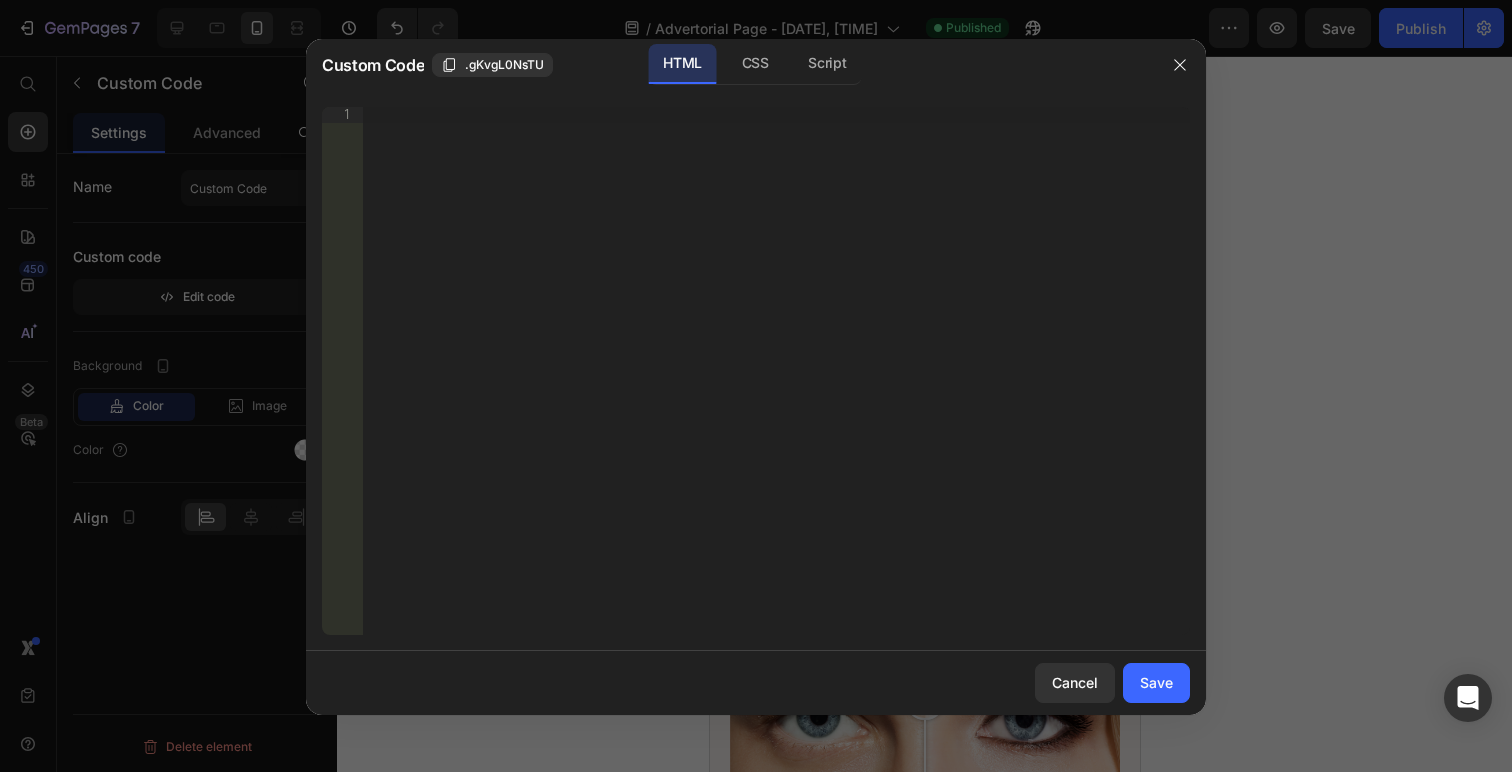 click on "Insert the 3rd-party installation code, HTML code, or Liquid code to display custom content." at bounding box center [776, 387] 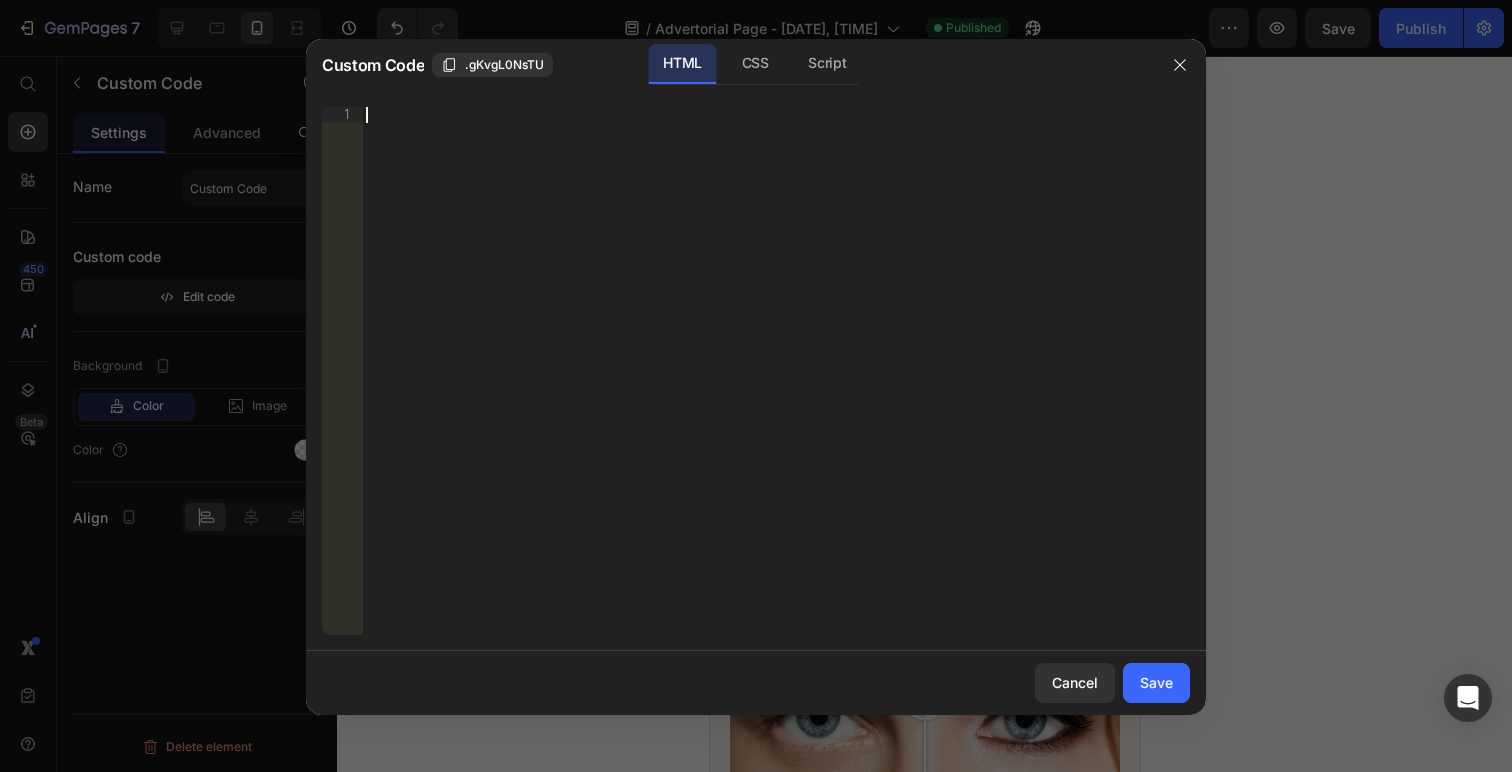 paste on "</html>" 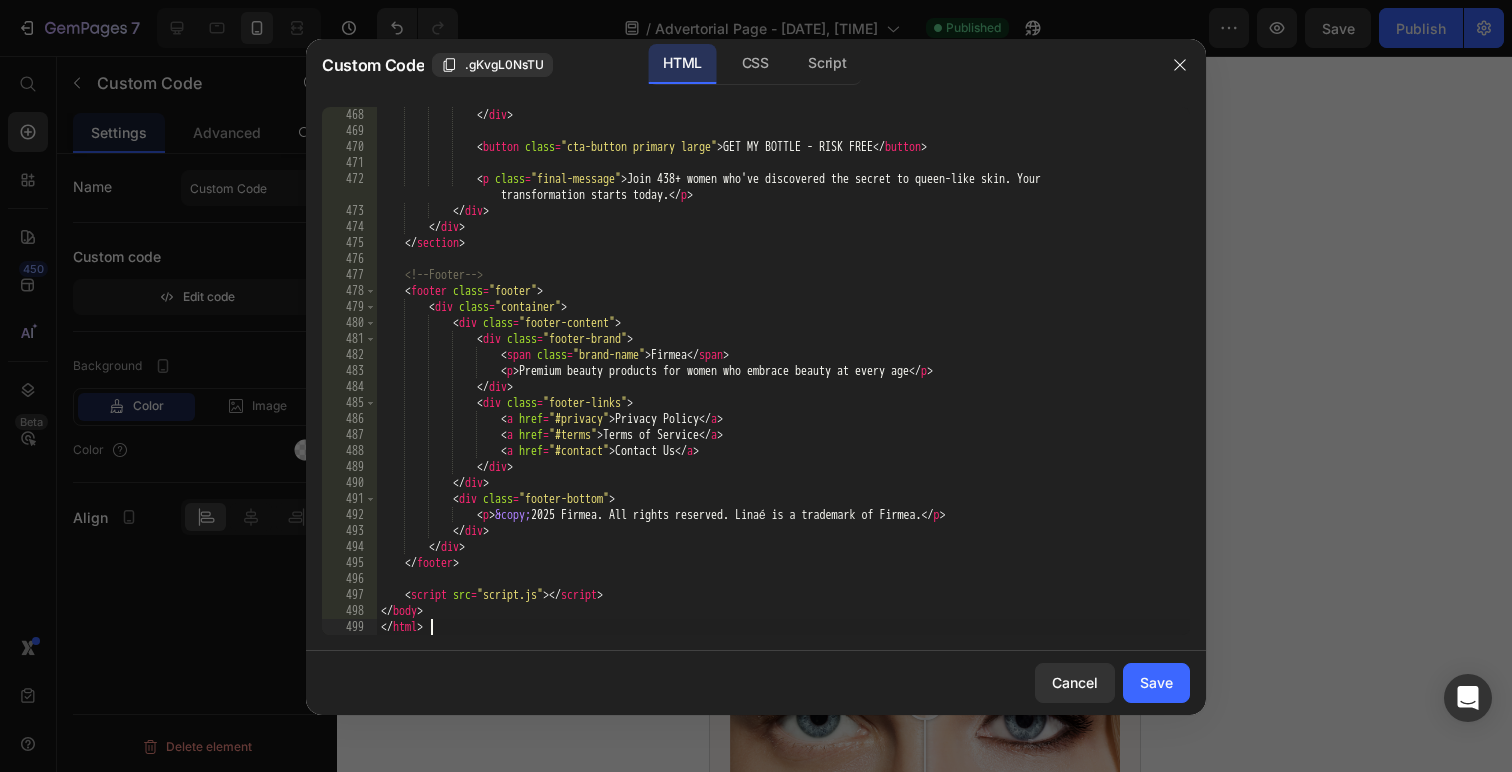 scroll, scrollTop: 8016, scrollLeft: 0, axis: vertical 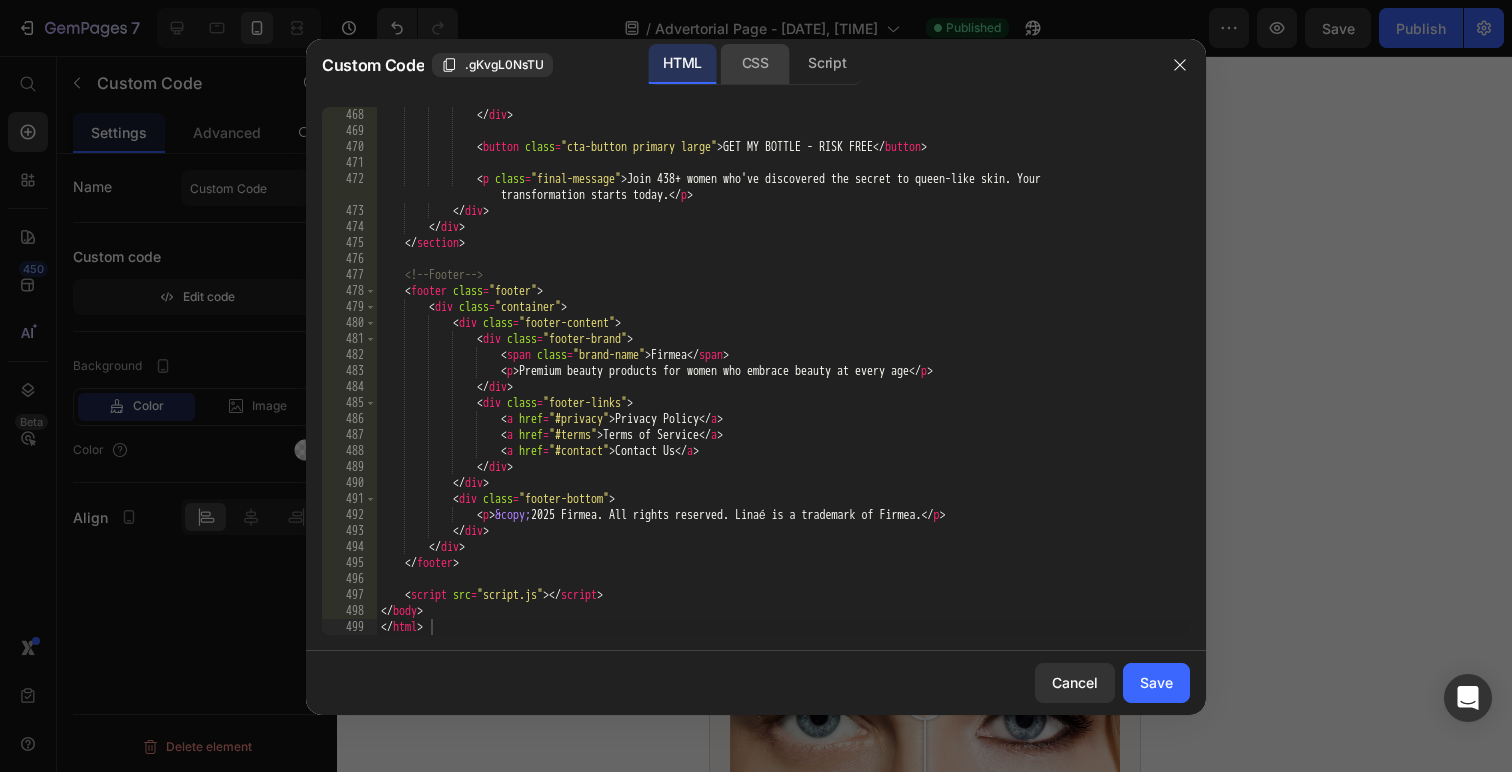 click on "CSS" 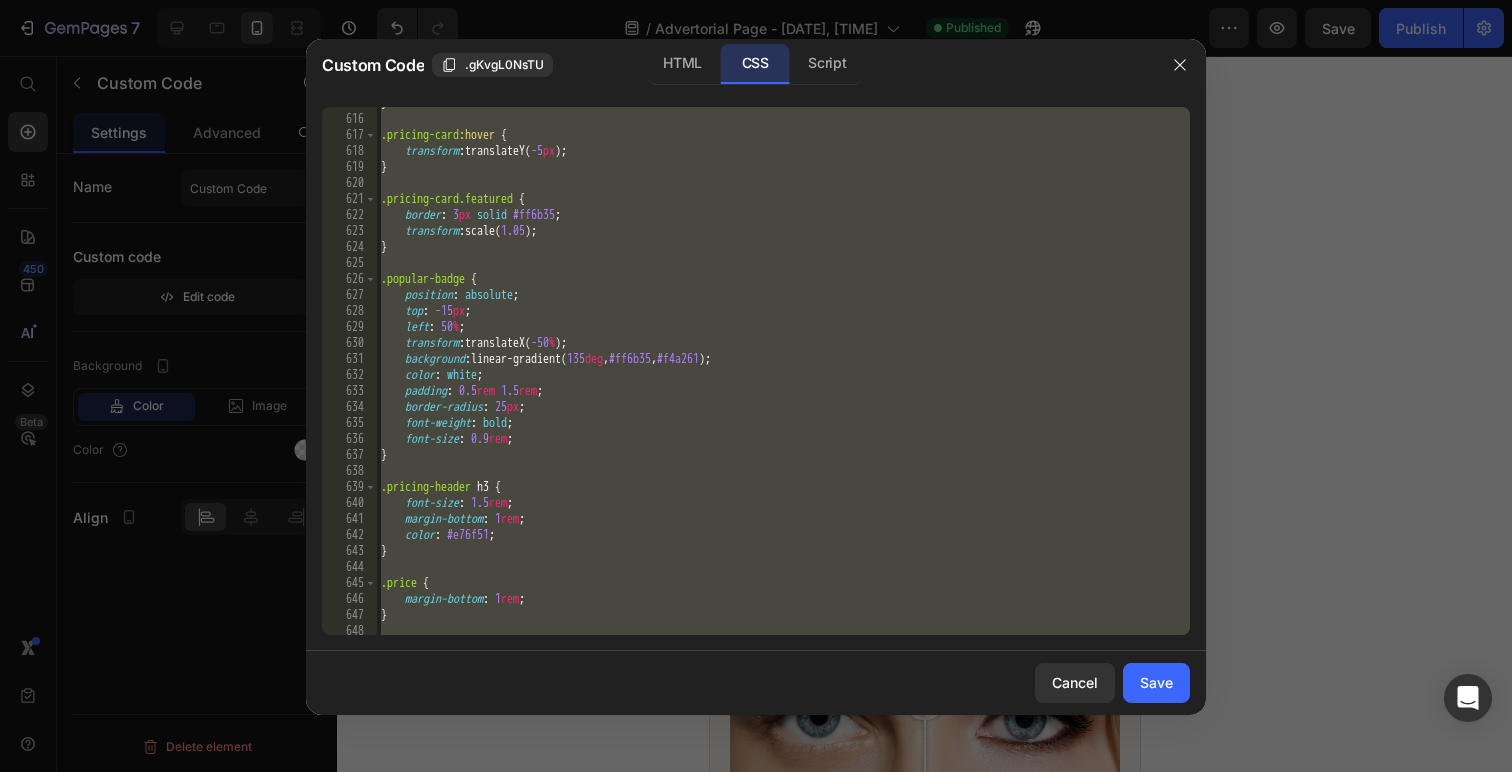 scroll, scrollTop: 10099, scrollLeft: 0, axis: vertical 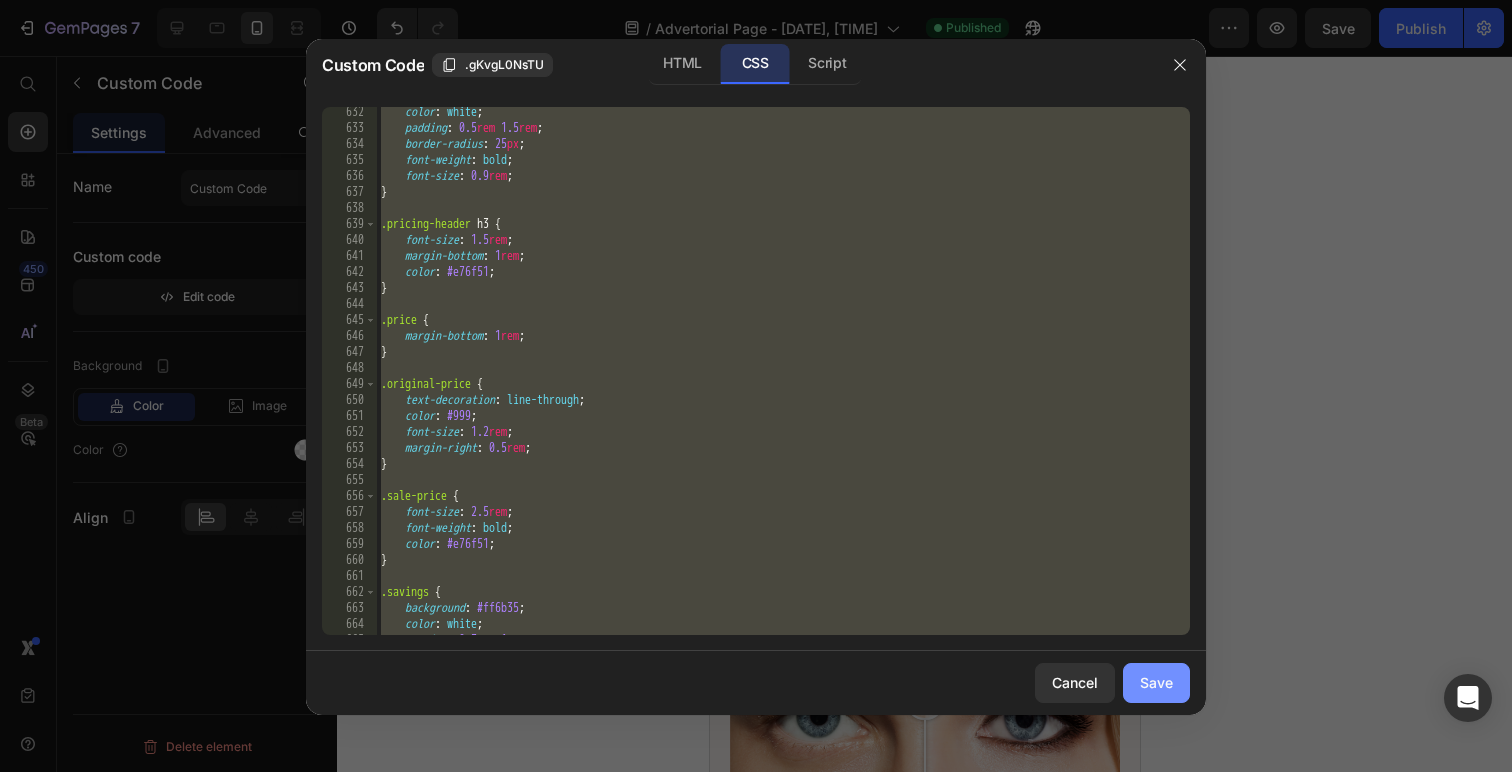 click on "Save" at bounding box center [1156, 682] 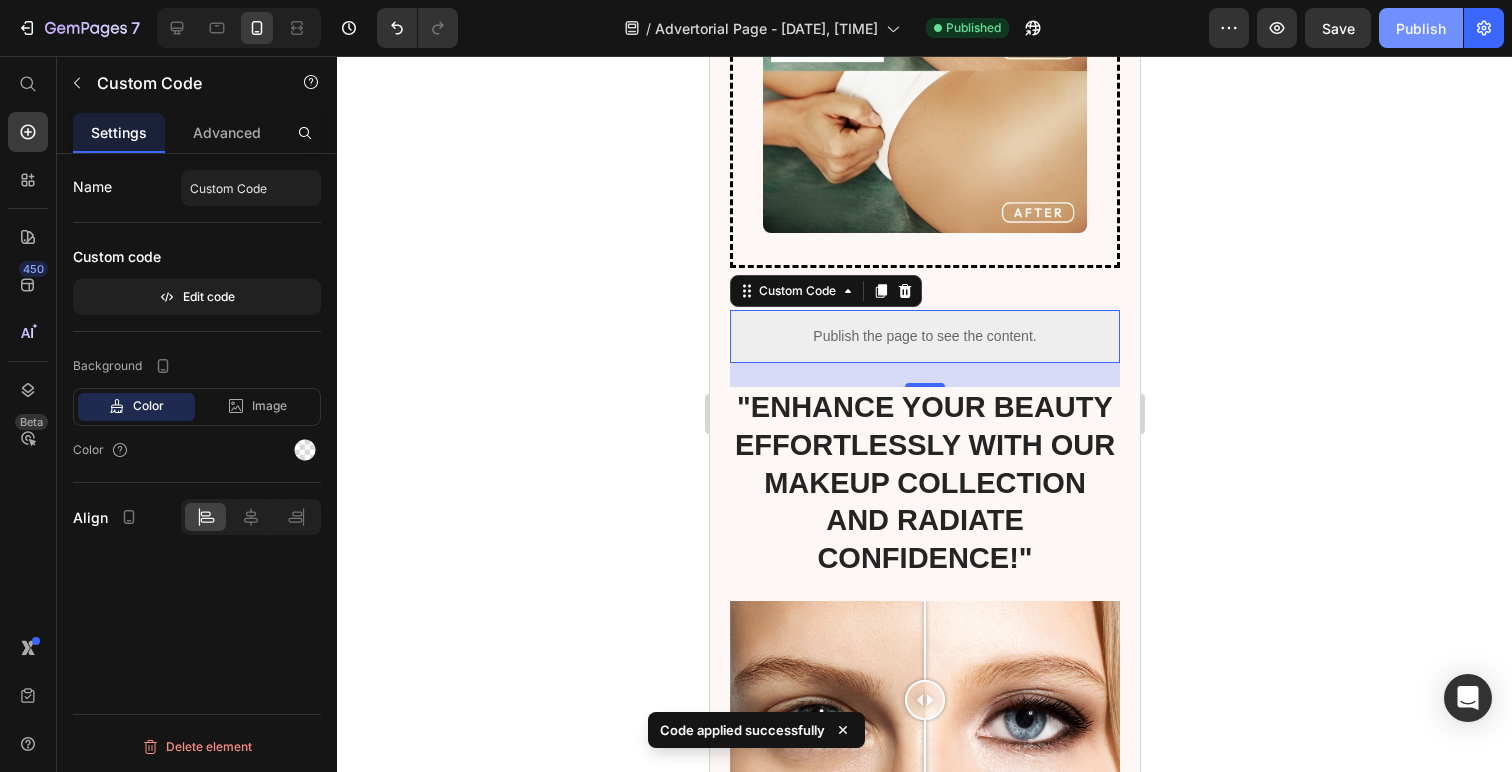 click on "Publish" at bounding box center [1421, 28] 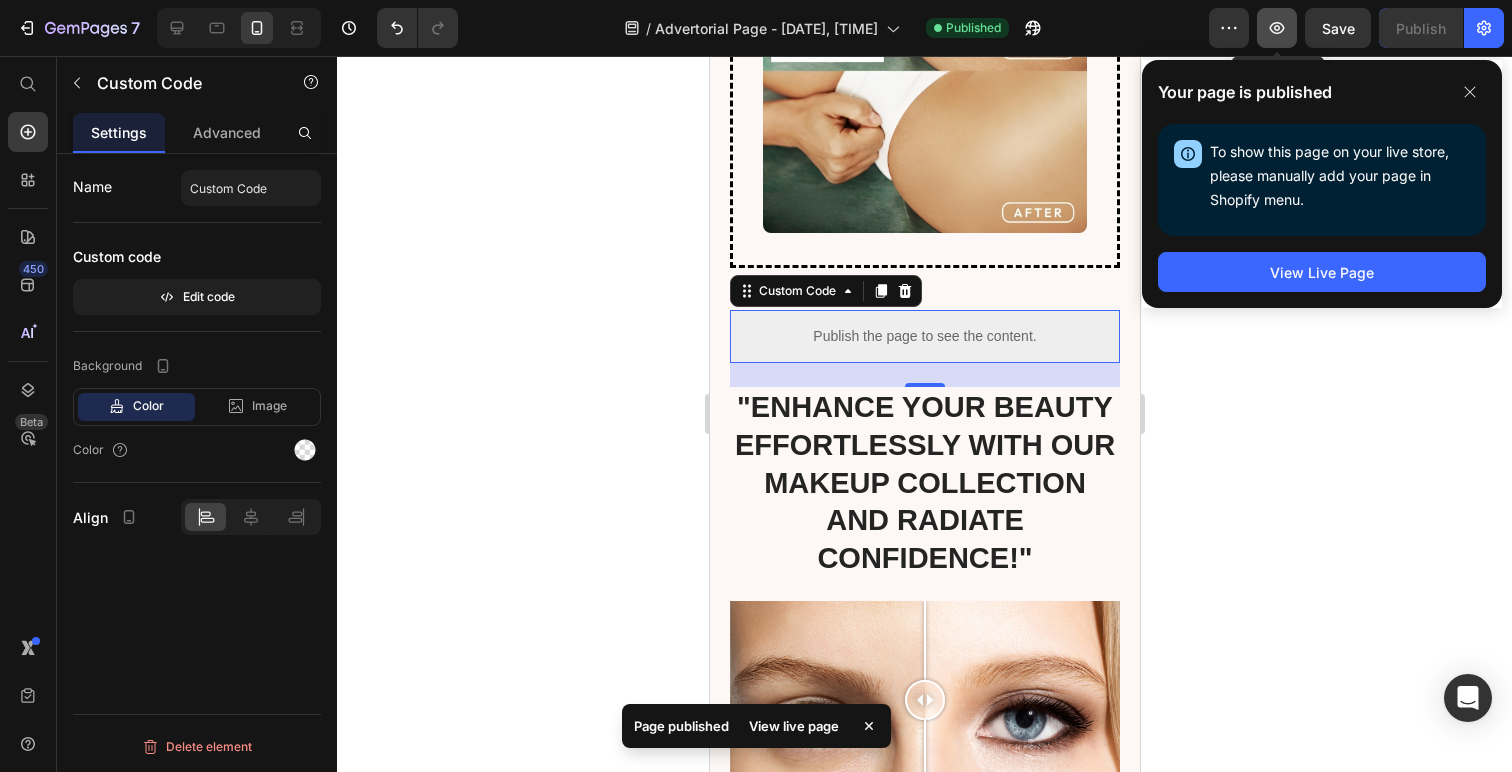 click 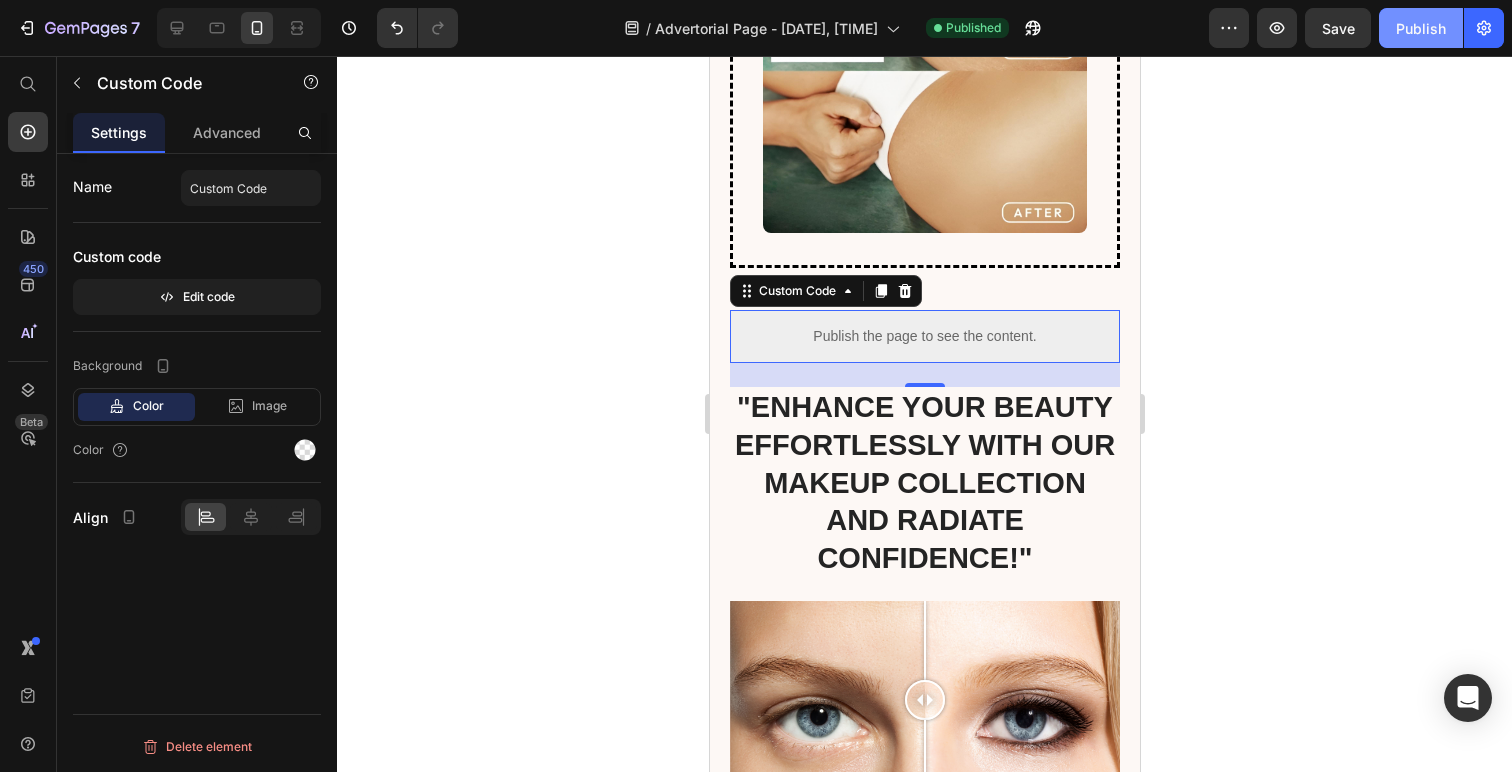 click on "Publish" 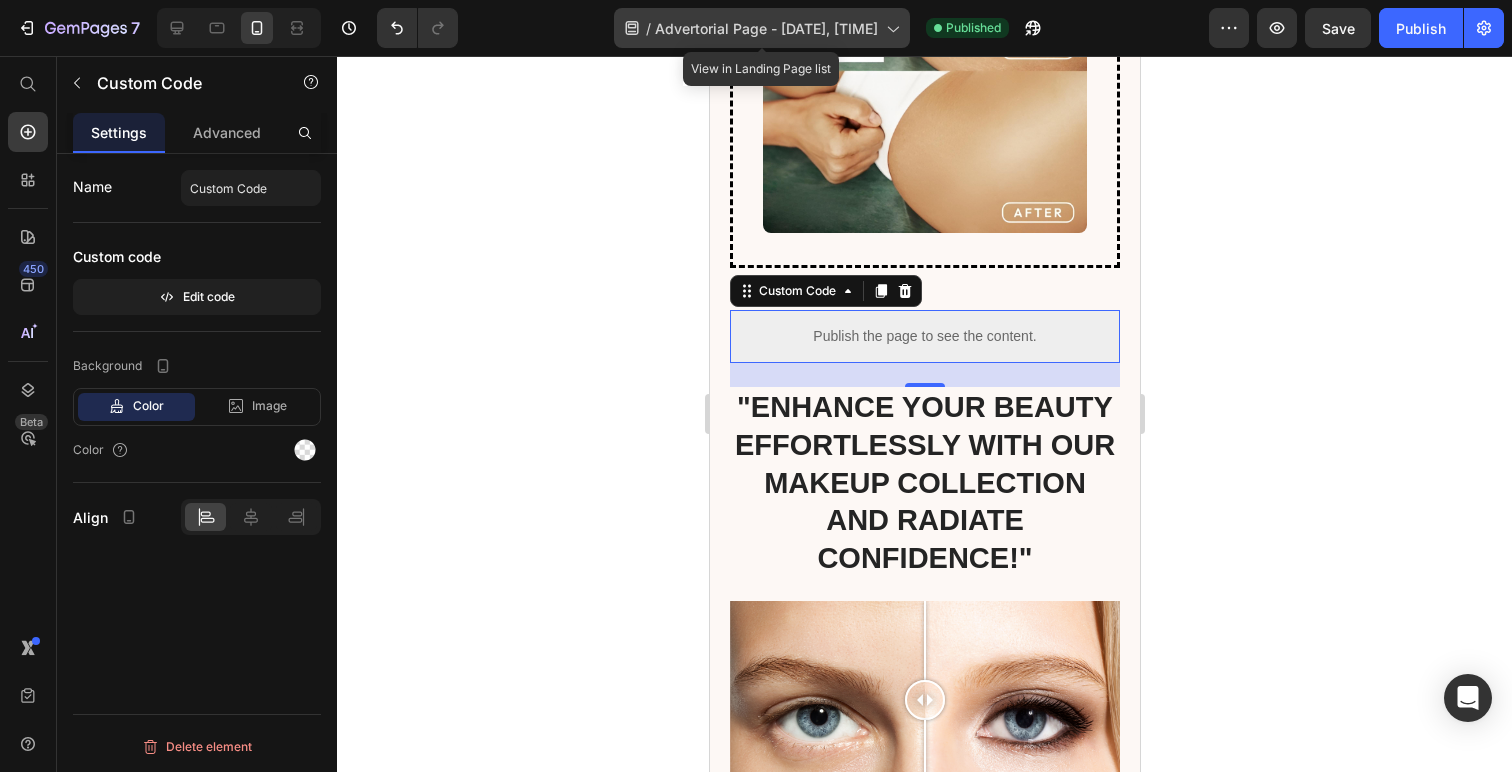 click on "Advertorial Page - [DATE], [TIME]" at bounding box center [766, 28] 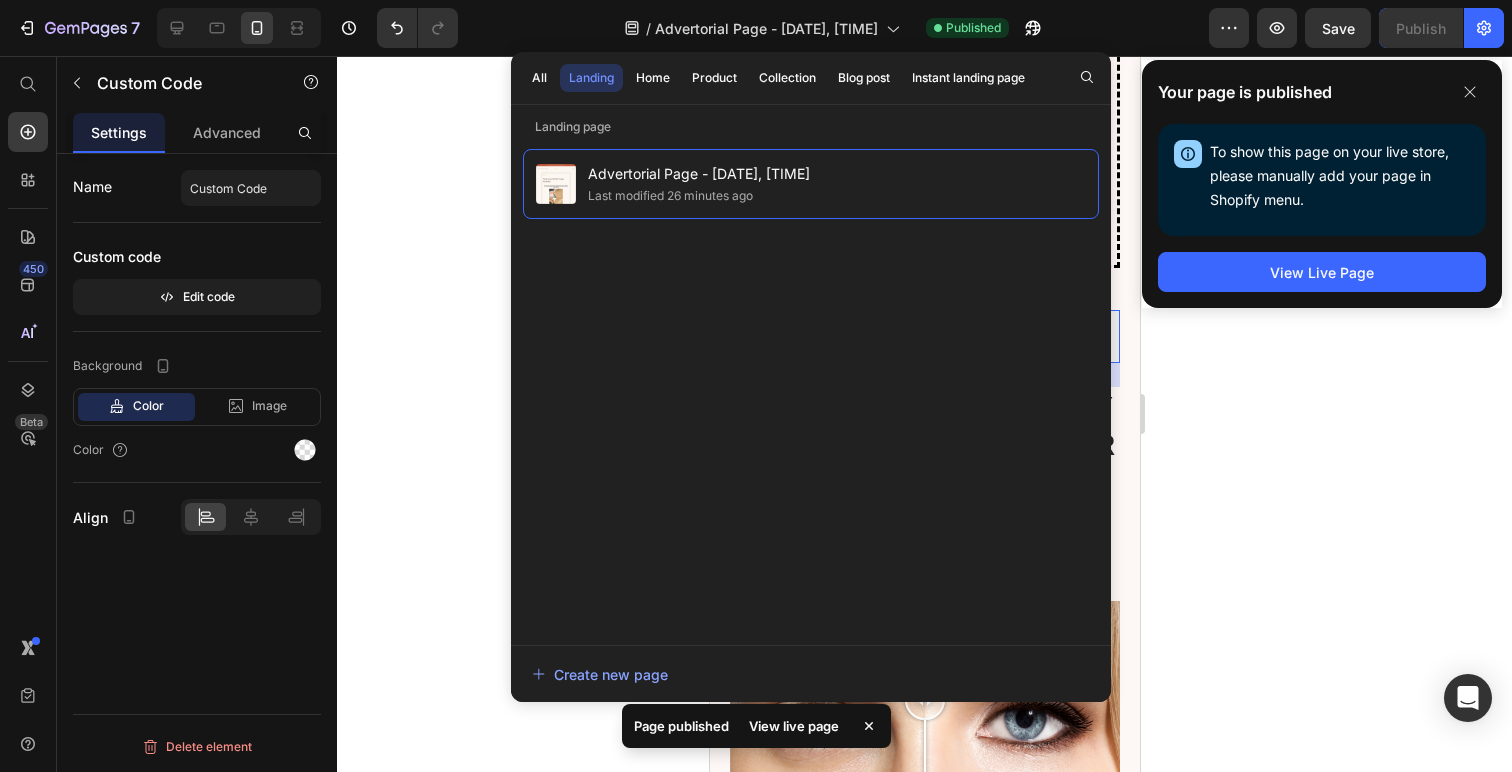 click 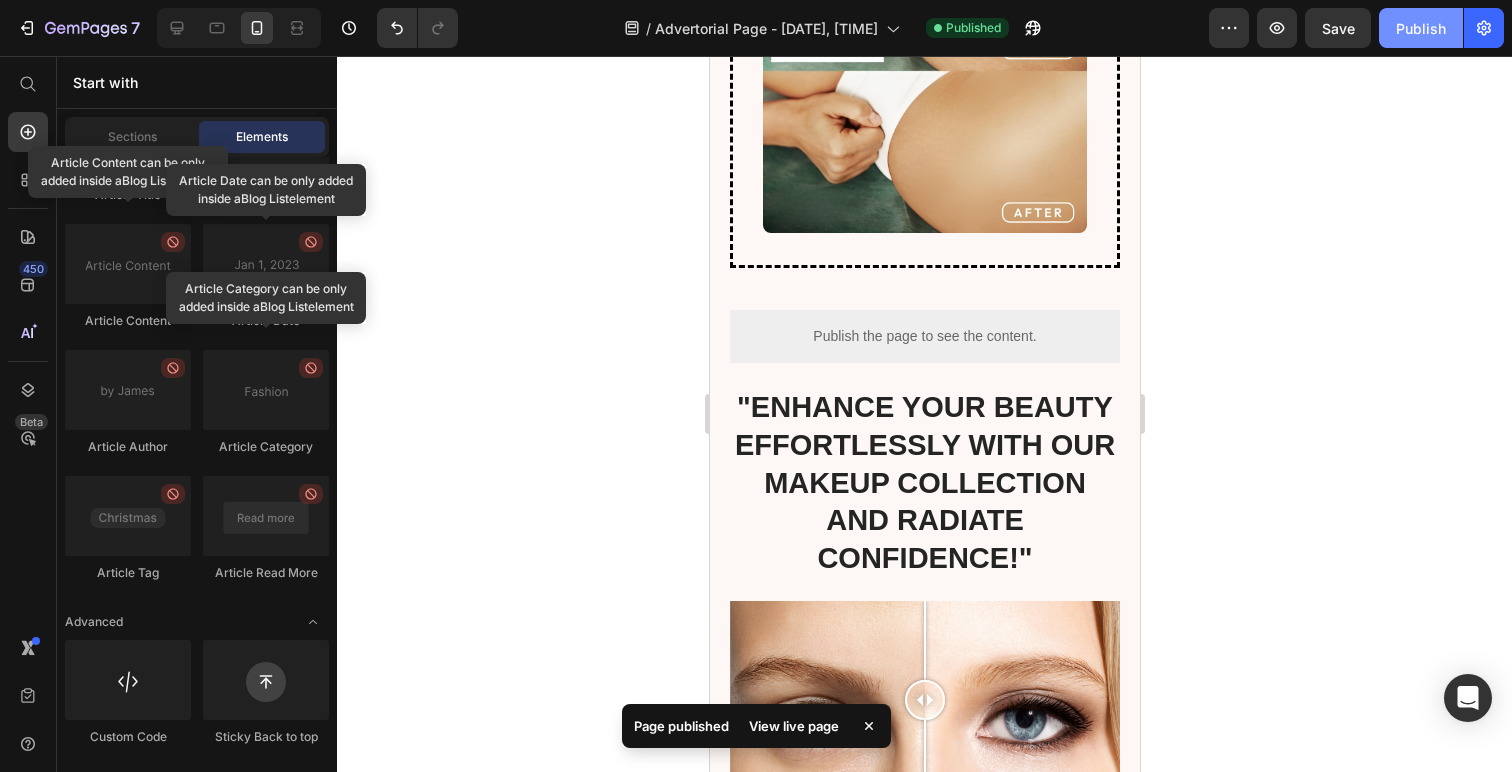 click on "Publish" 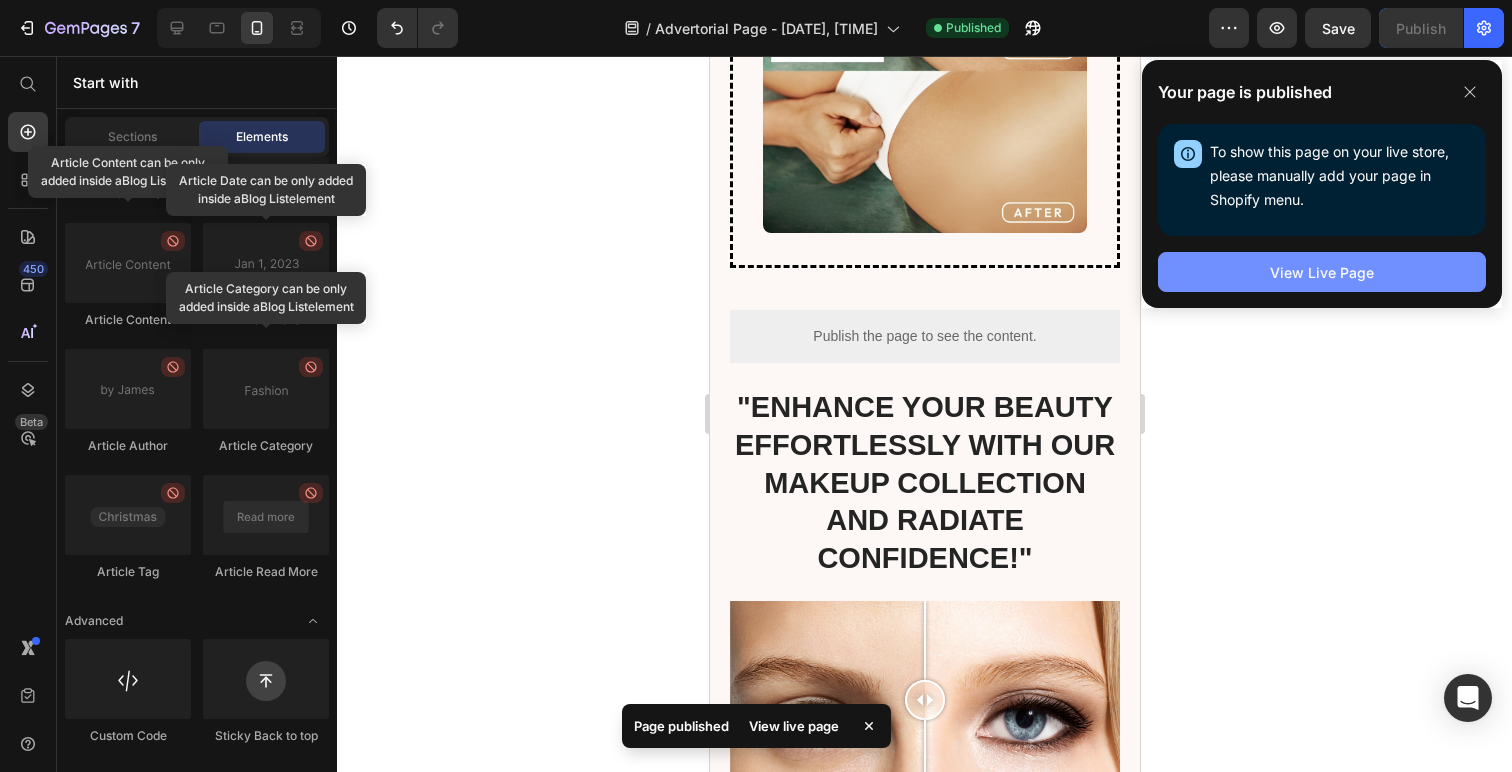 click on "View Live Page" at bounding box center (1322, 272) 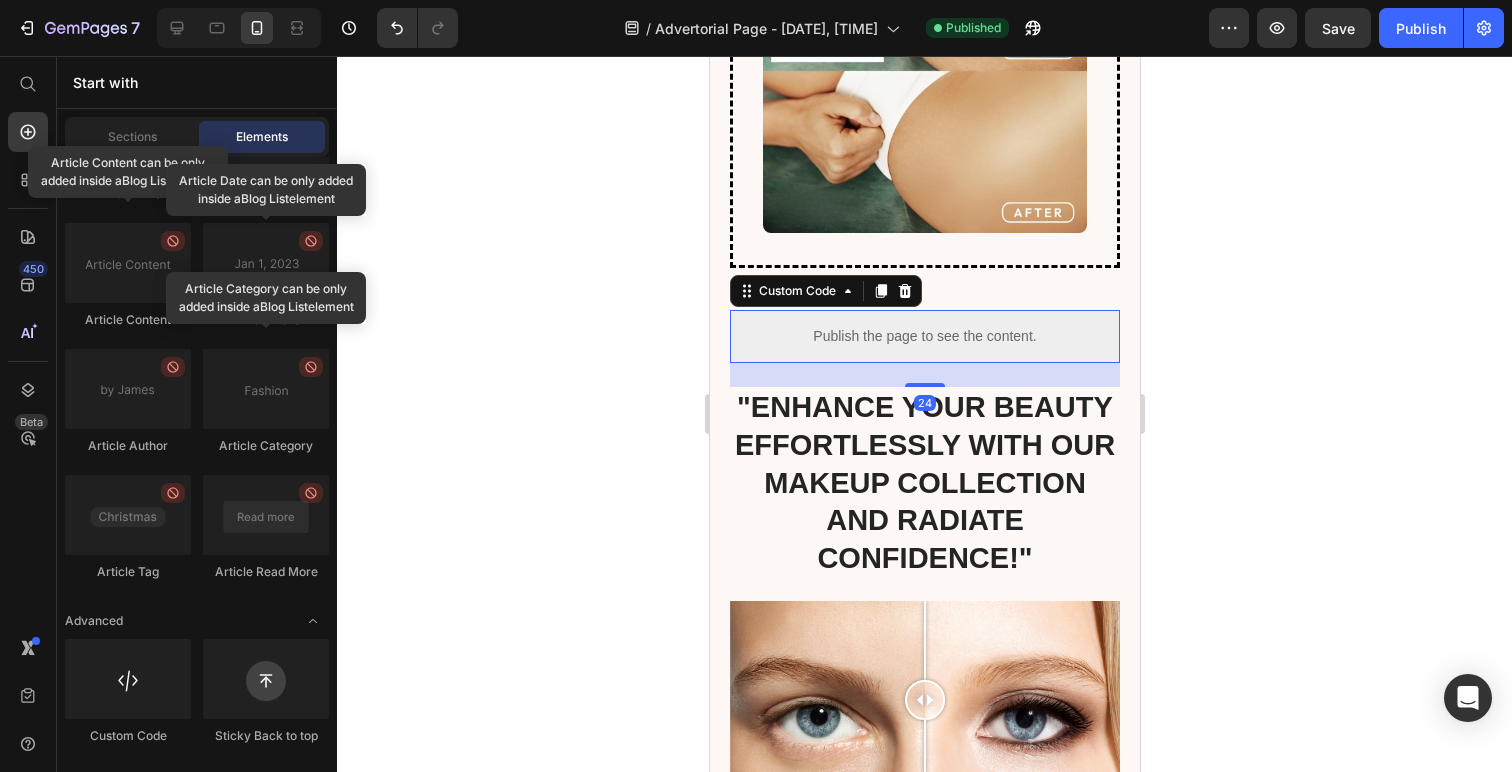 click on "Publish the page to see the content." at bounding box center (924, 336) 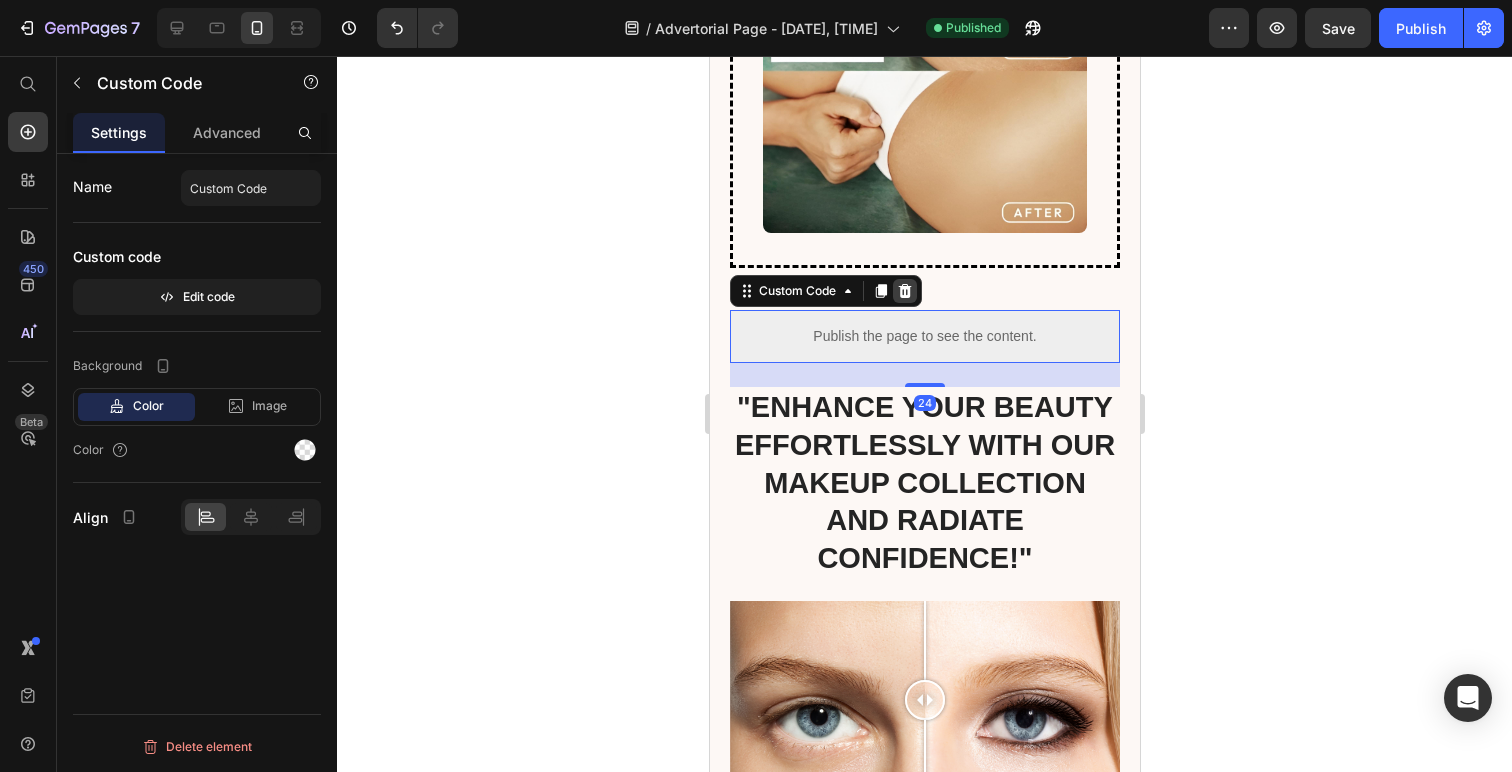 click 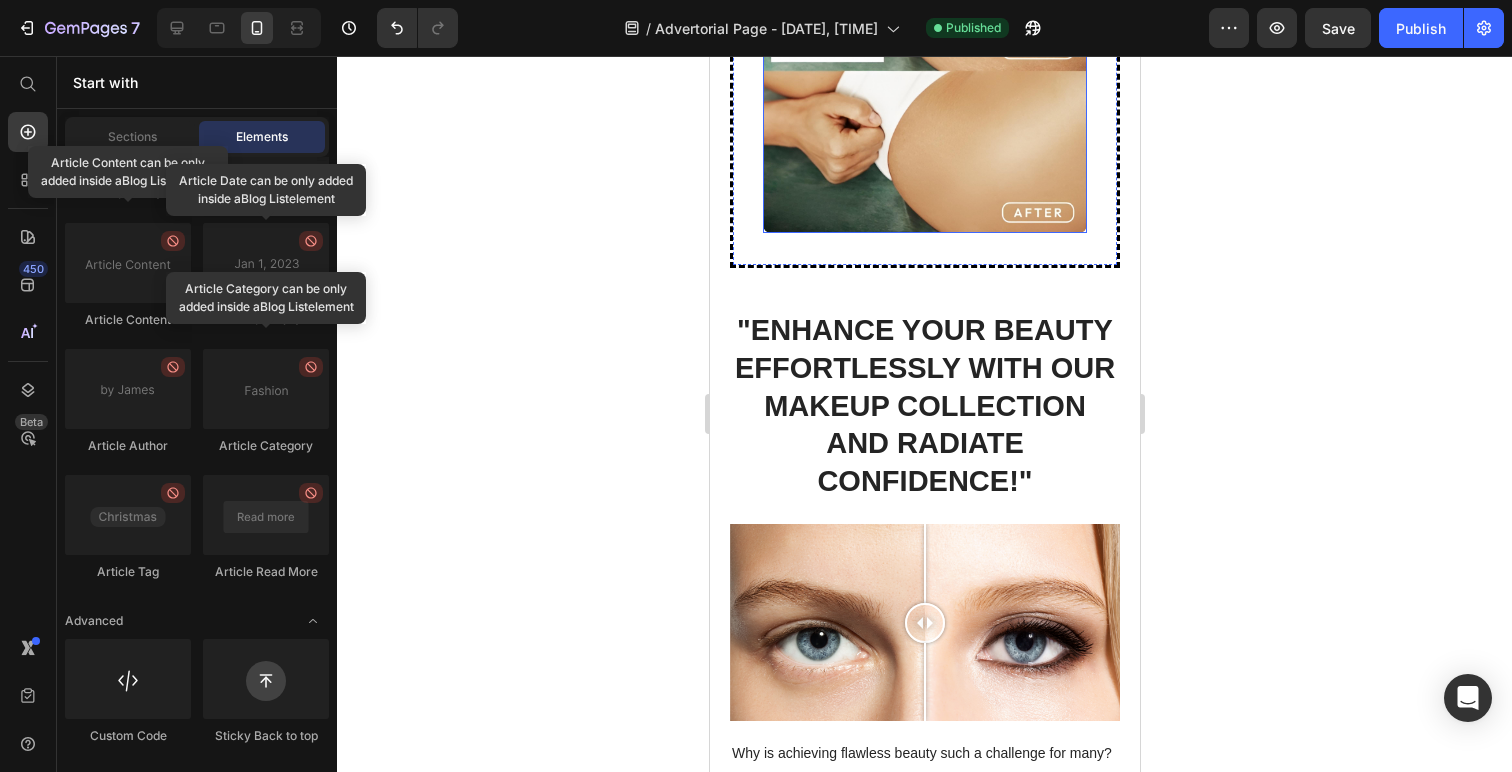 scroll, scrollTop: 261, scrollLeft: 0, axis: vertical 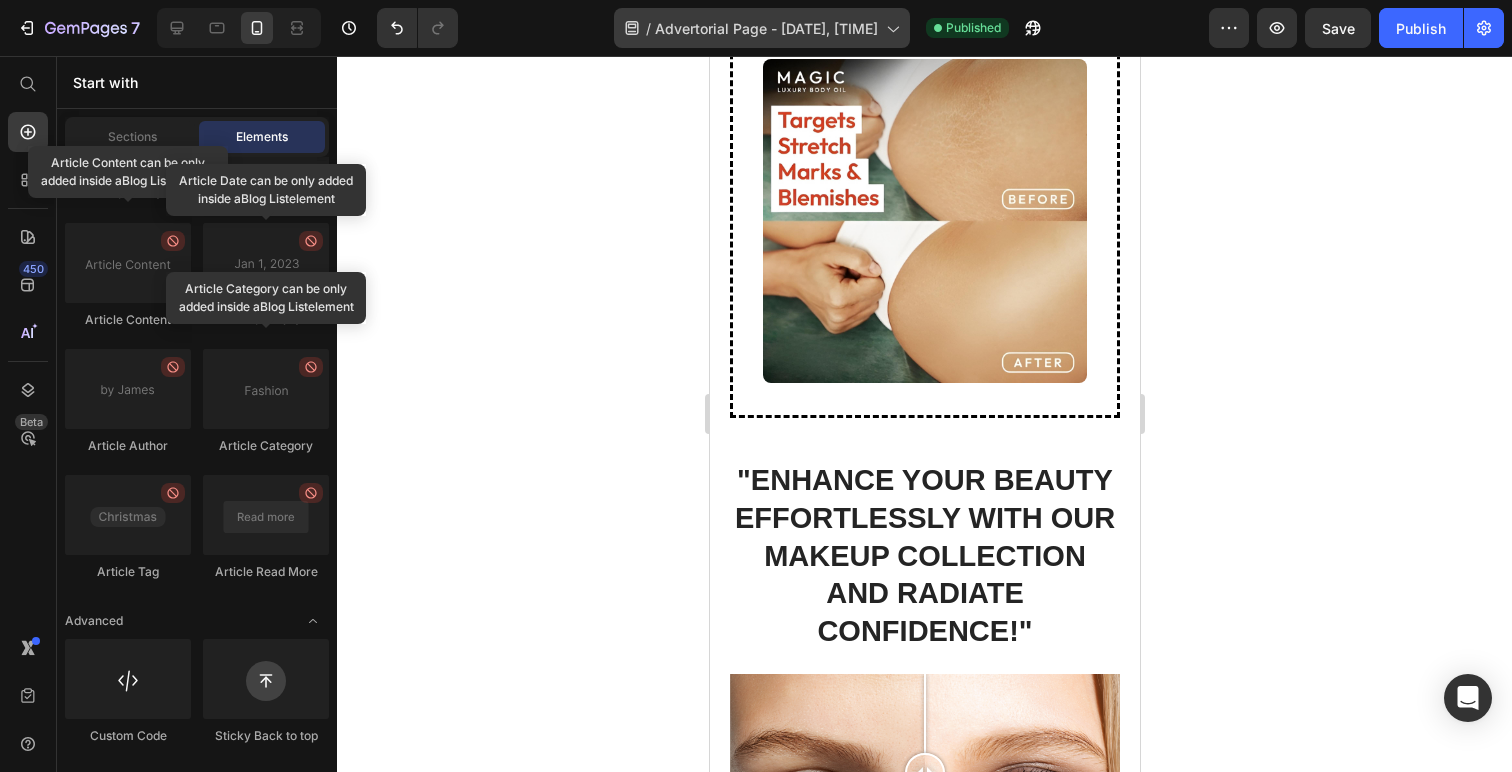 click on "Advertorial Page - [DATE], [TIME]" at bounding box center (766, 28) 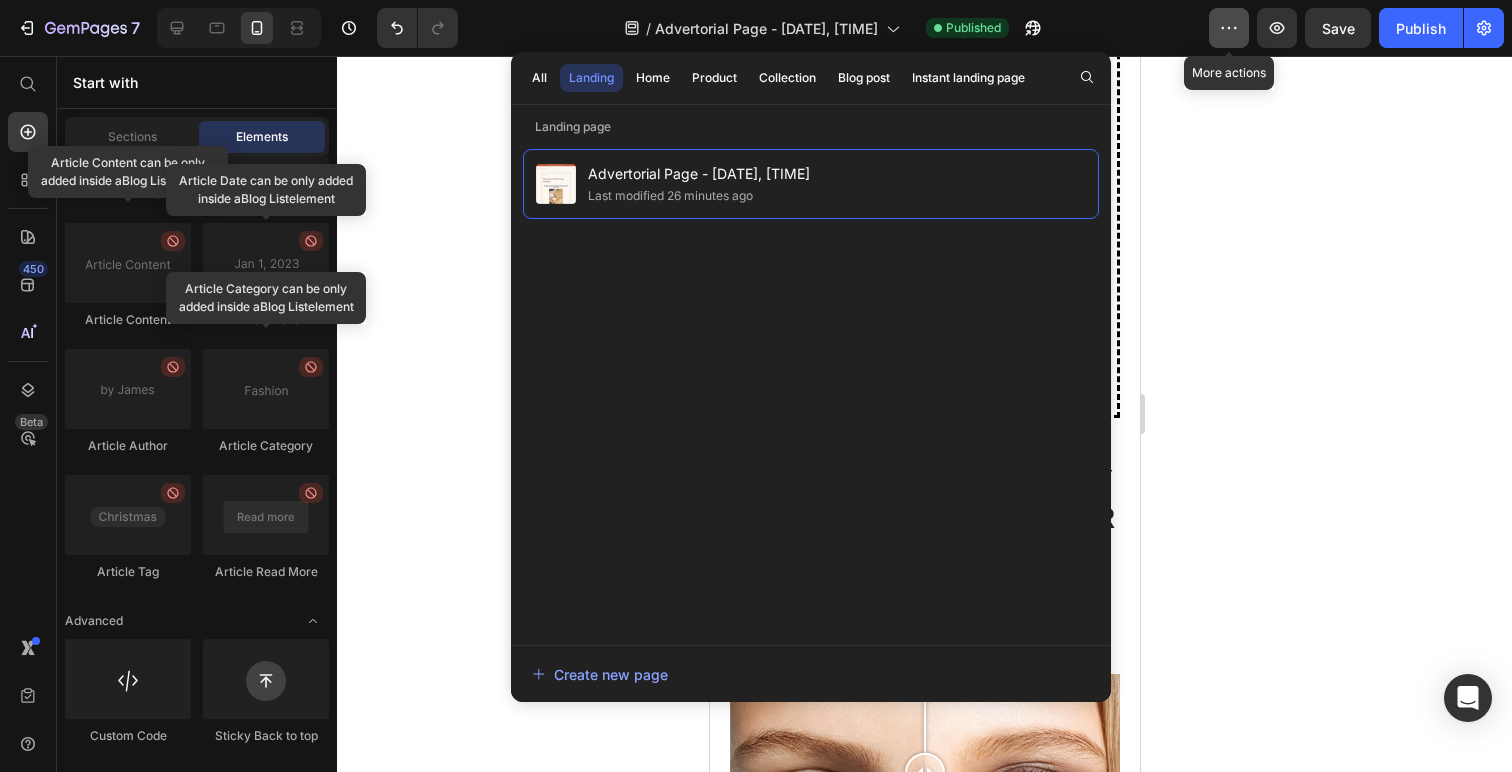 click 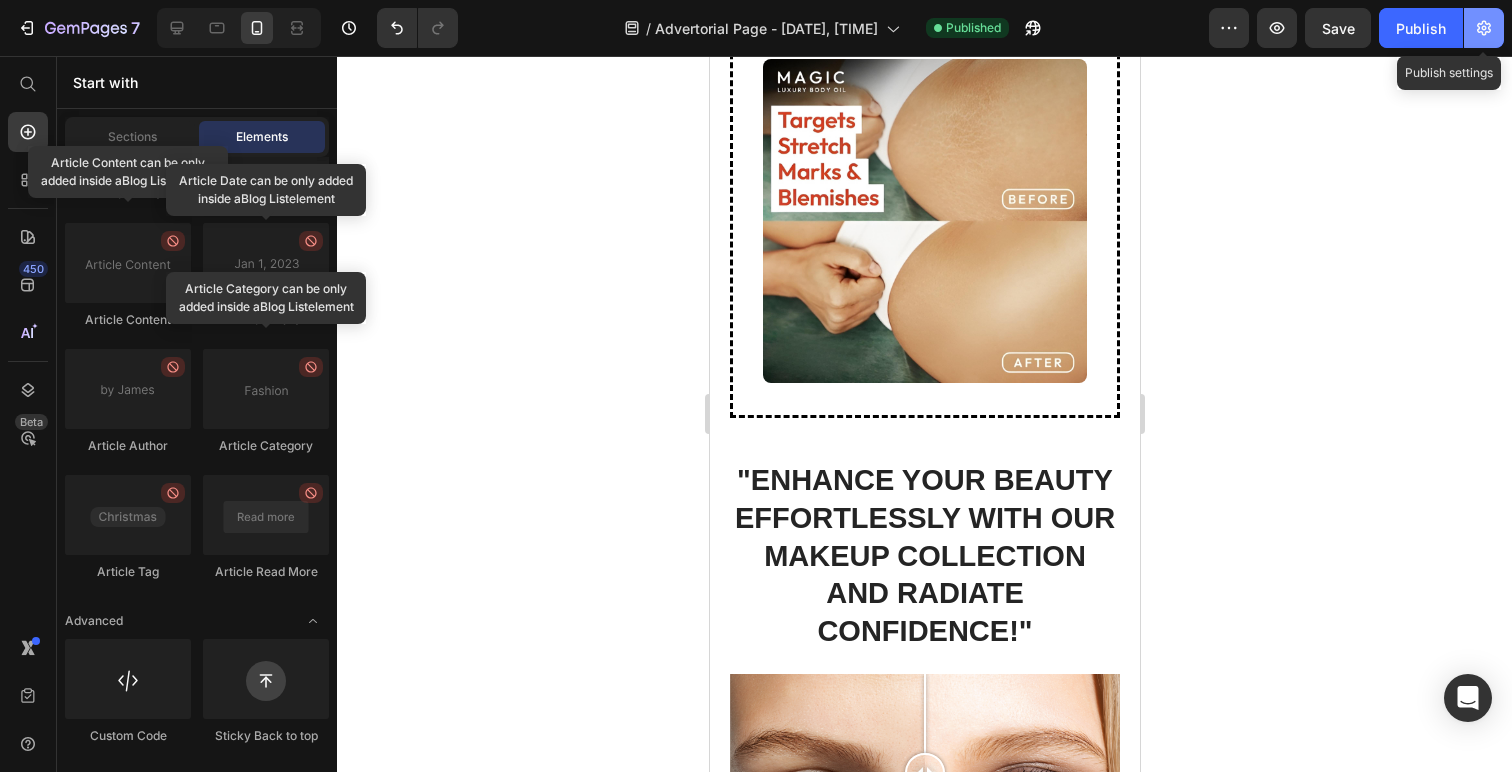 click 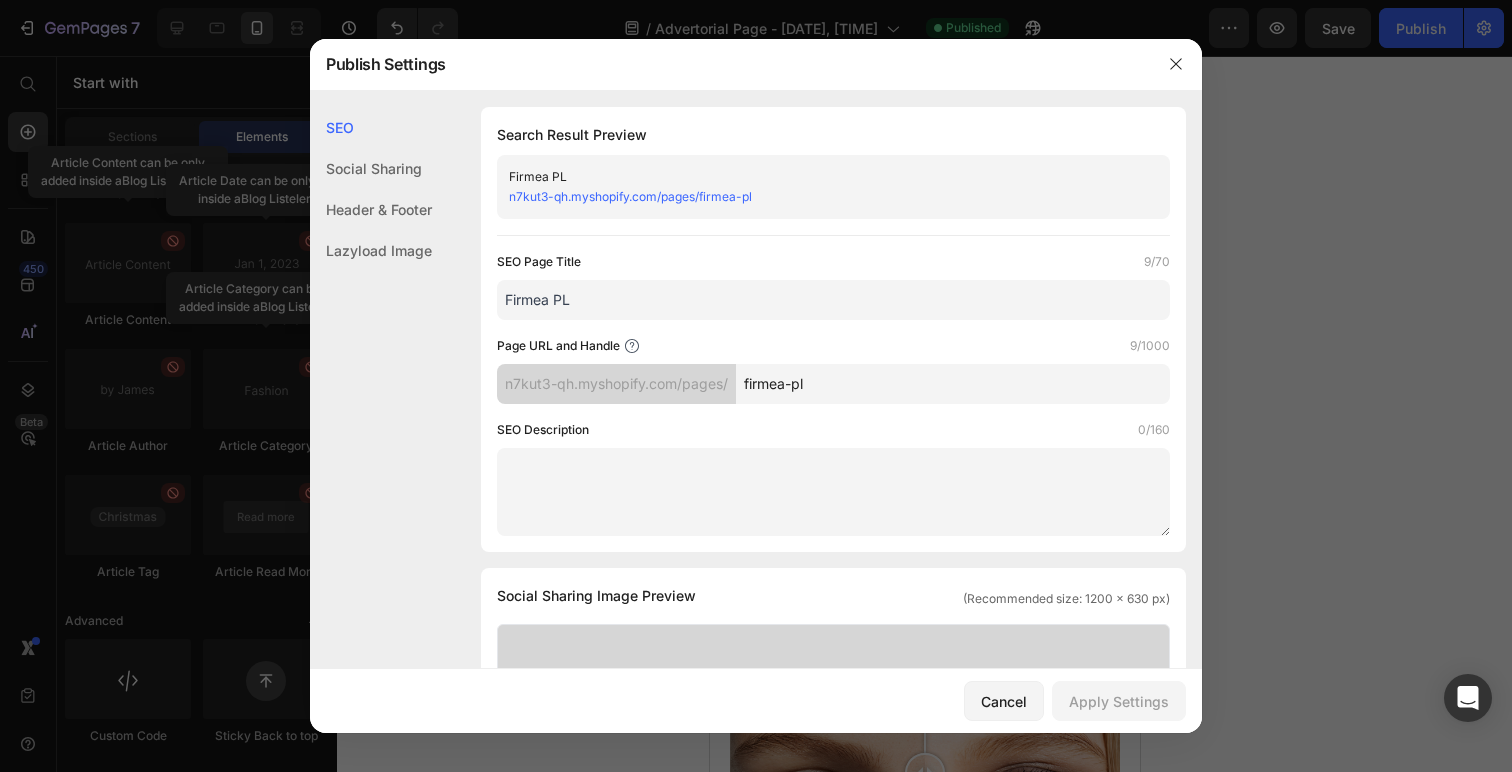 click on "Firmea PL" at bounding box center (833, 300) 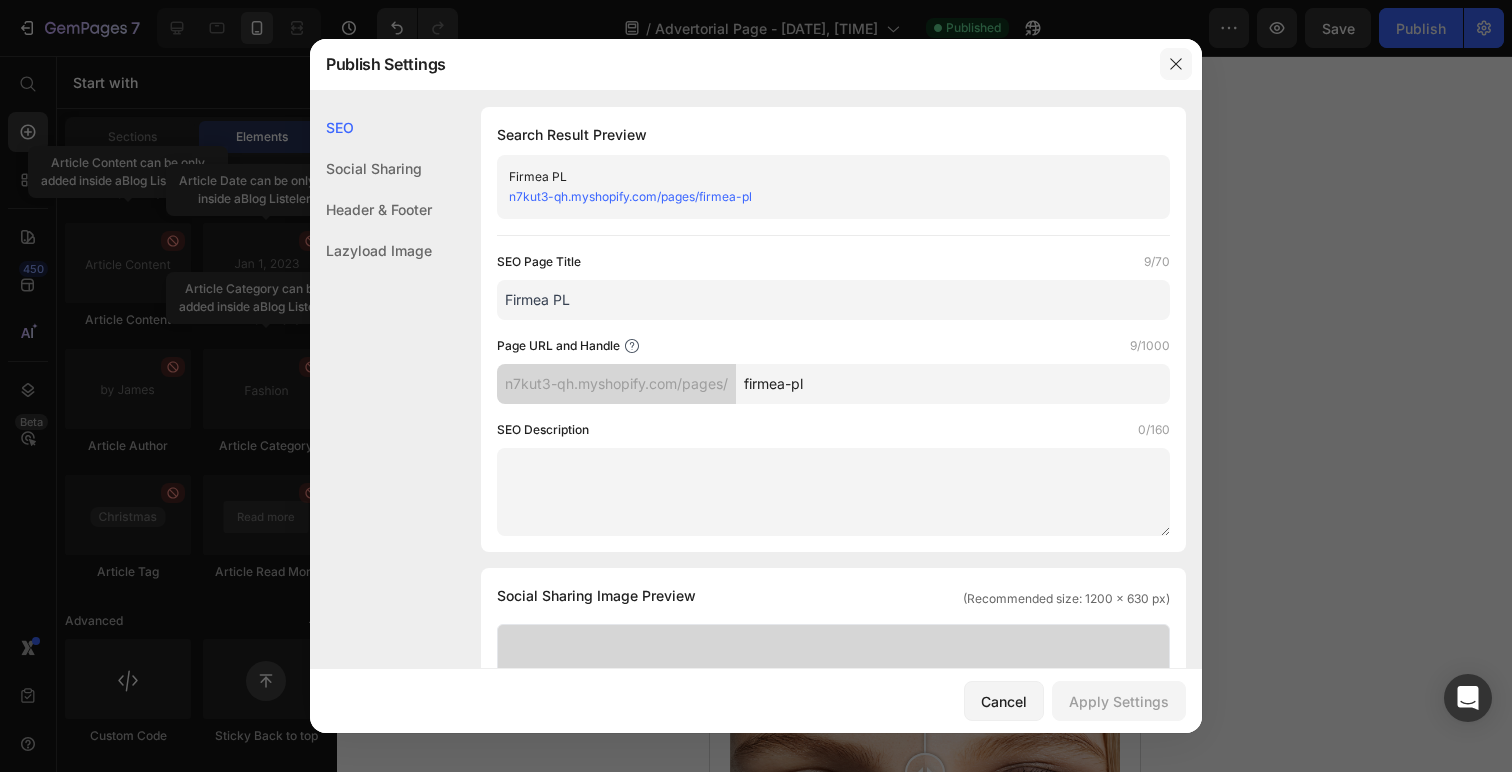 click 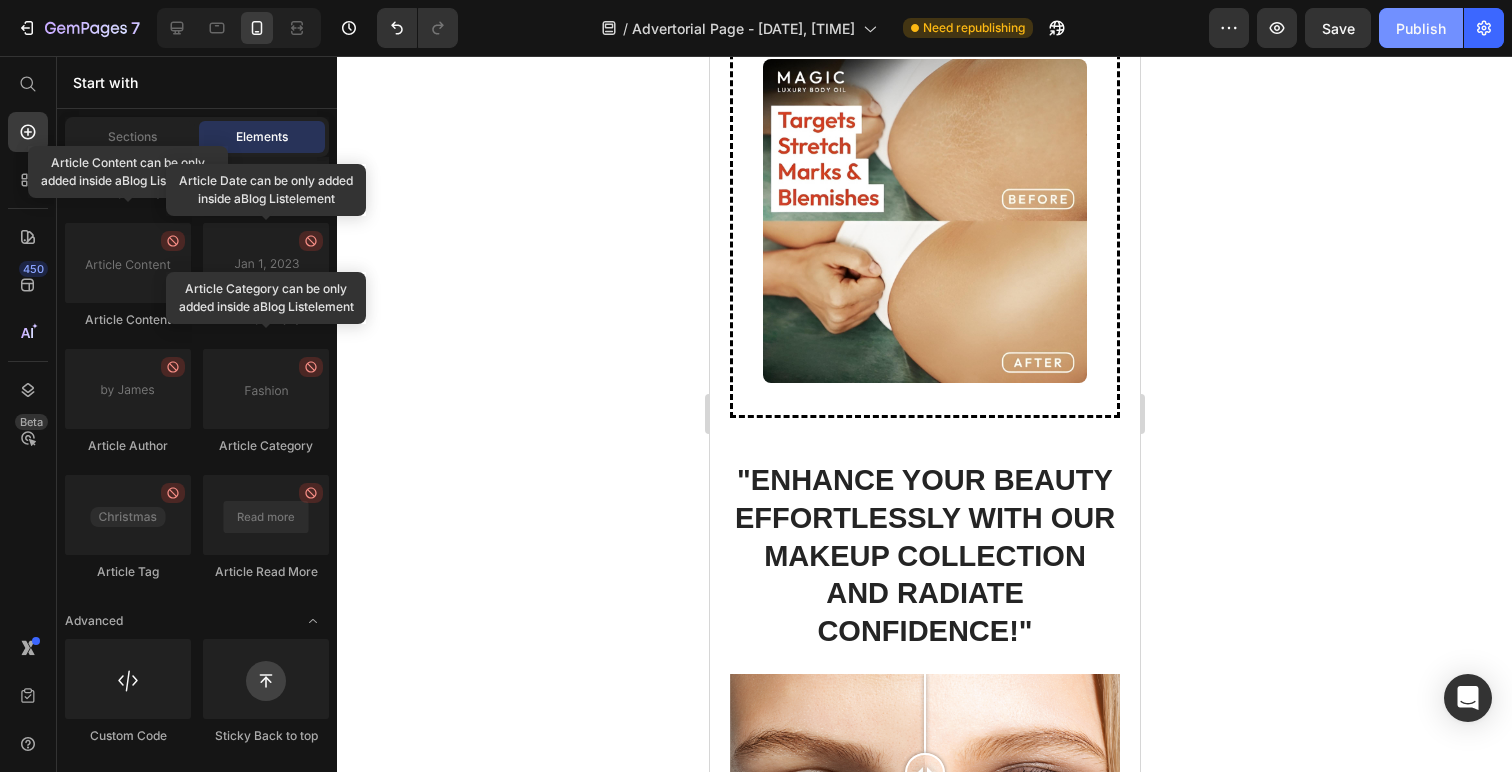 click on "Publish" 